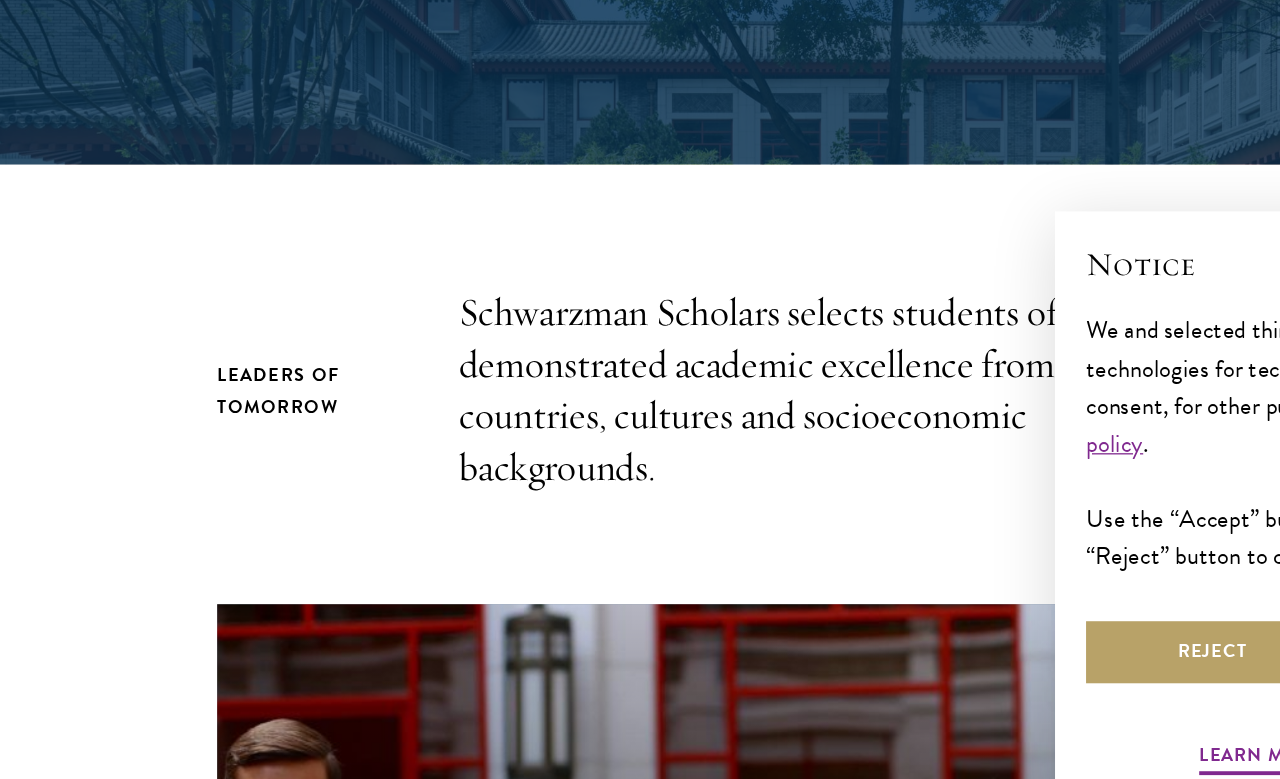 scroll, scrollTop: 649, scrollLeft: 0, axis: vertical 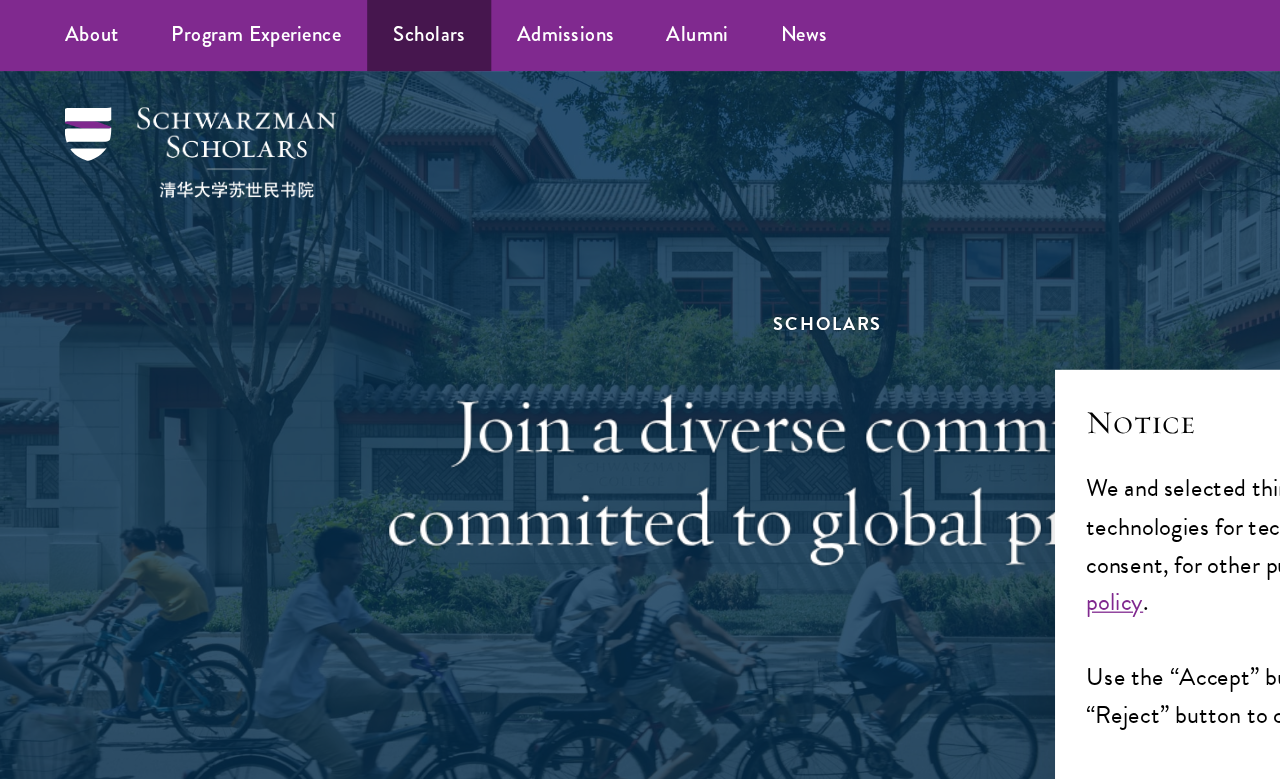 click on "Scholars" at bounding box center (332, 27) 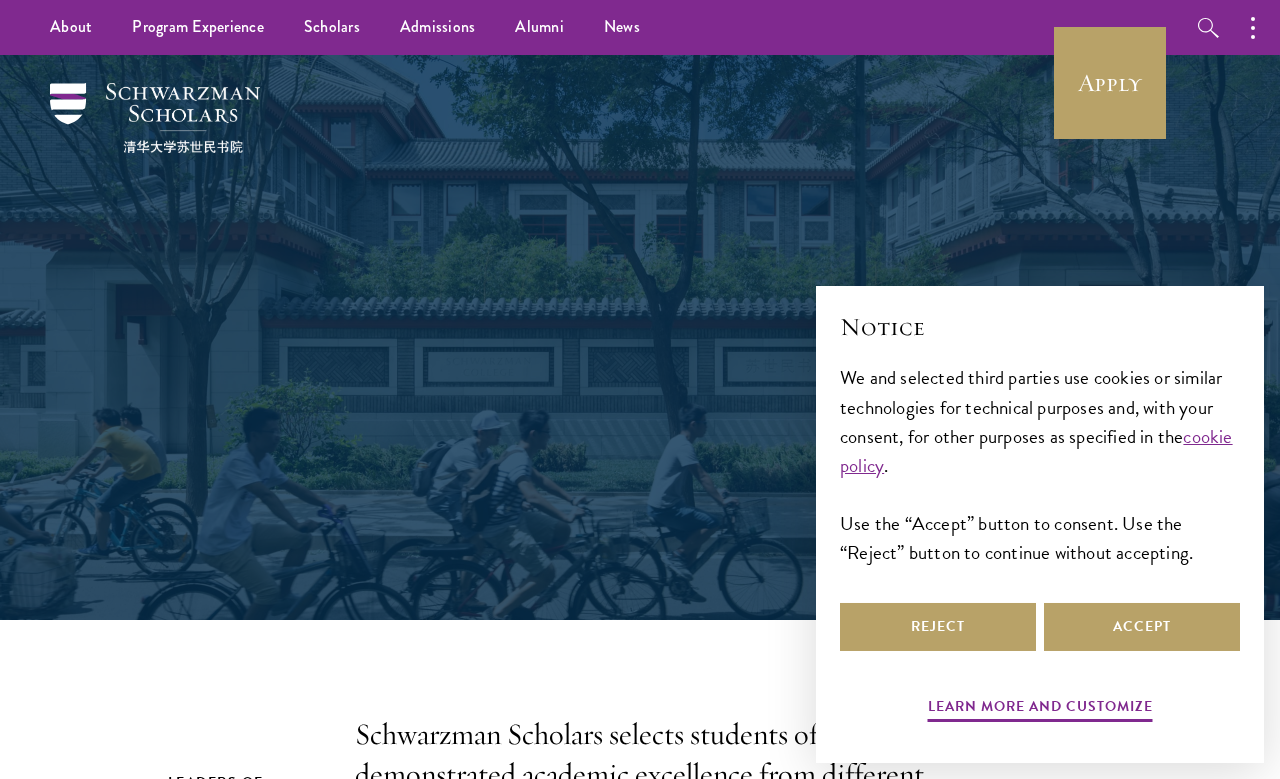 scroll, scrollTop: 0, scrollLeft: 26, axis: horizontal 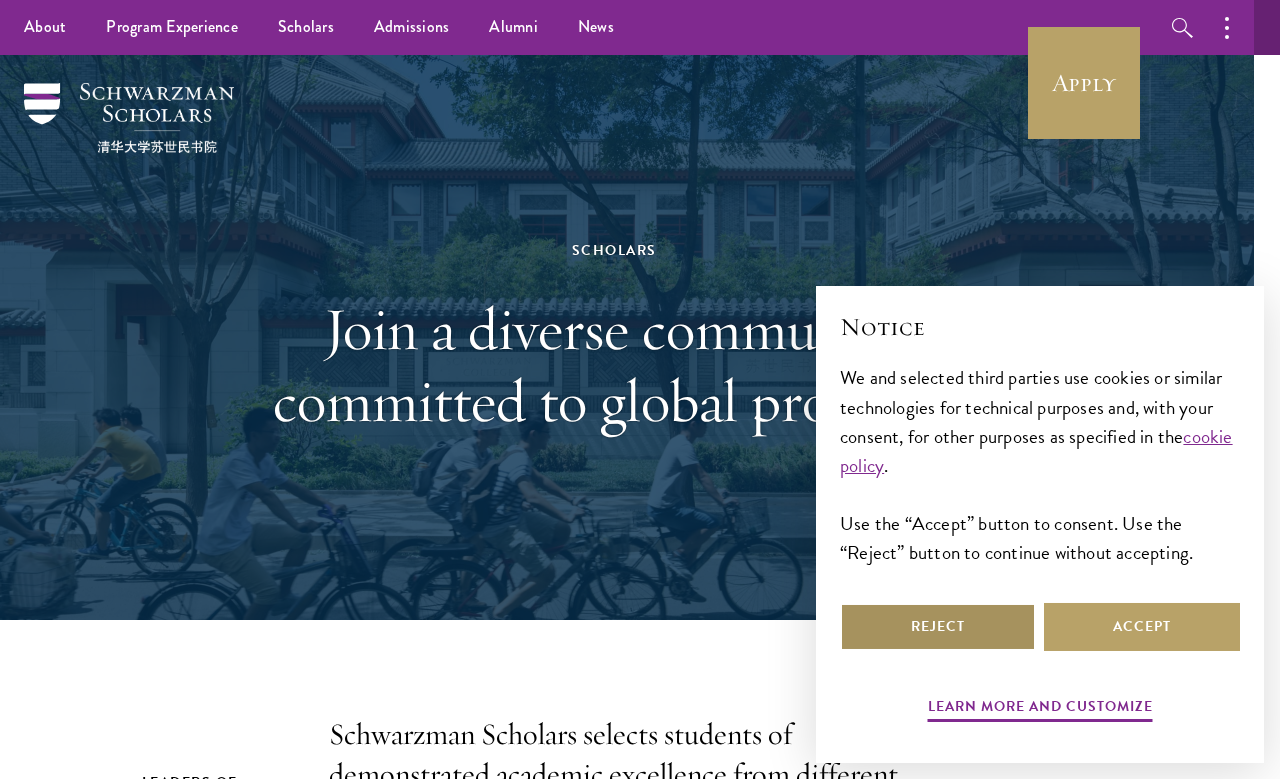 click on "Reject" at bounding box center [938, 627] 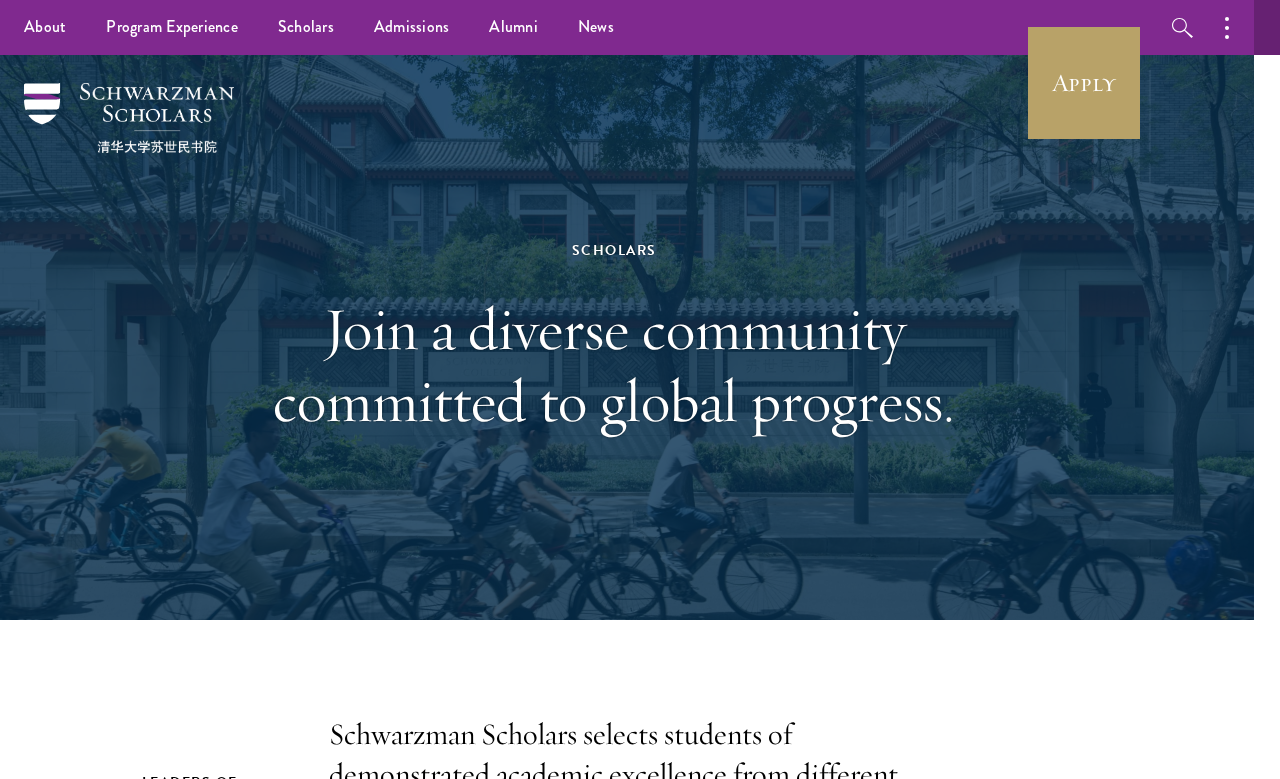 scroll, scrollTop: 0, scrollLeft: 0, axis: both 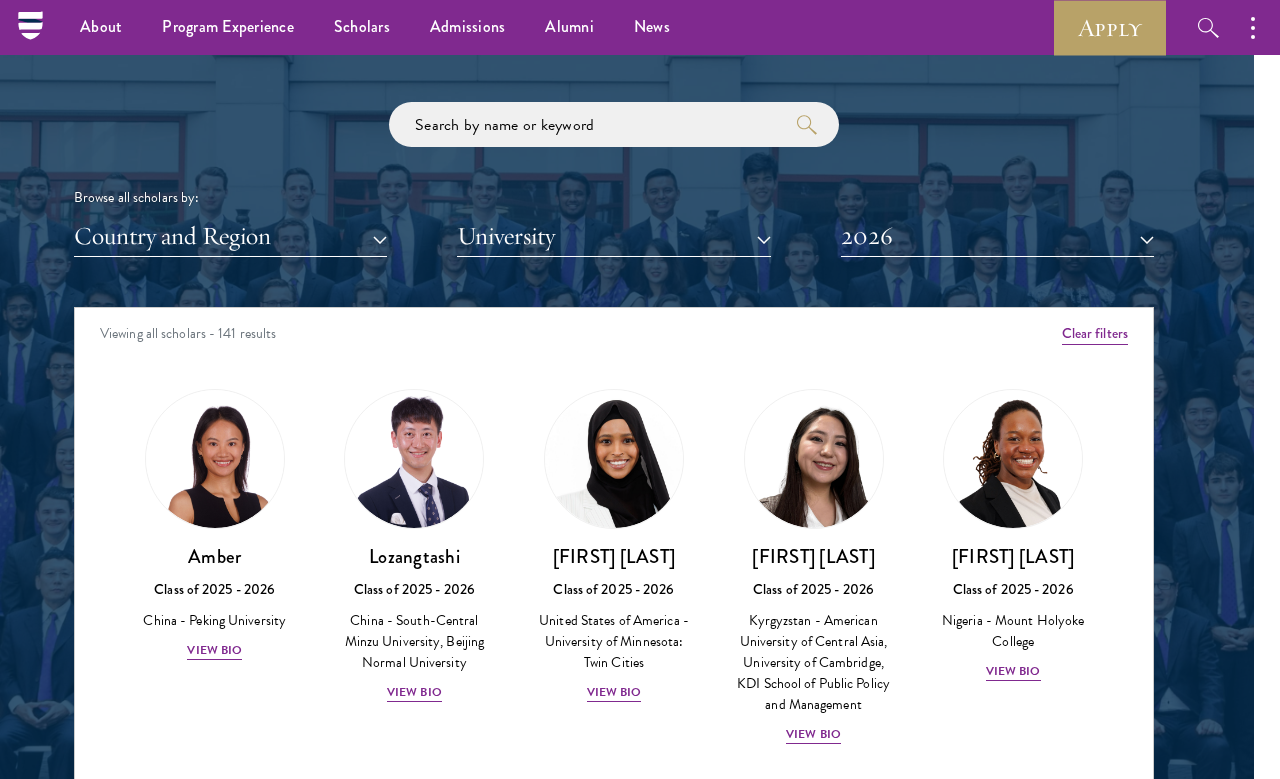 click on "University" at bounding box center (613, 236) 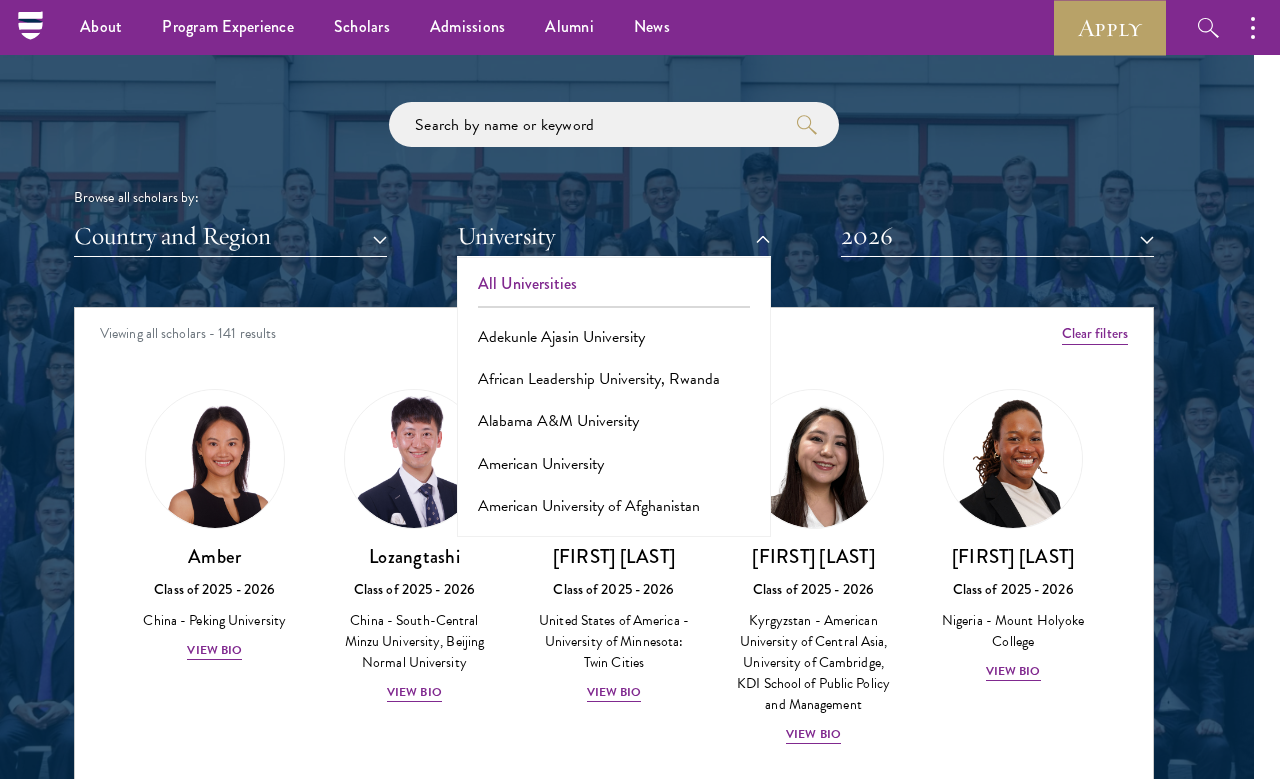 click on "All Universities" at bounding box center (613, 284) 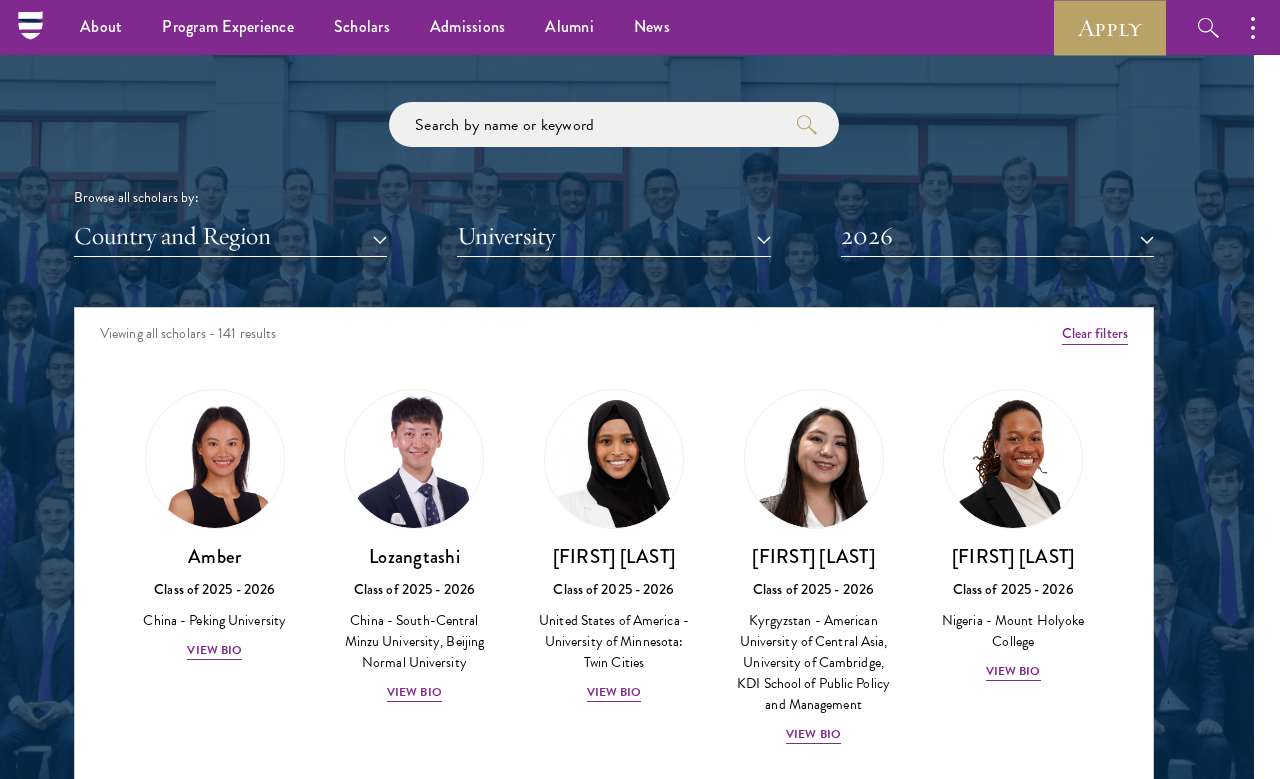click on "University" at bounding box center (613, 236) 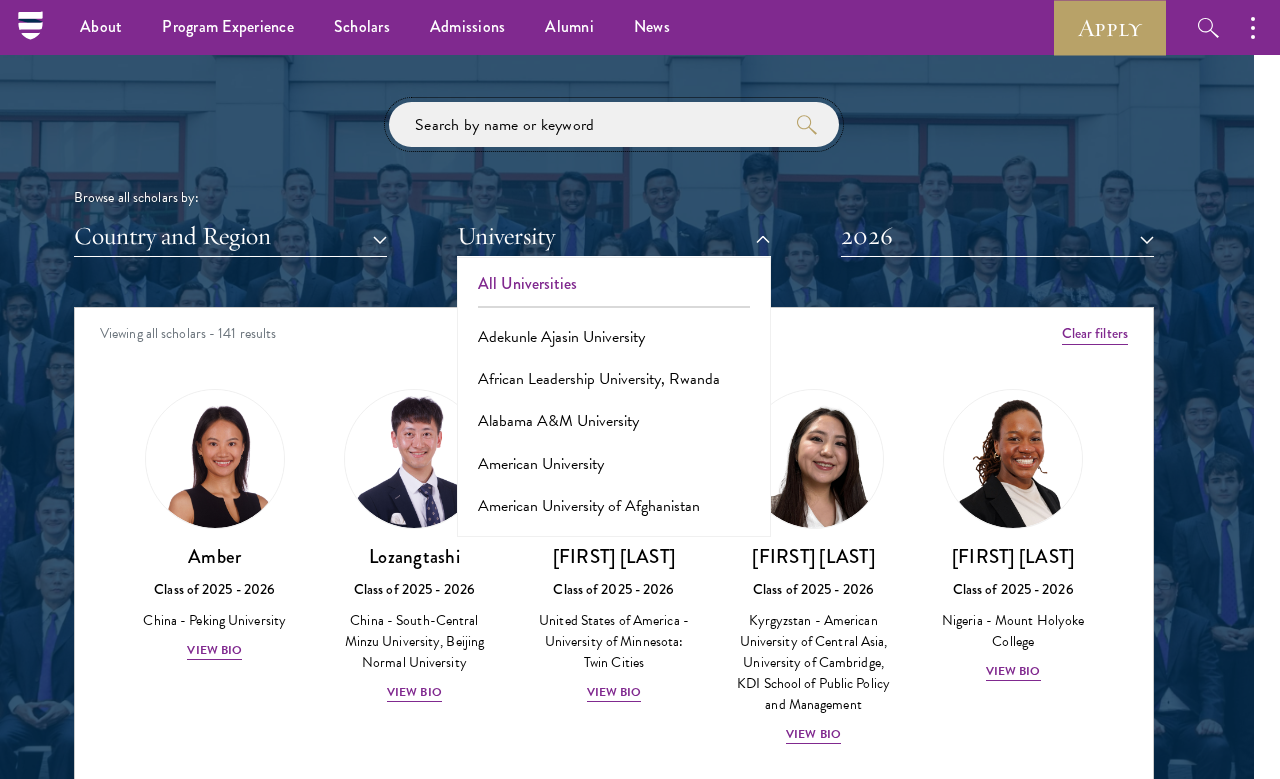 click at bounding box center [614, 124] 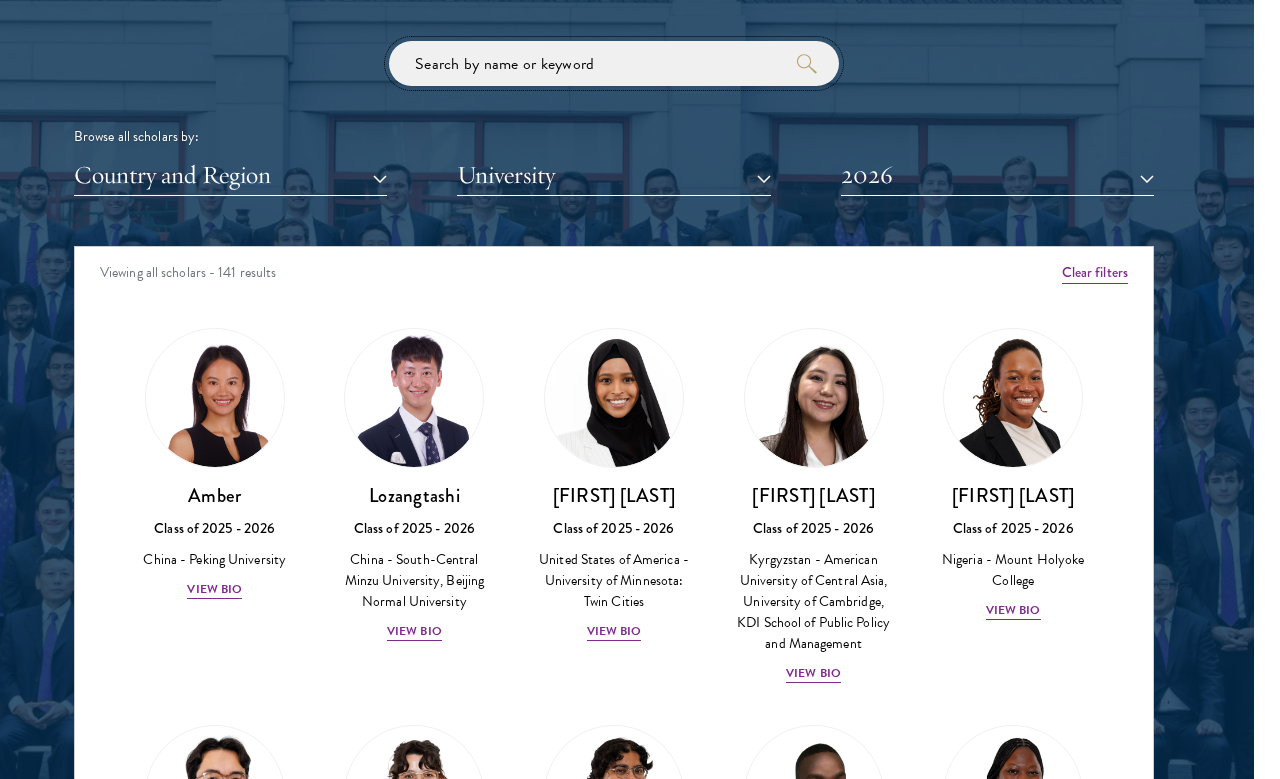 scroll, scrollTop: 2340, scrollLeft: 26, axis: both 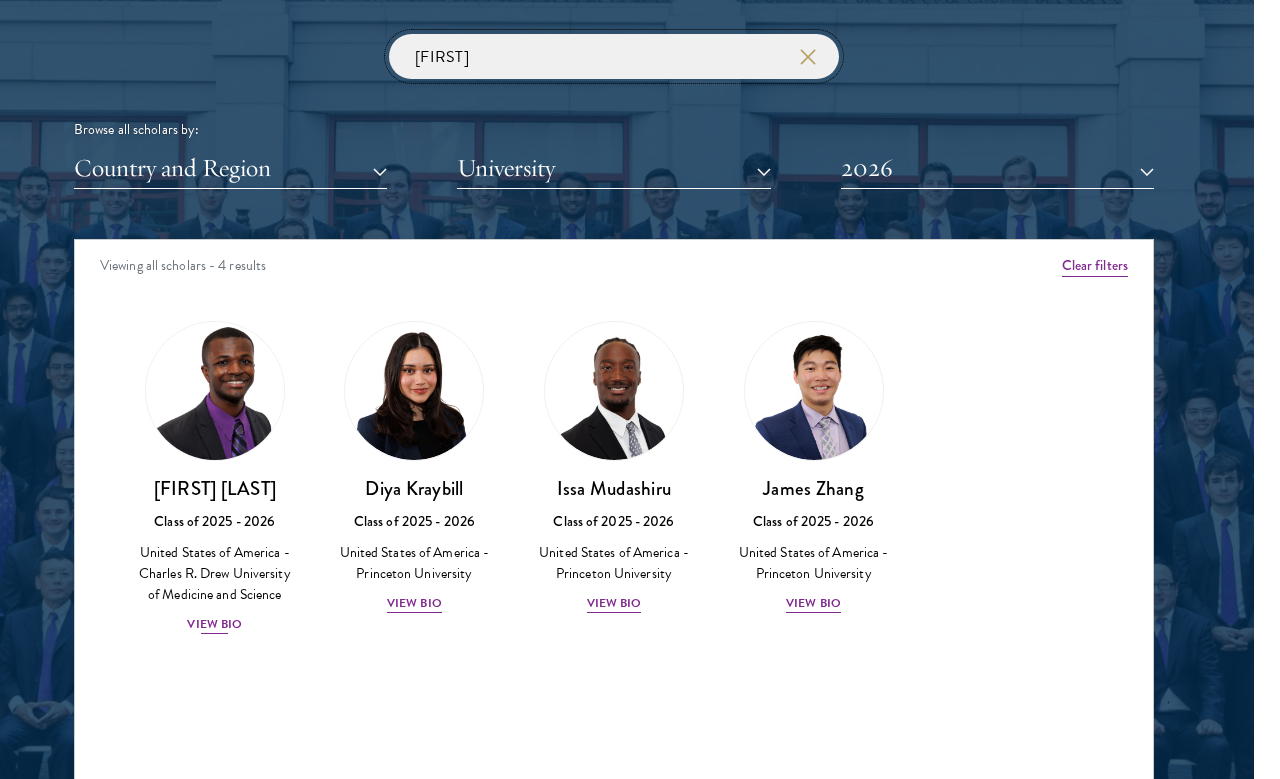 type on "Prince" 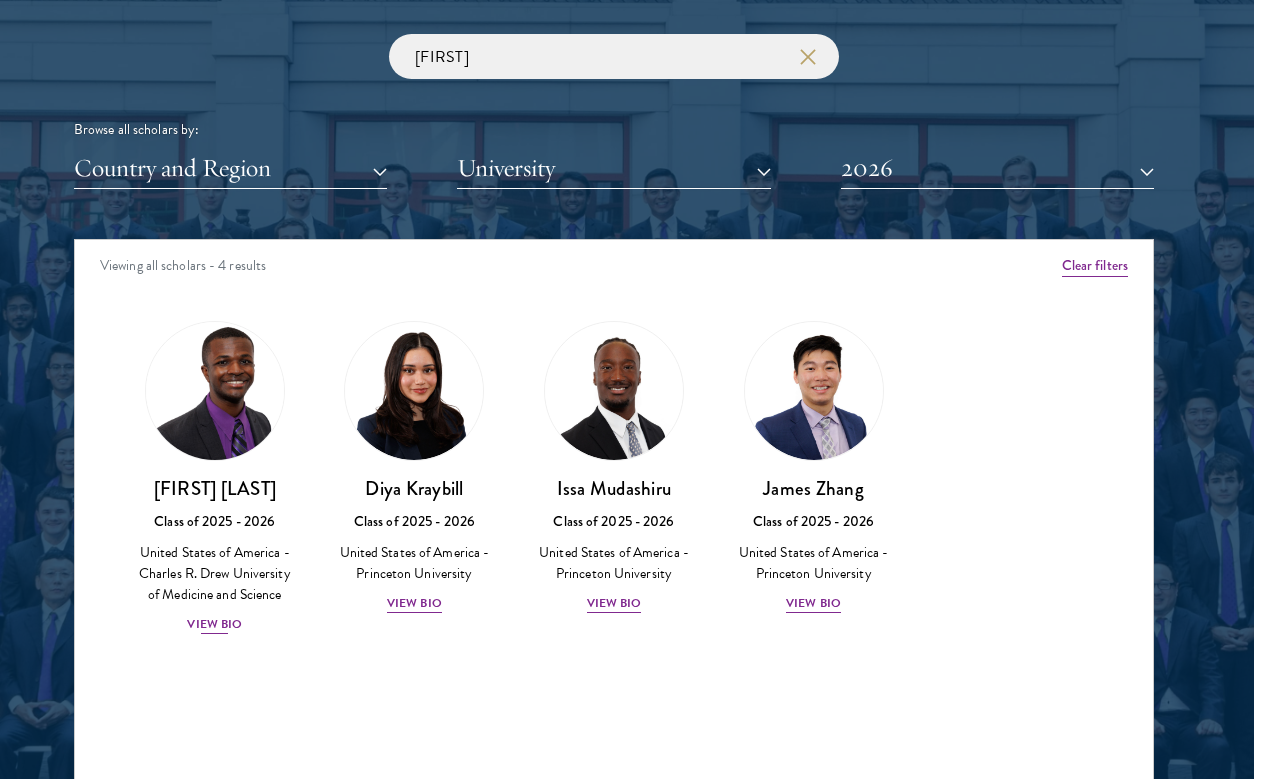 click on "[FIRST] [LAST]" at bounding box center [215, 488] 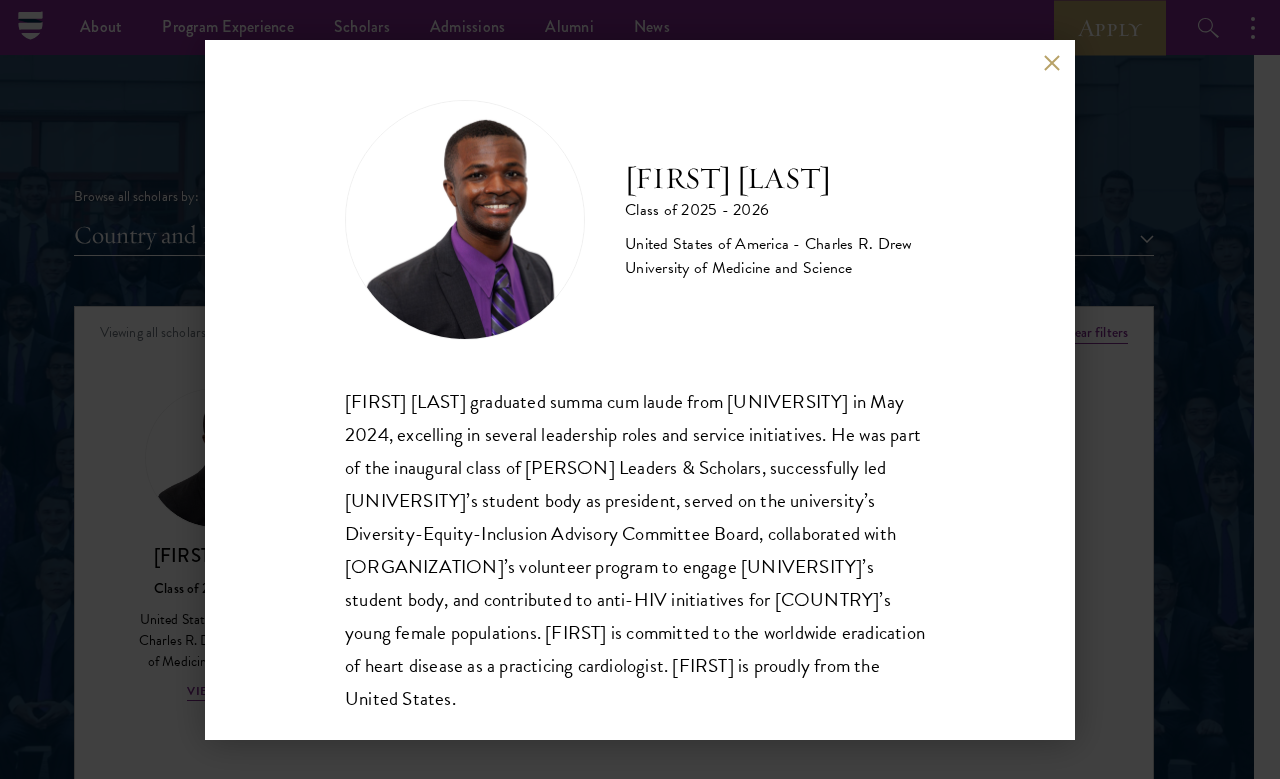 scroll, scrollTop: 2272, scrollLeft: 26, axis: both 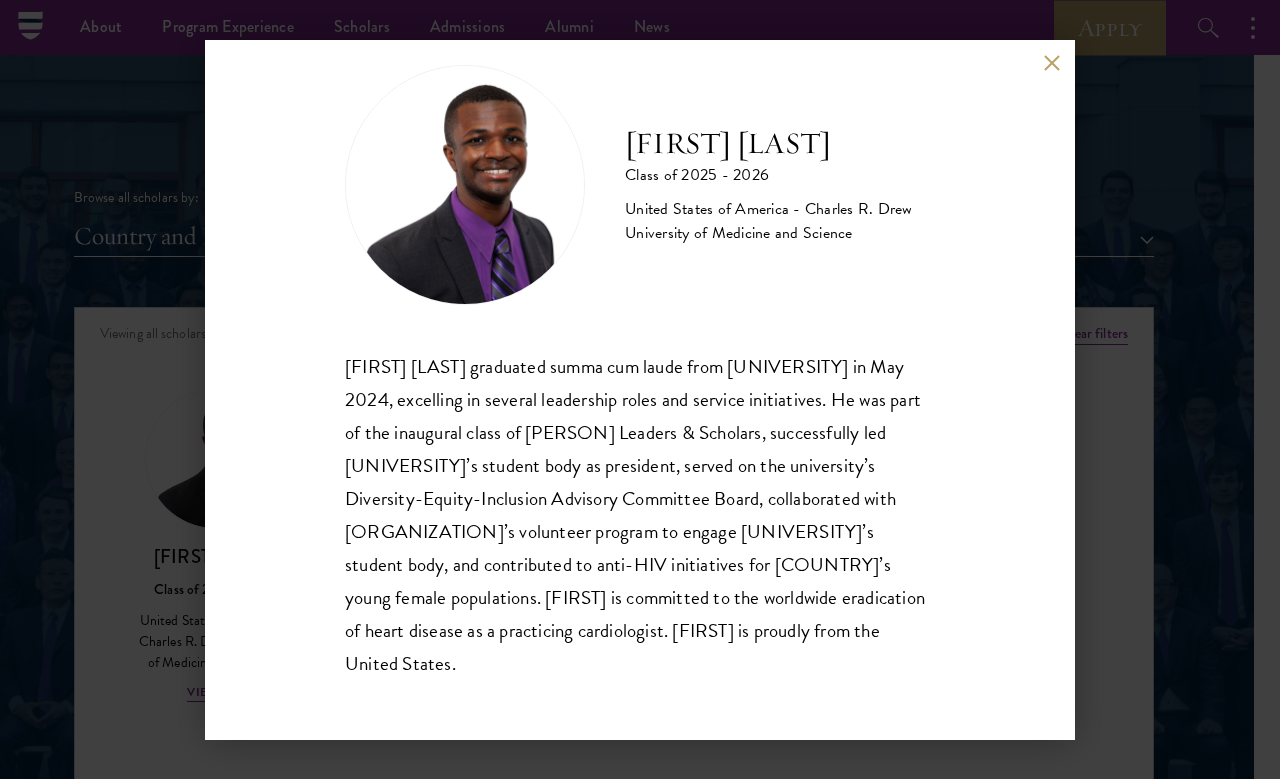 click at bounding box center (1051, 63) 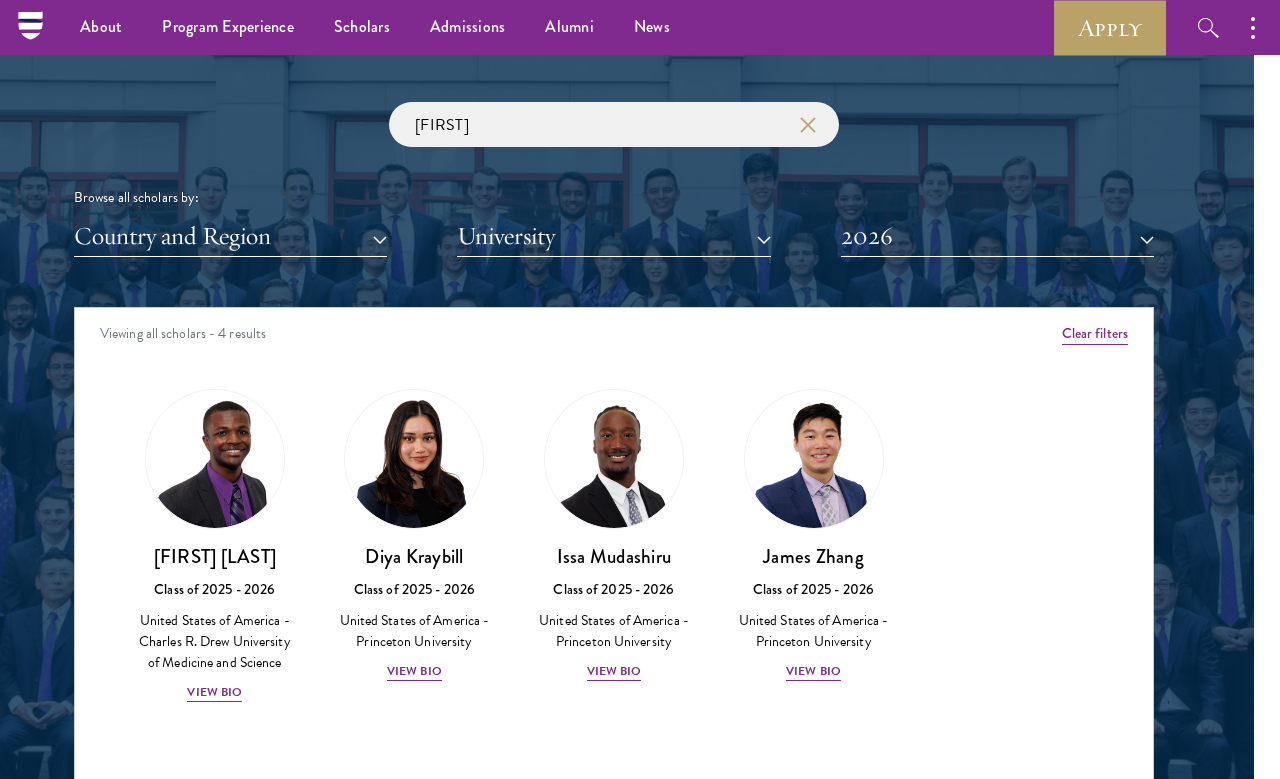 click on "2026" at bounding box center (997, 236) 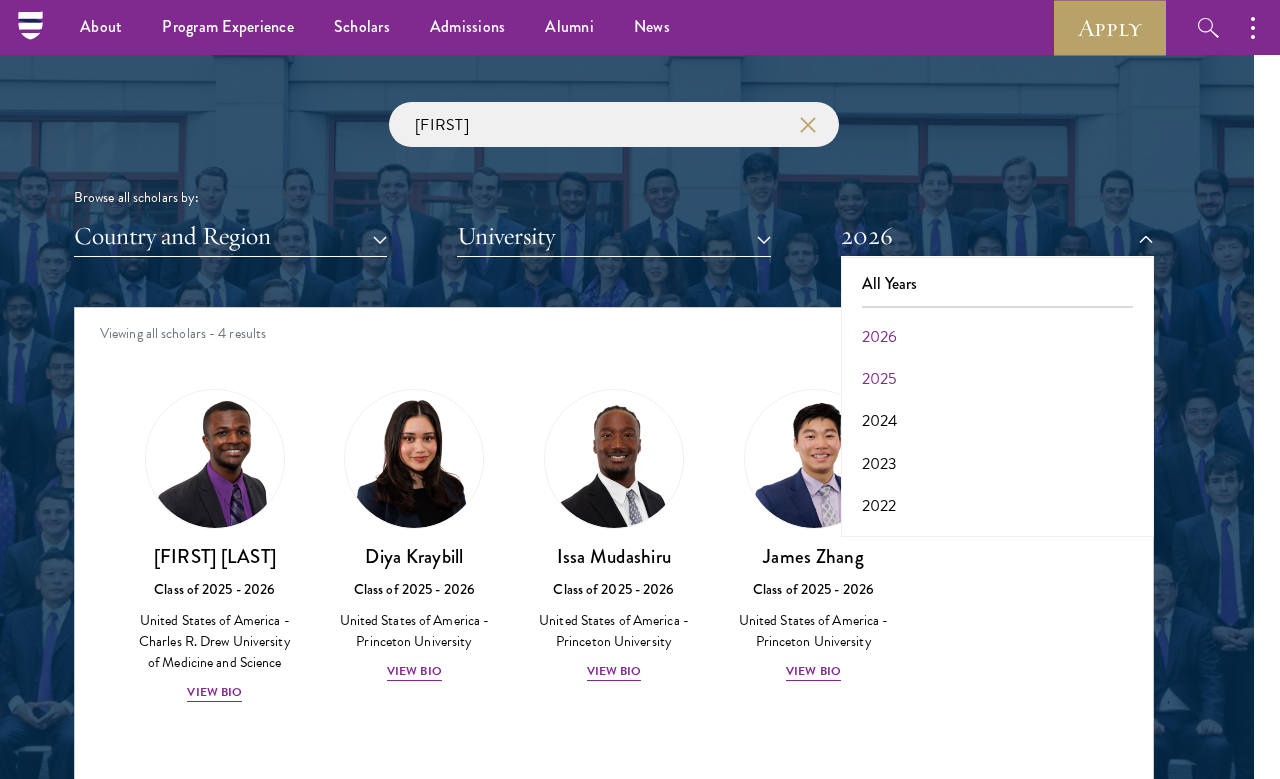 click on "2025" at bounding box center [997, 379] 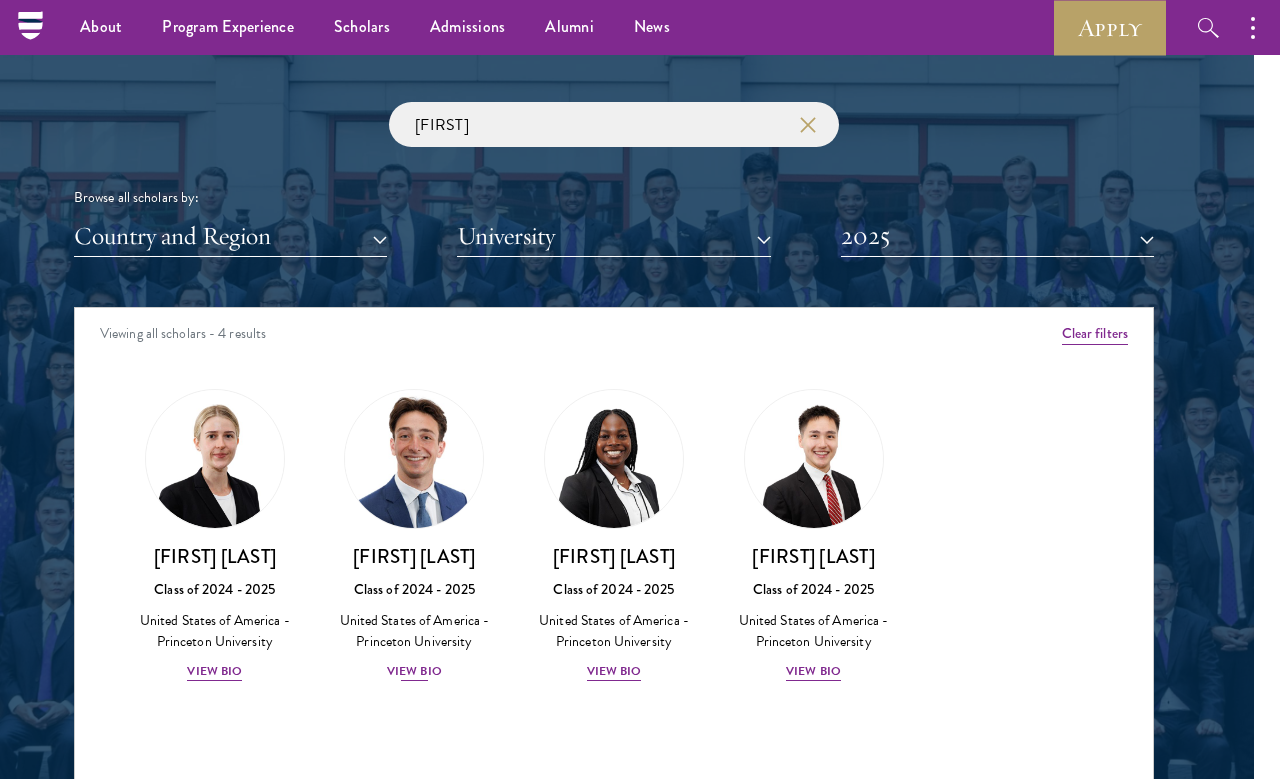 click at bounding box center [414, 459] 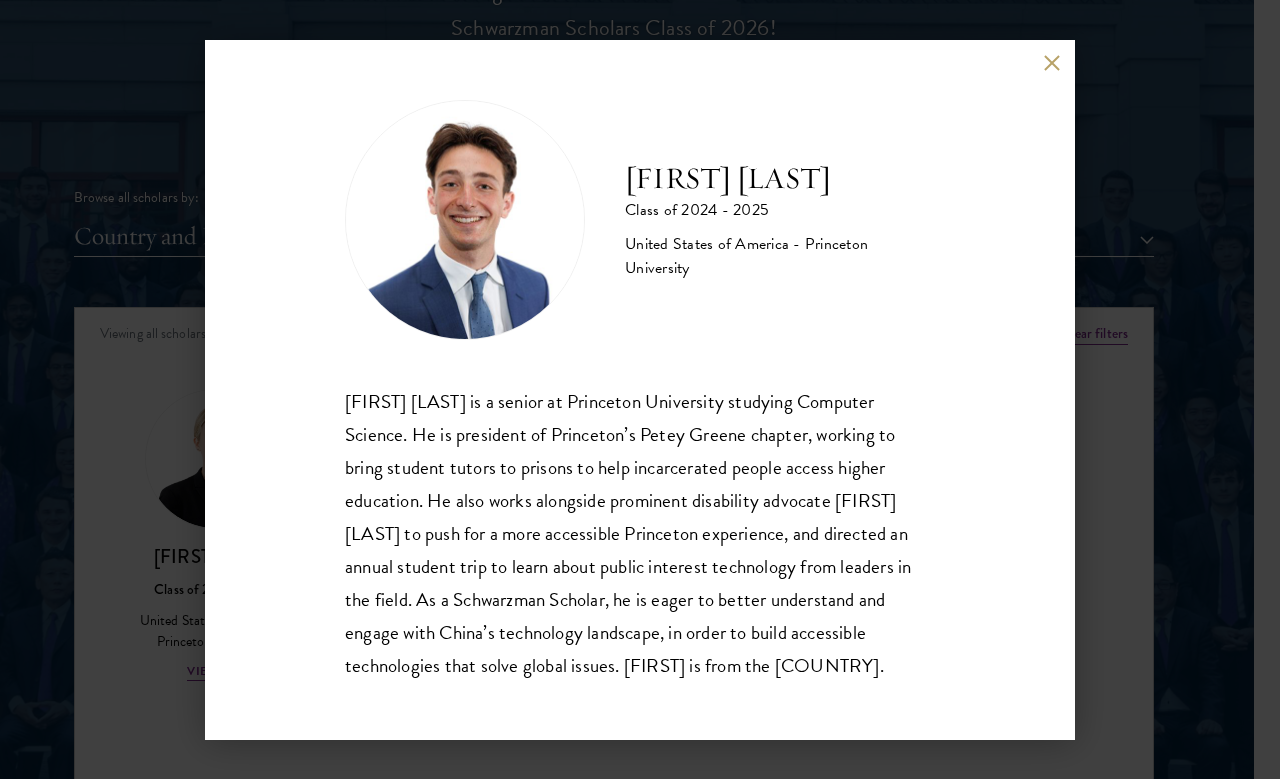 scroll, scrollTop: 2340, scrollLeft: 26, axis: both 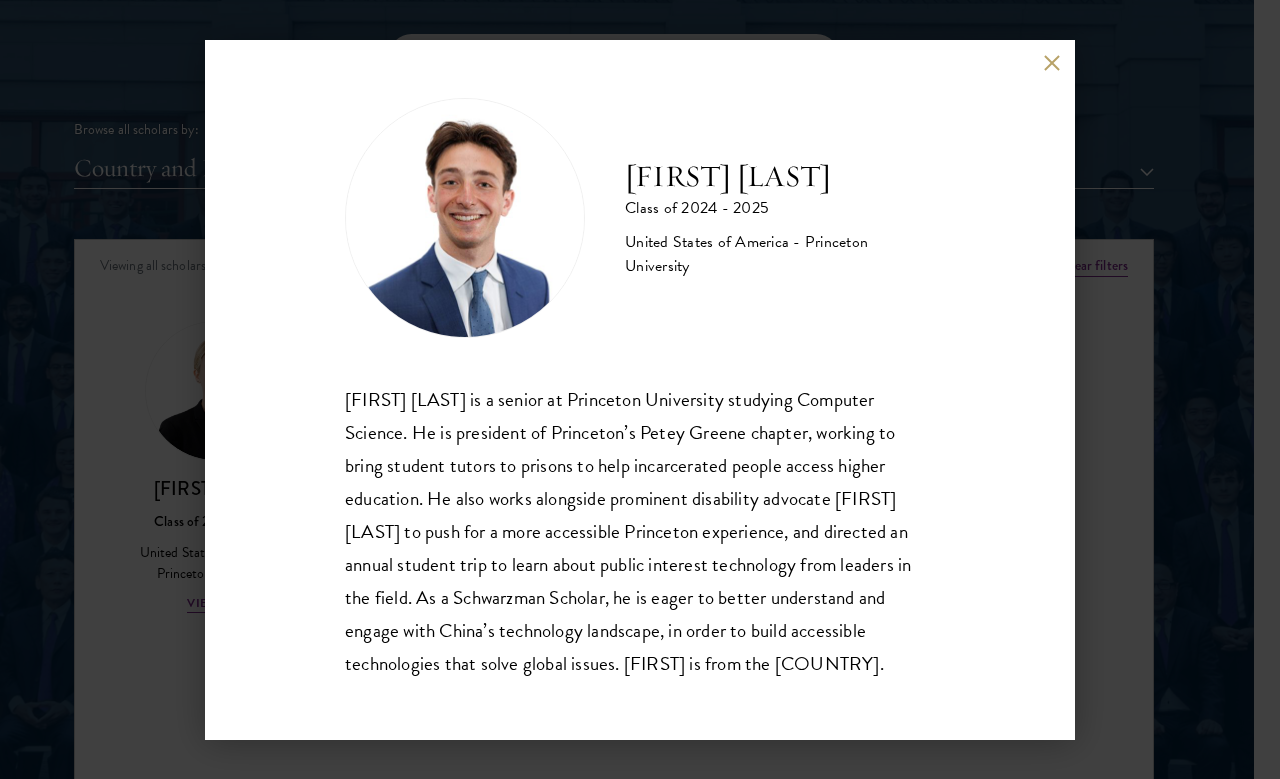 click at bounding box center [1051, 63] 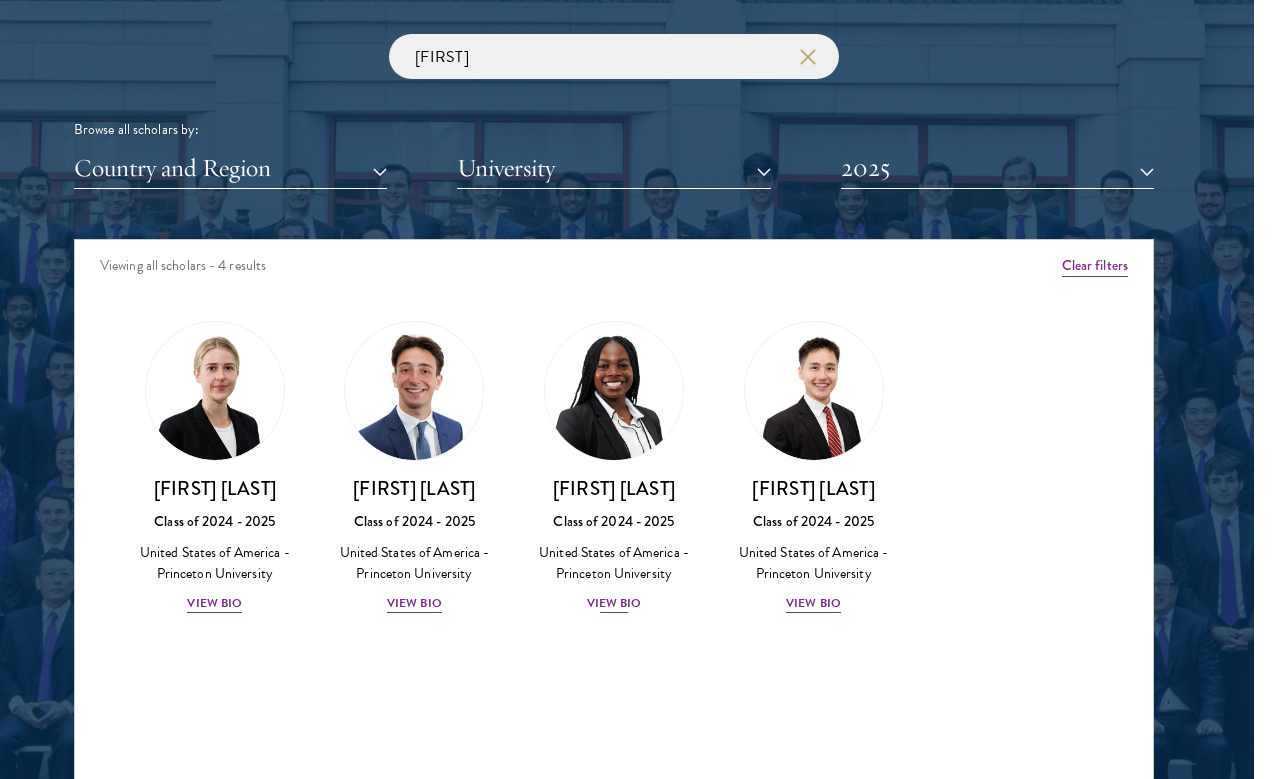 click at bounding box center (614, 391) 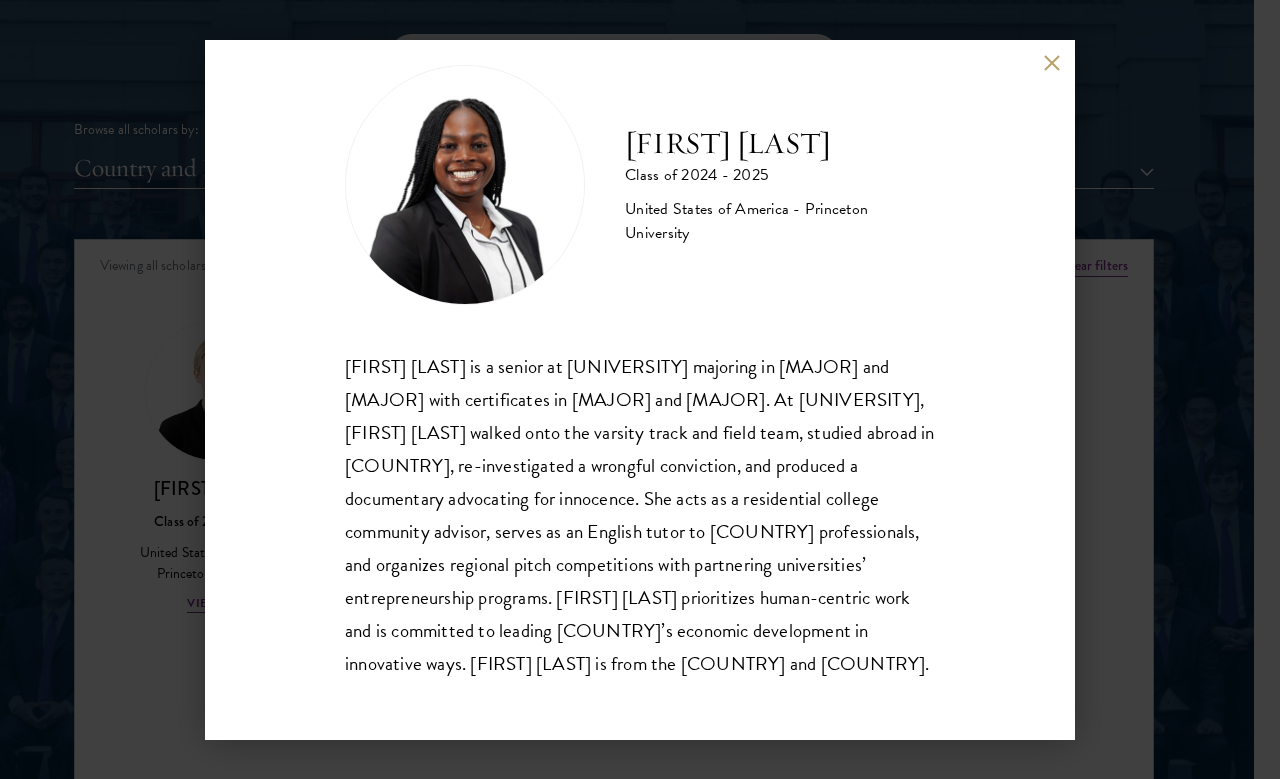 scroll, scrollTop: 68, scrollLeft: 0, axis: vertical 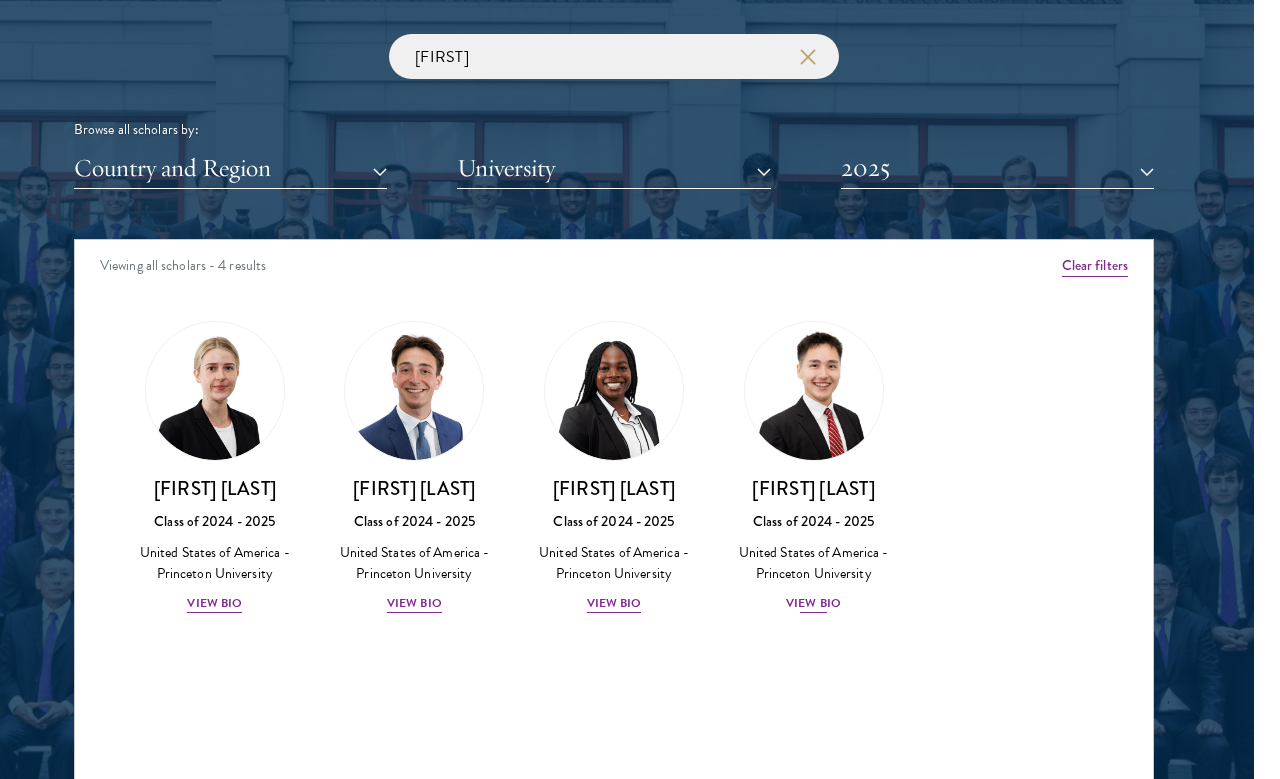 click at bounding box center (814, 391) 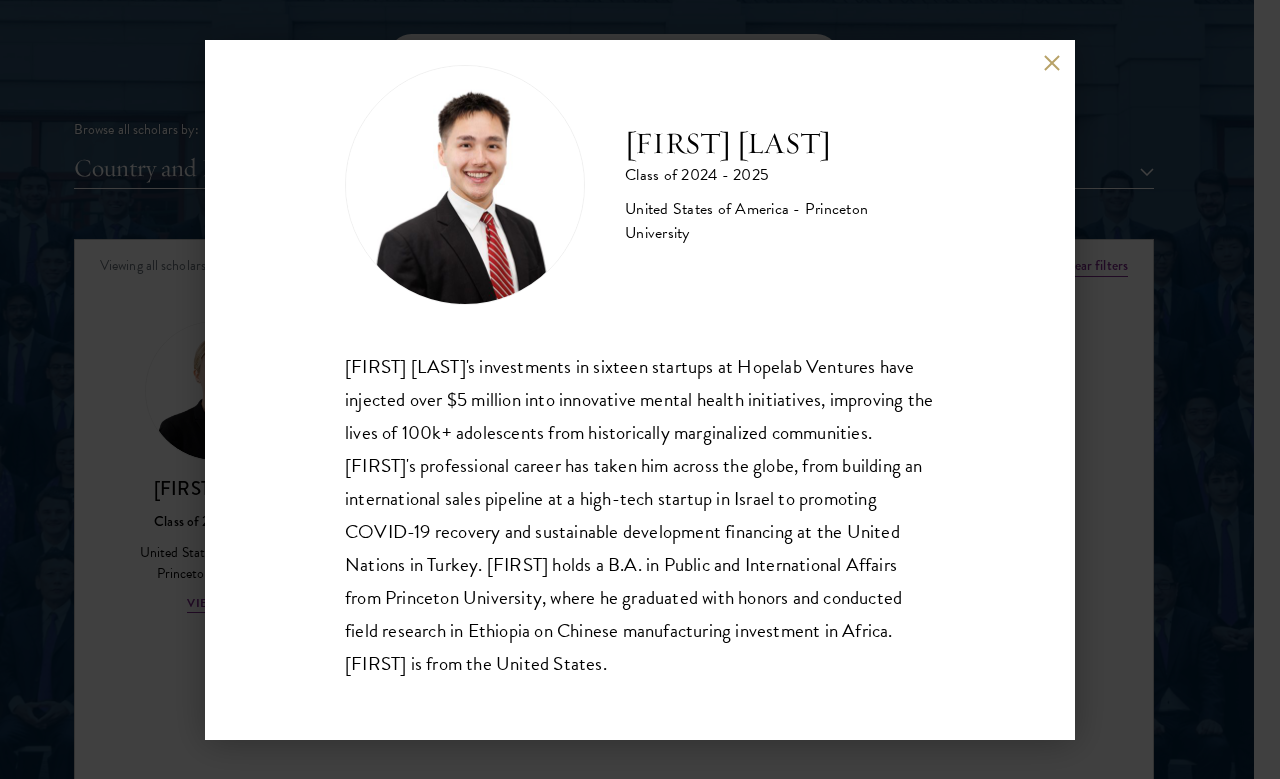 scroll, scrollTop: 35, scrollLeft: 0, axis: vertical 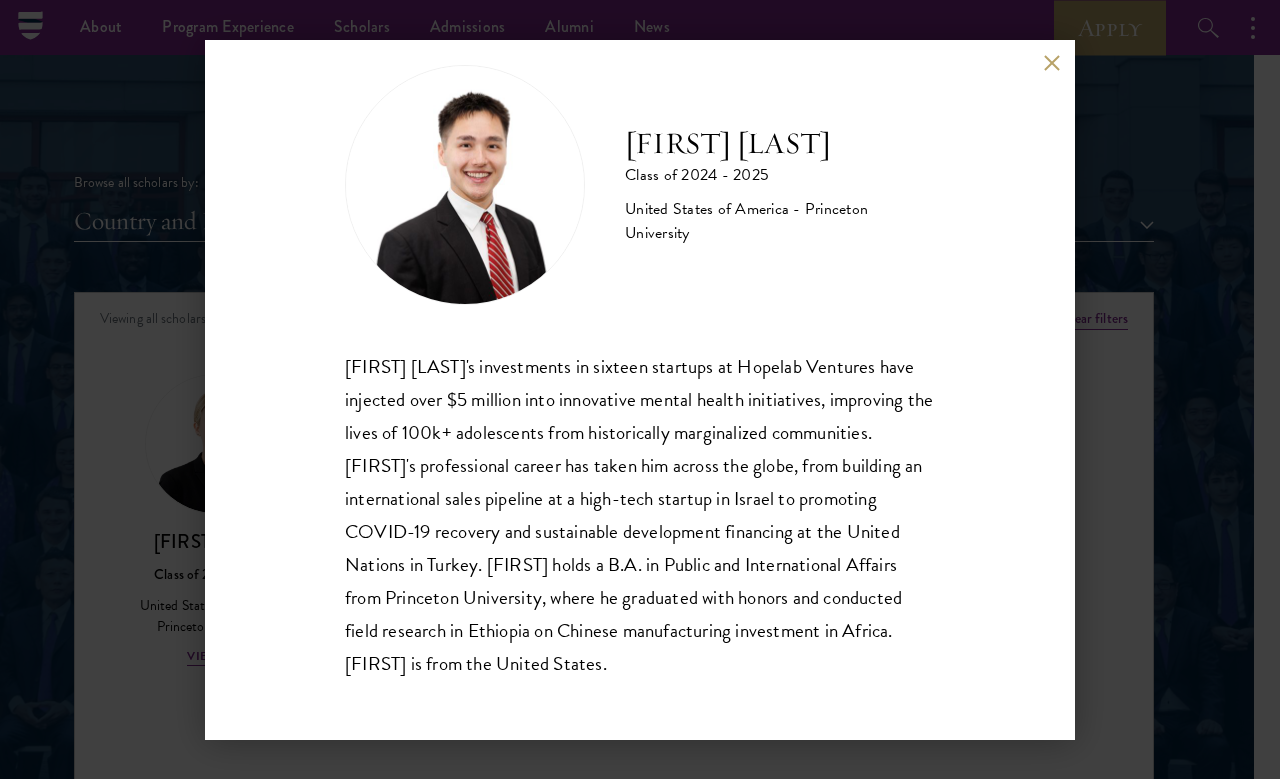 click at bounding box center [1051, 63] 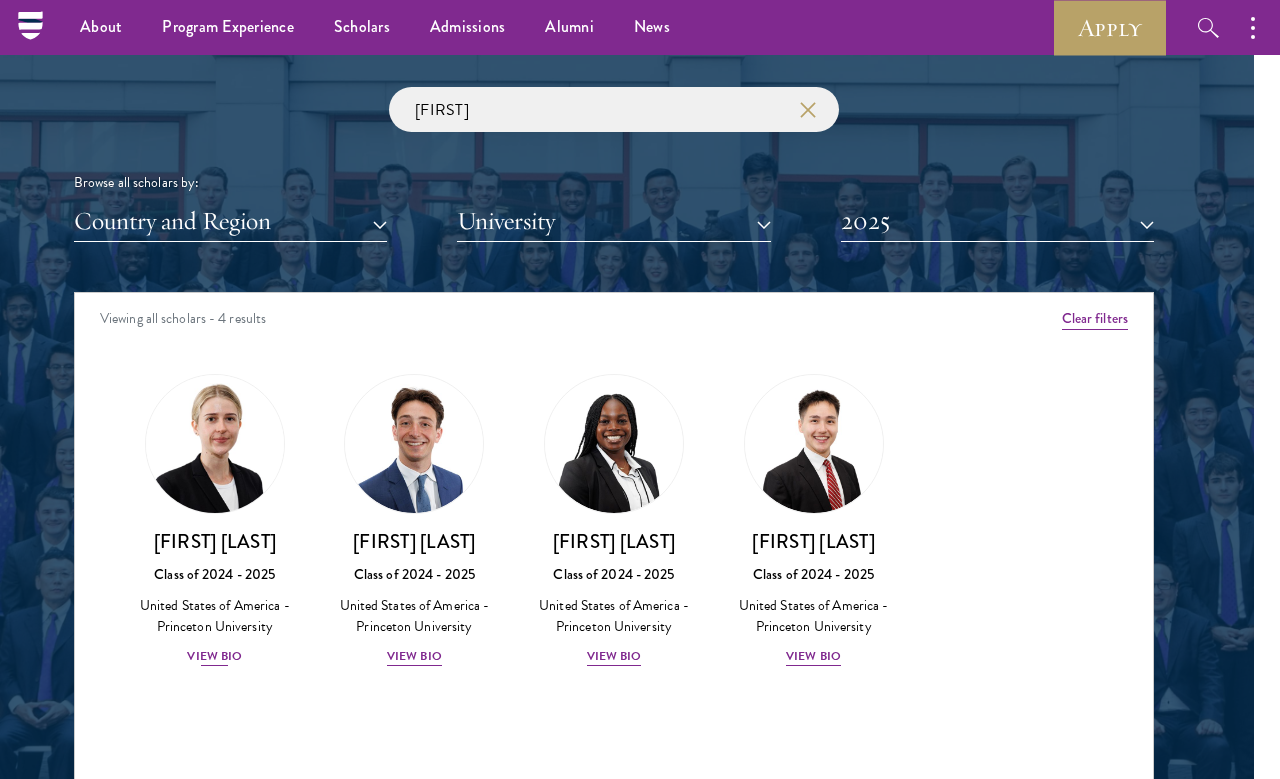 click on "View Bio" at bounding box center (214, 656) 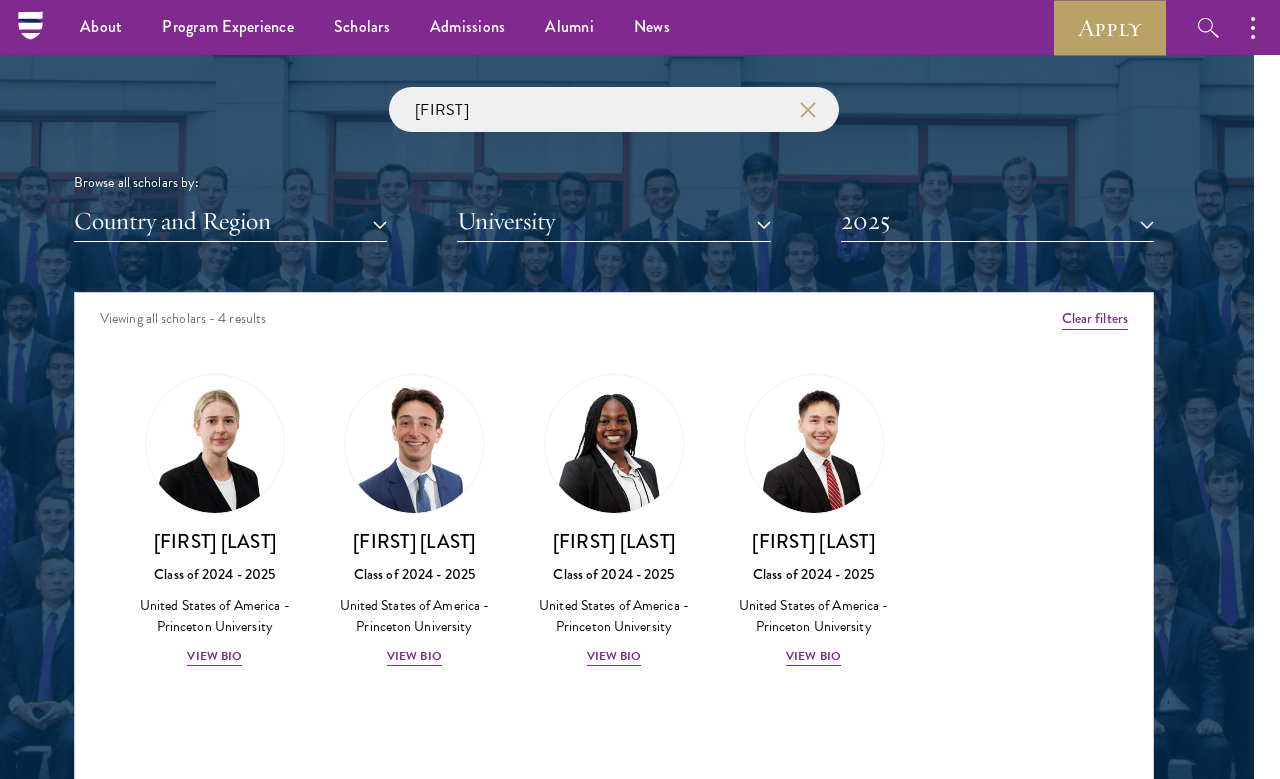 scroll, scrollTop: 2355, scrollLeft: 26, axis: both 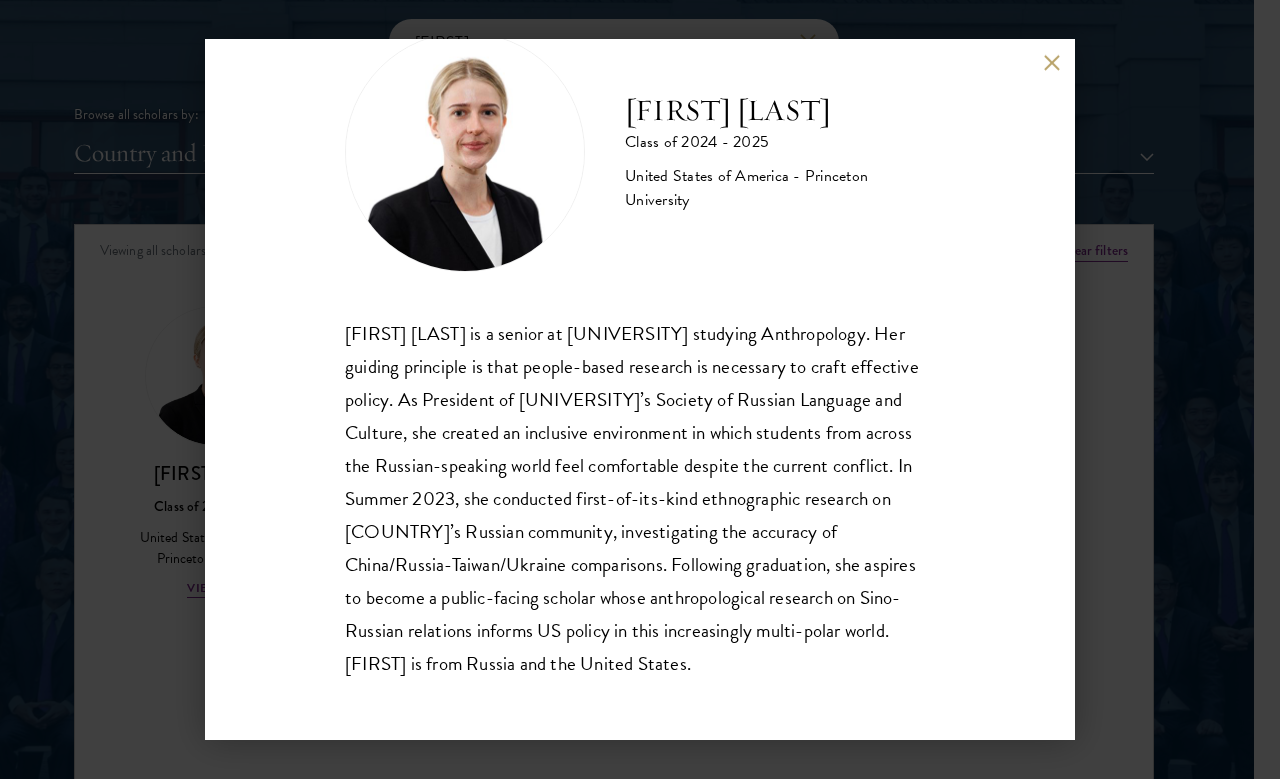 click at bounding box center [1051, 63] 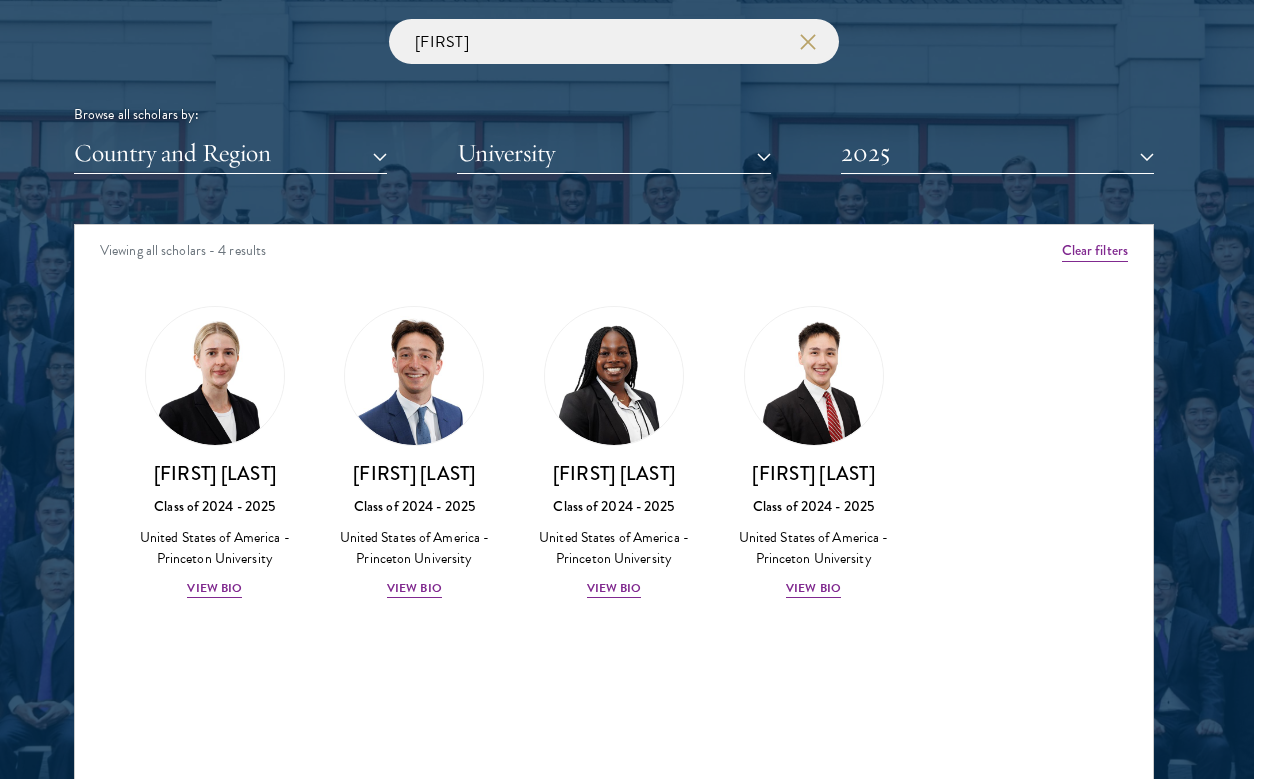 click on "2025" at bounding box center (997, 153) 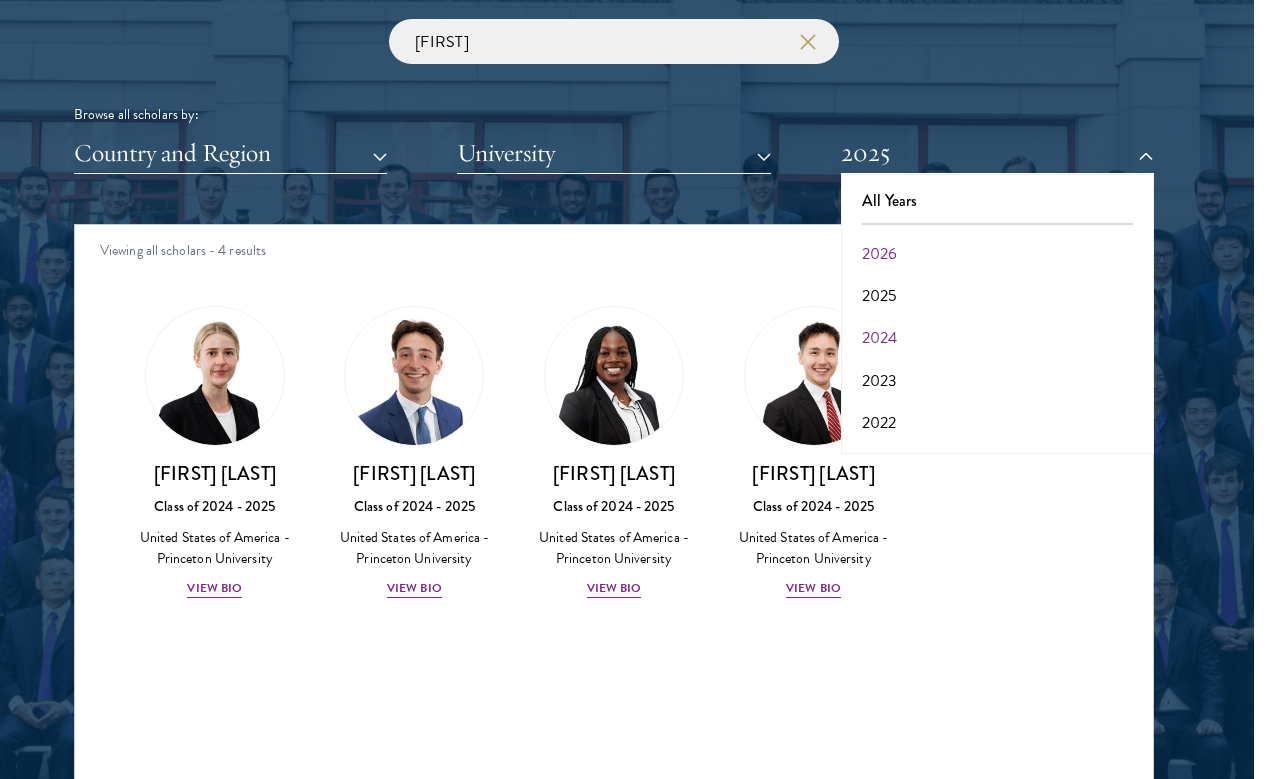 click on "2024" at bounding box center [997, 338] 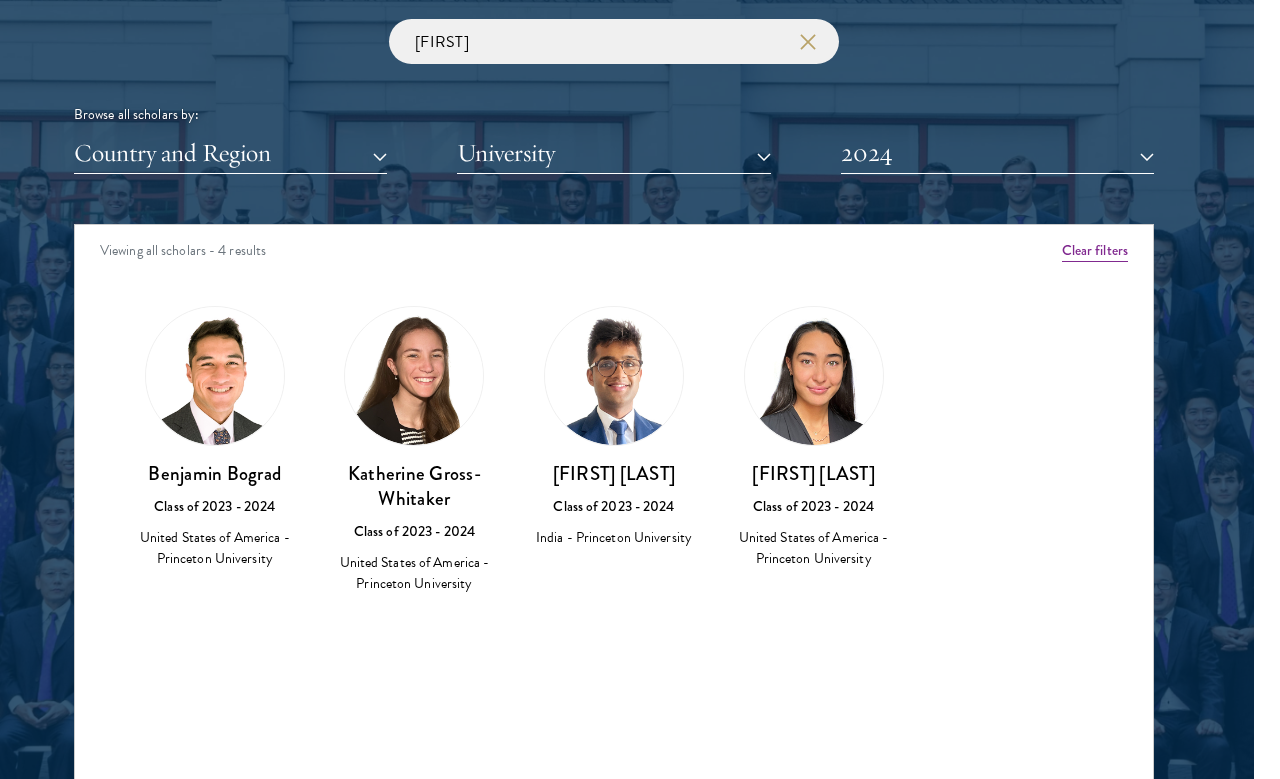 click at bounding box center (215, 376) 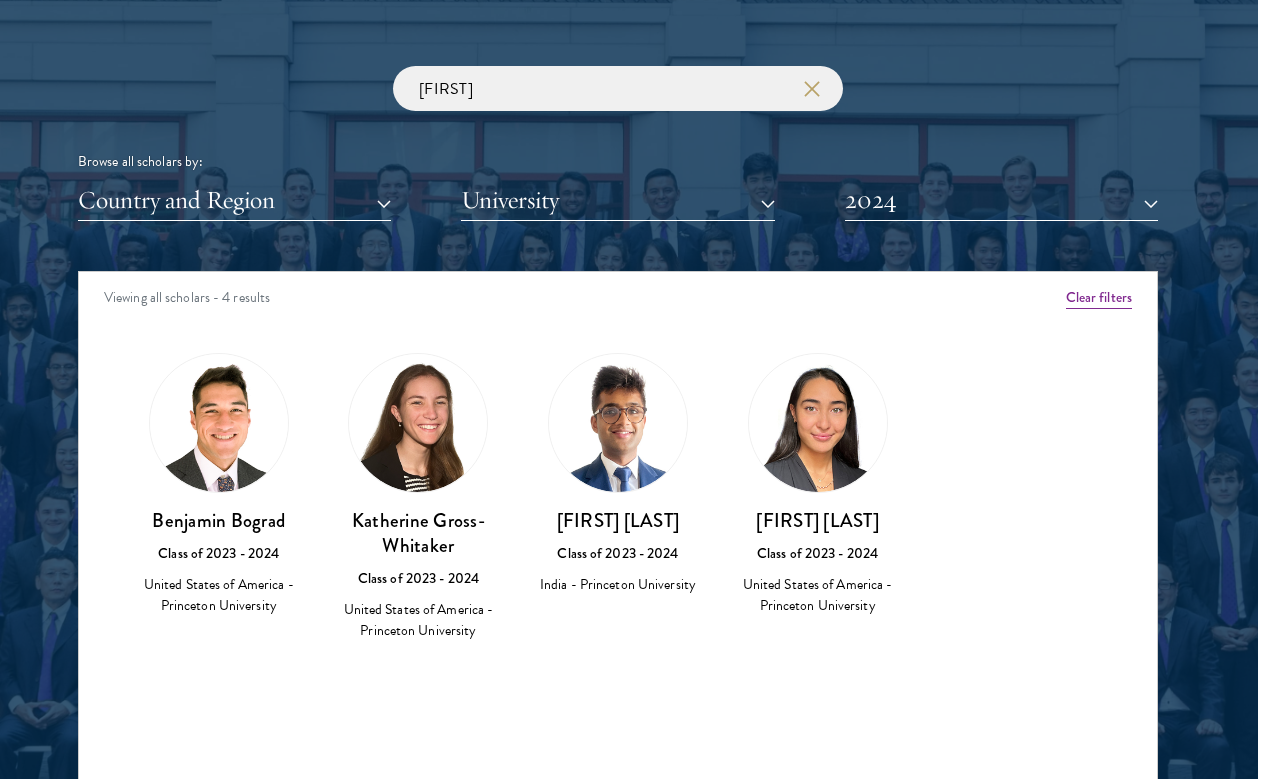 scroll, scrollTop: 2302, scrollLeft: 22, axis: both 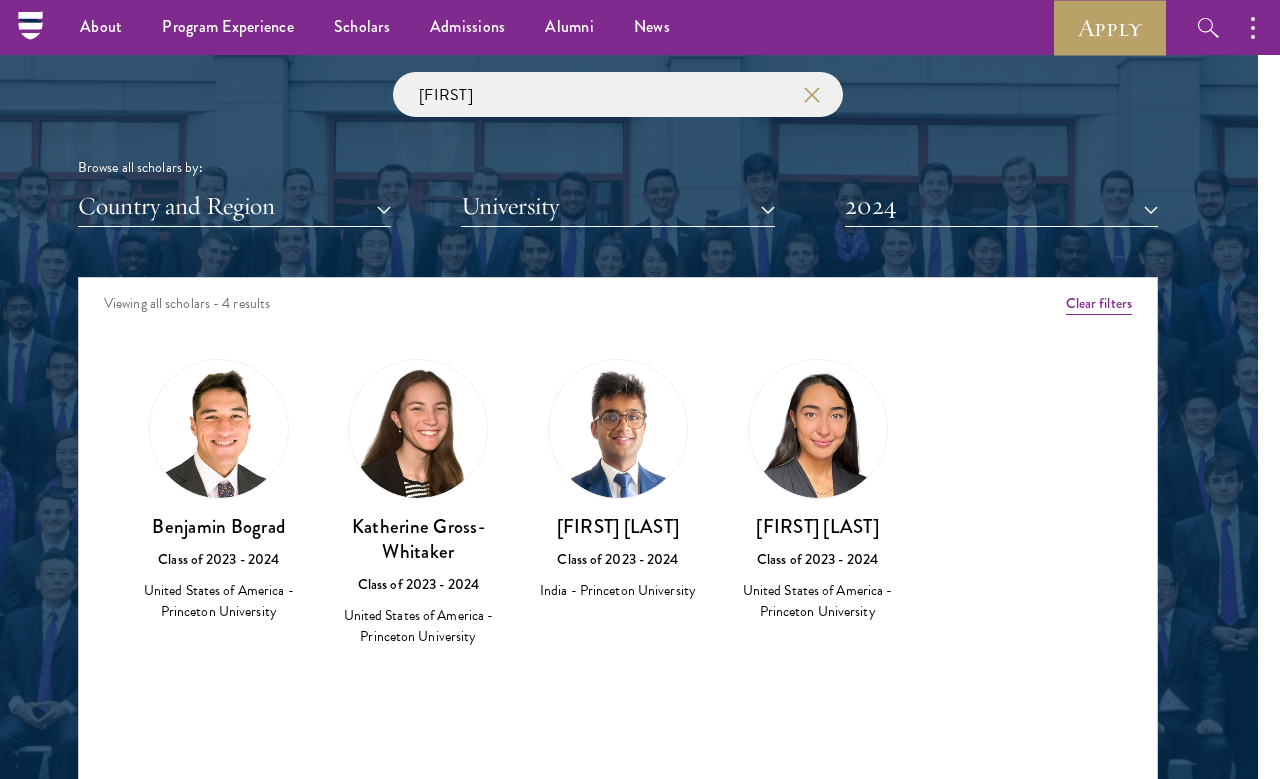 click on "Benjamin Bograd" at bounding box center (219, 526) 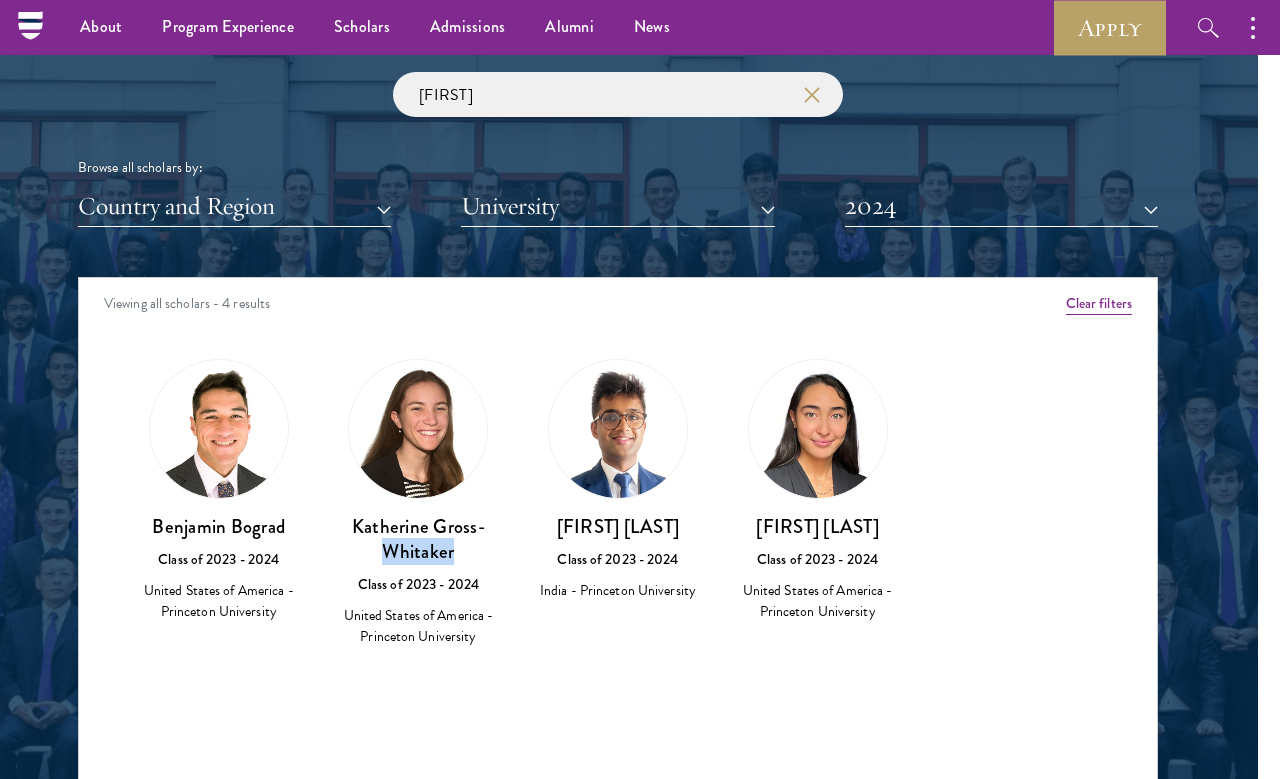 click on "United States of America - Princeton University" at bounding box center (419, 626) 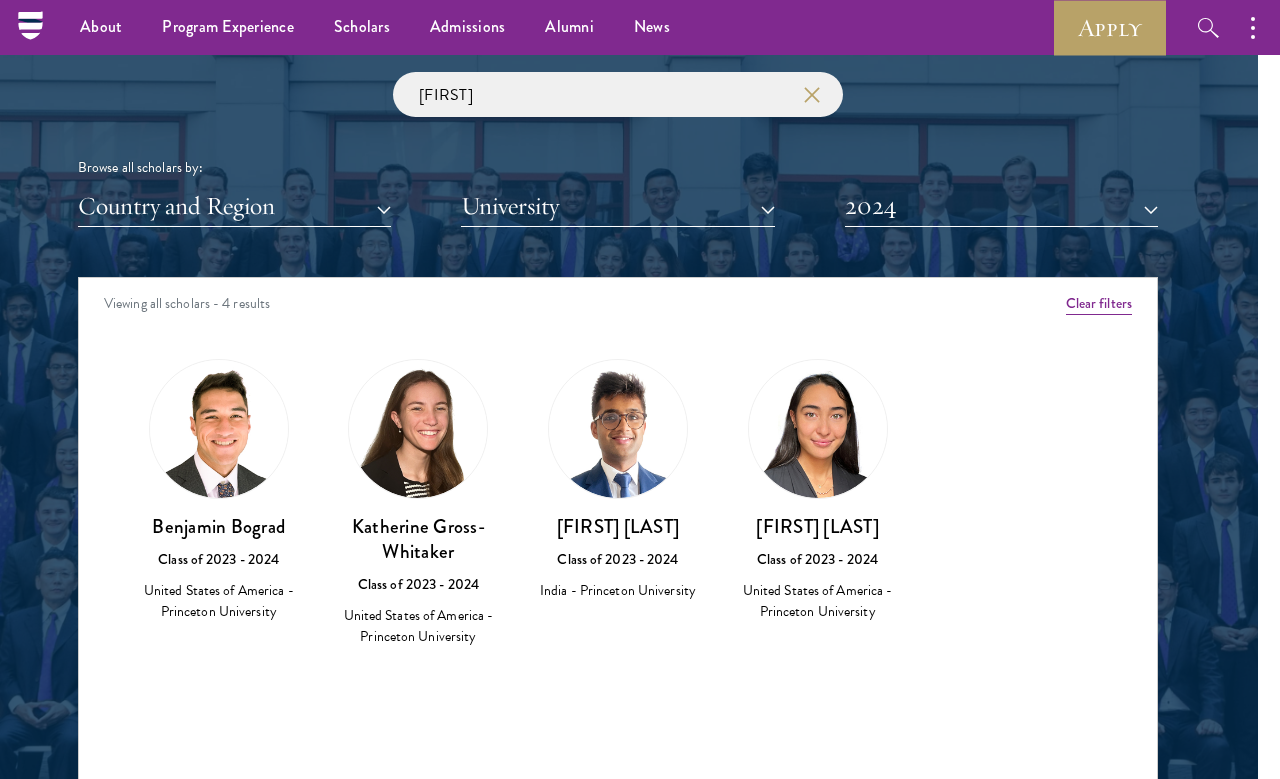 click on "Katherine Gross-Whitaker" at bounding box center [419, 539] 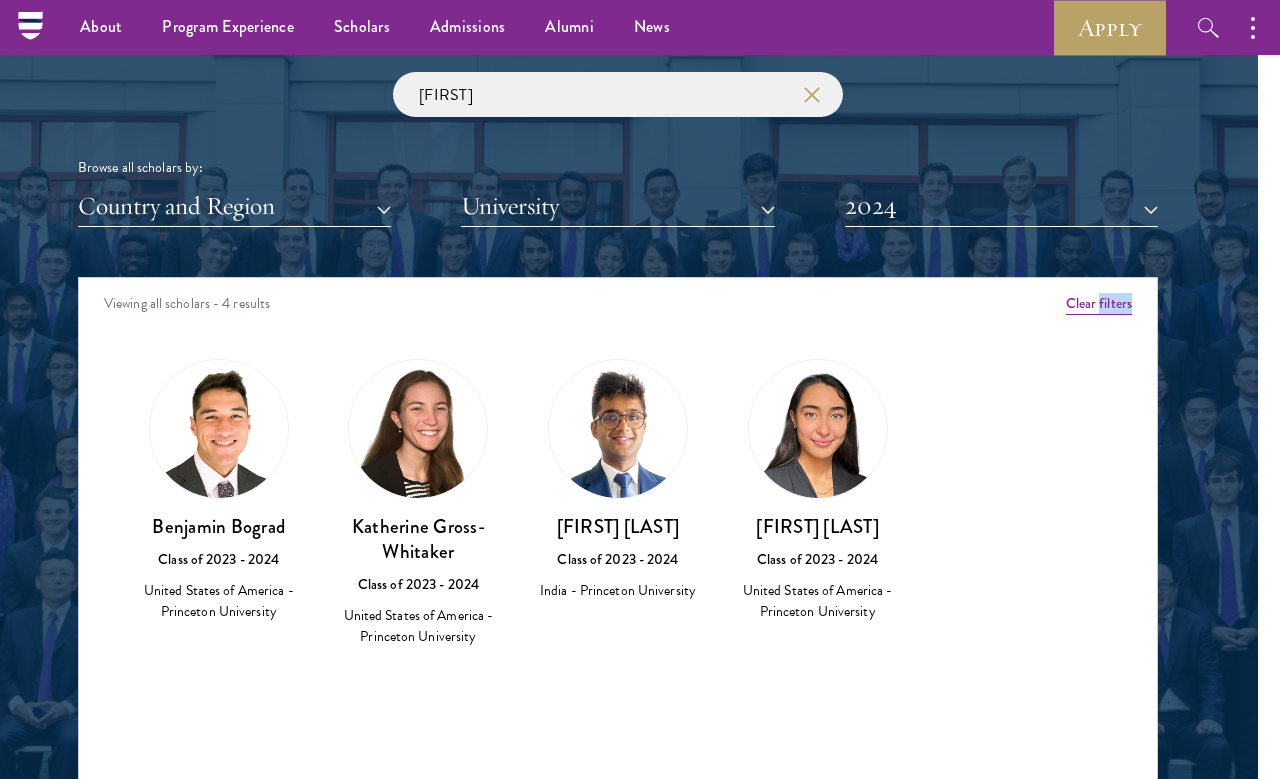 click at bounding box center [219, 429] 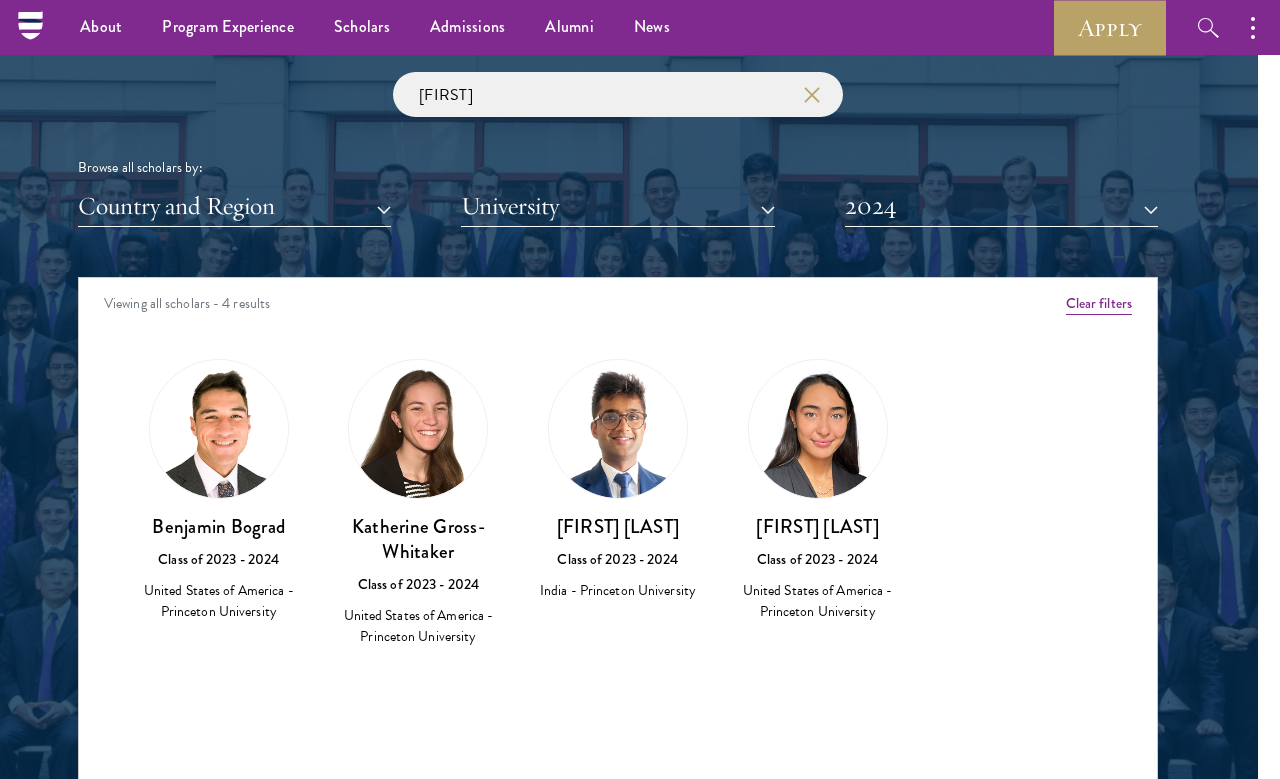 click at bounding box center [811, 95] 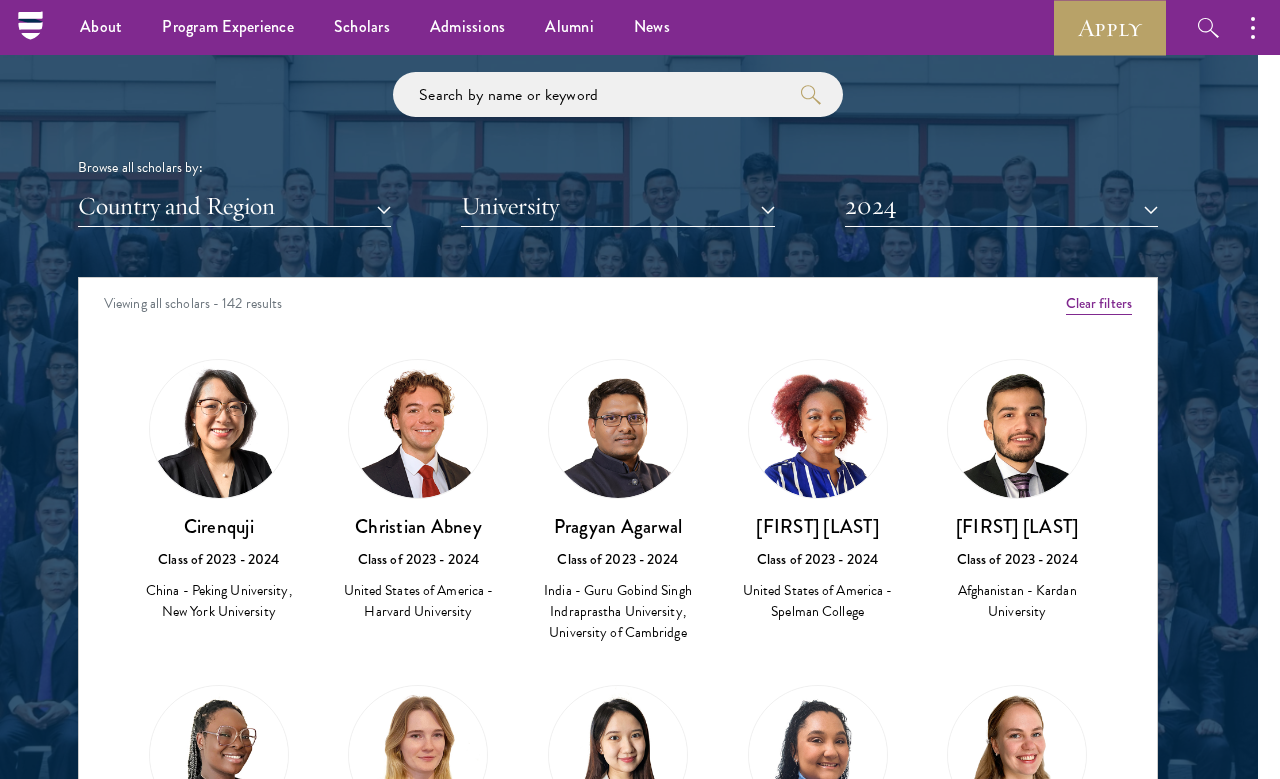 click on "2024" at bounding box center (1001, 206) 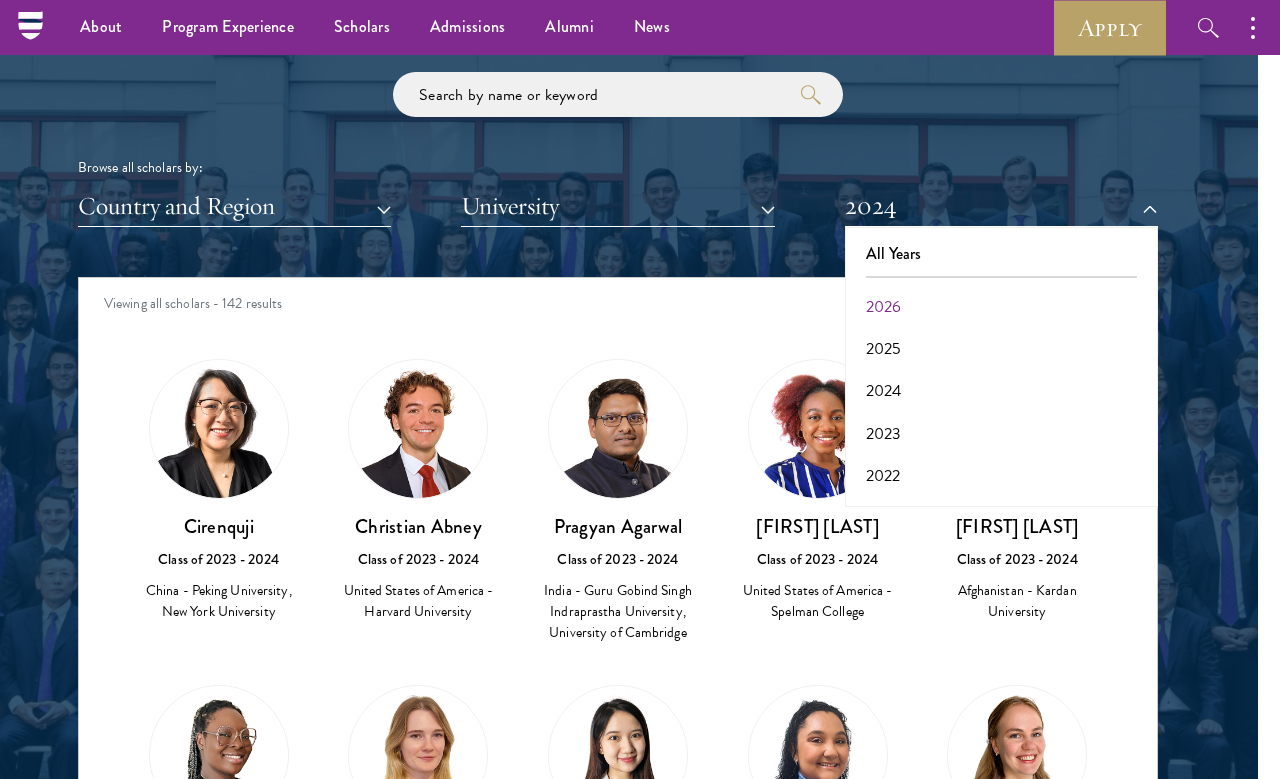 click on "2026" at bounding box center [1001, 307] 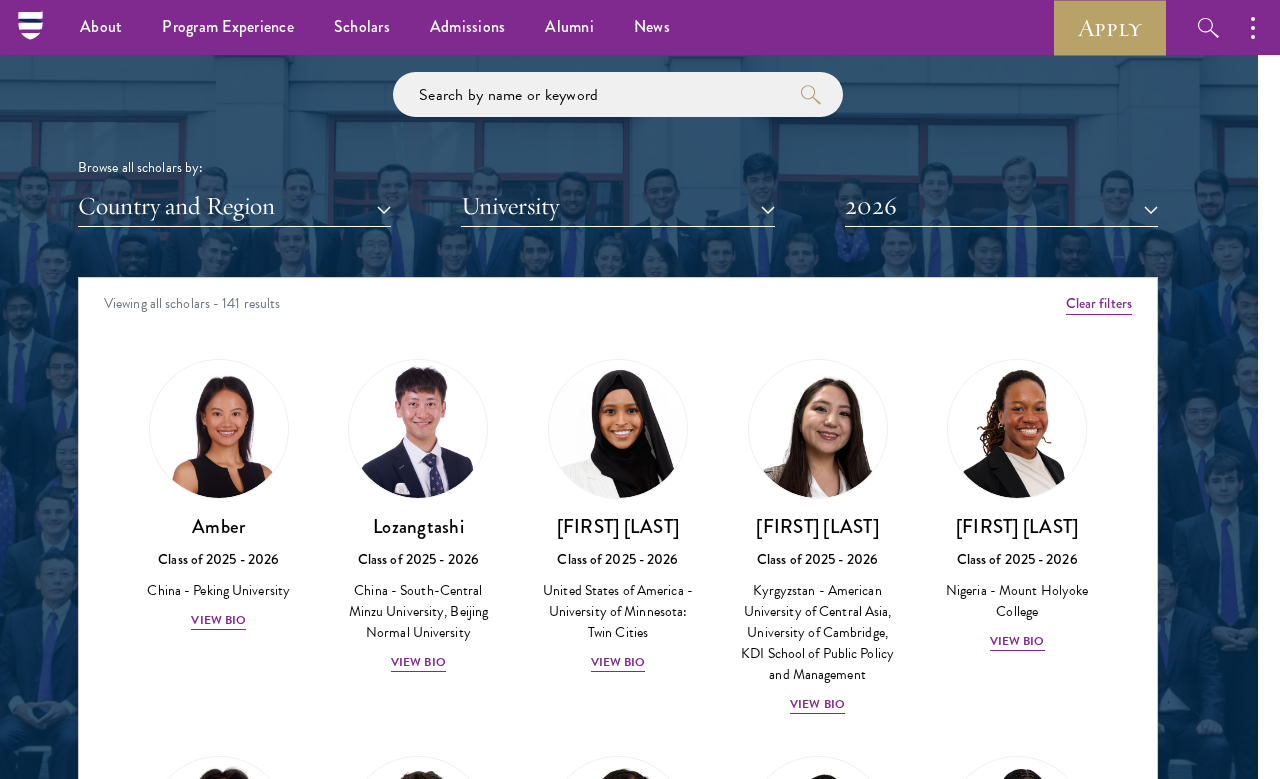 click on "Country and Region" at bounding box center (234, 206) 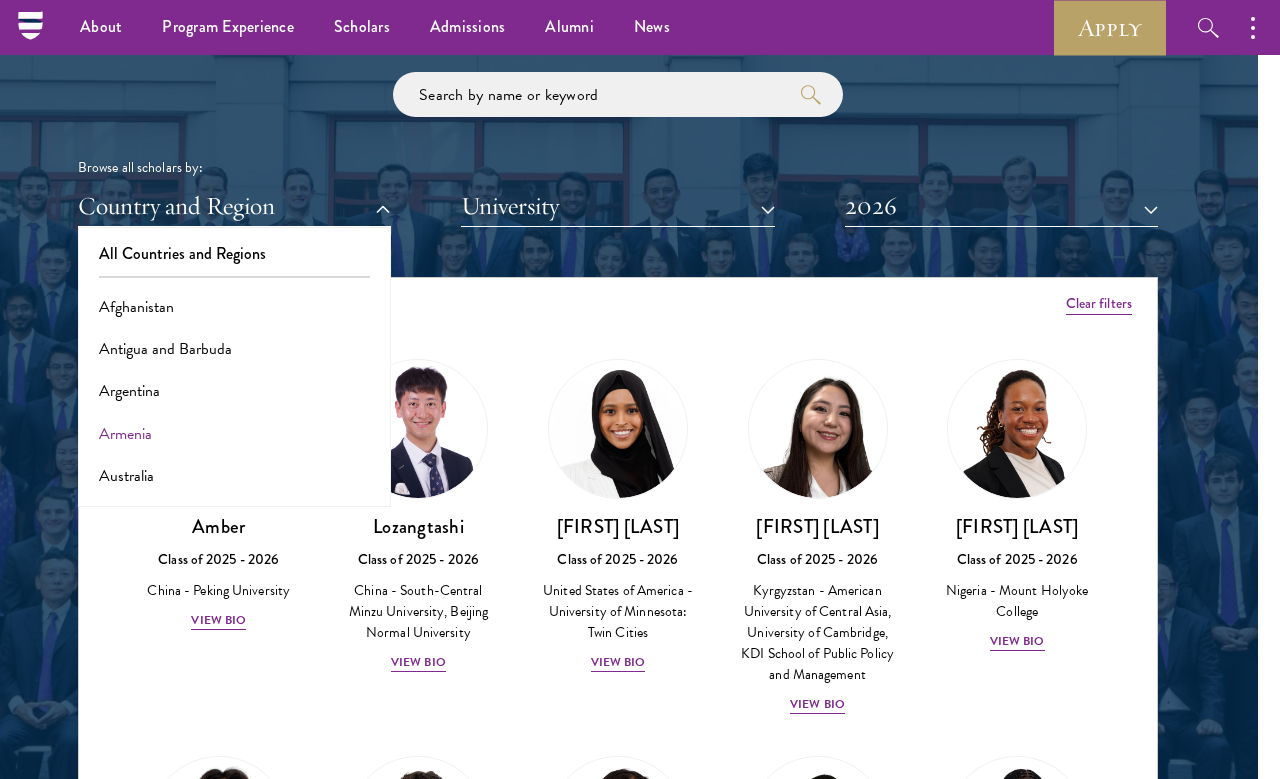 scroll, scrollTop: 70, scrollLeft: 0, axis: vertical 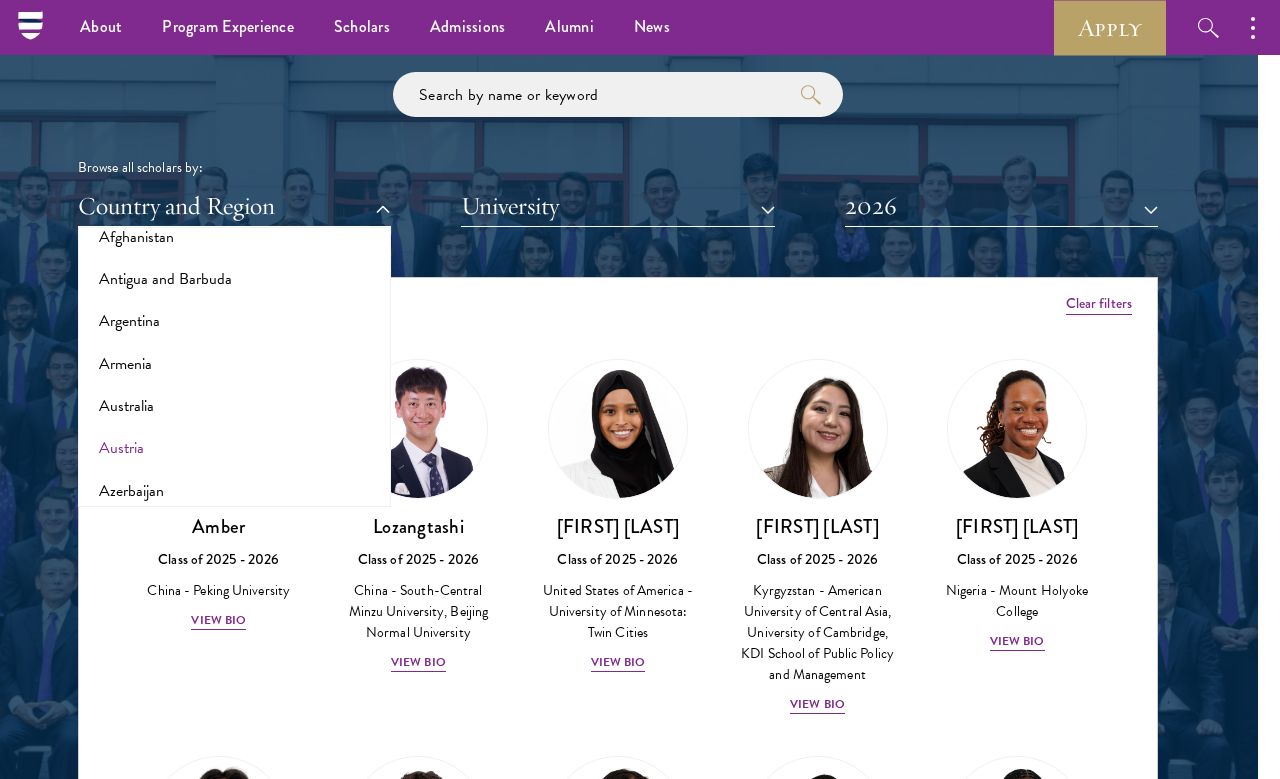 click on "Austria" at bounding box center (234, 448) 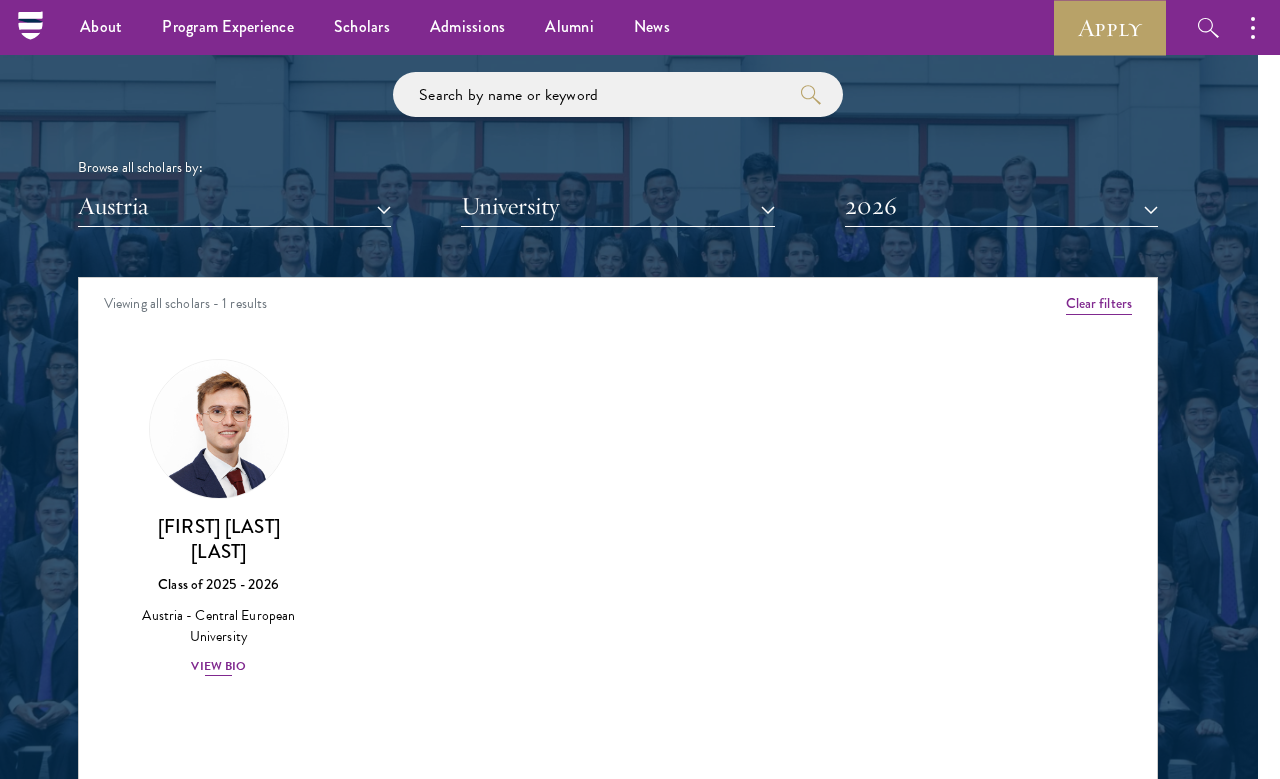 click at bounding box center (219, 429) 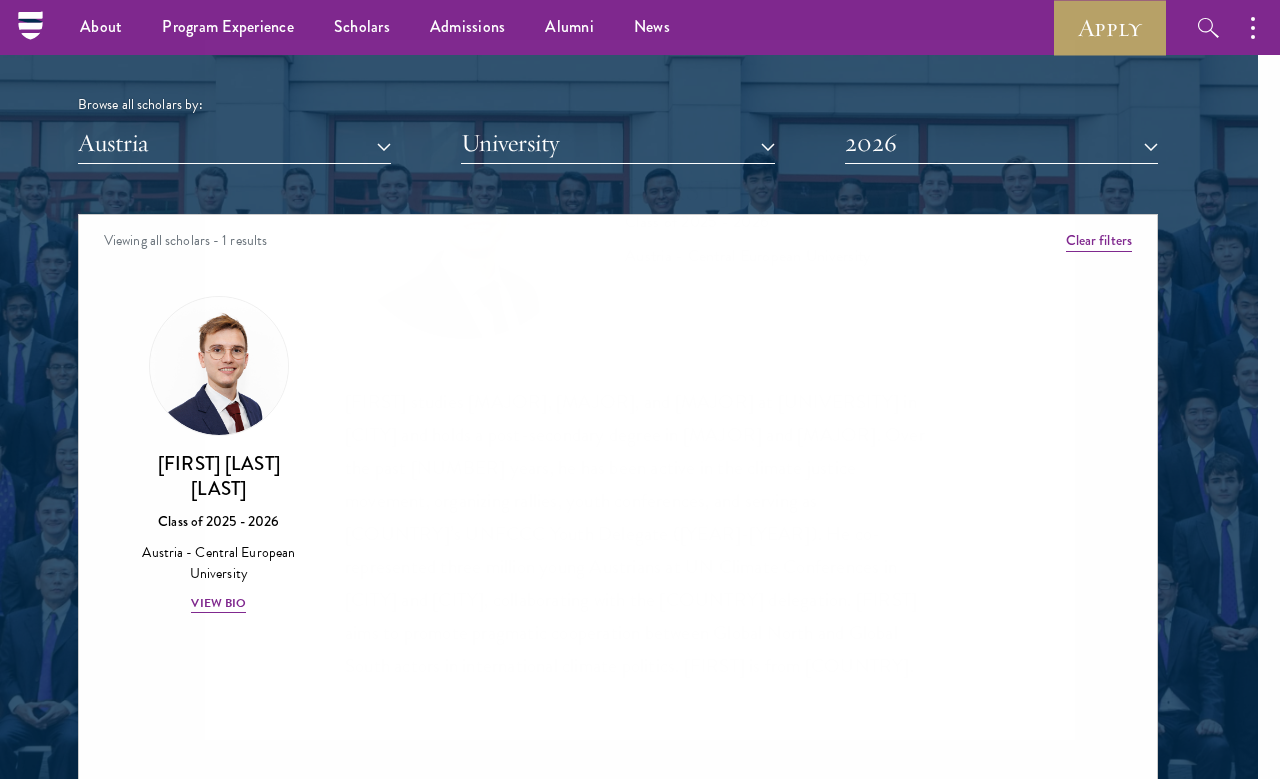 scroll, scrollTop: 2370, scrollLeft: 22, axis: both 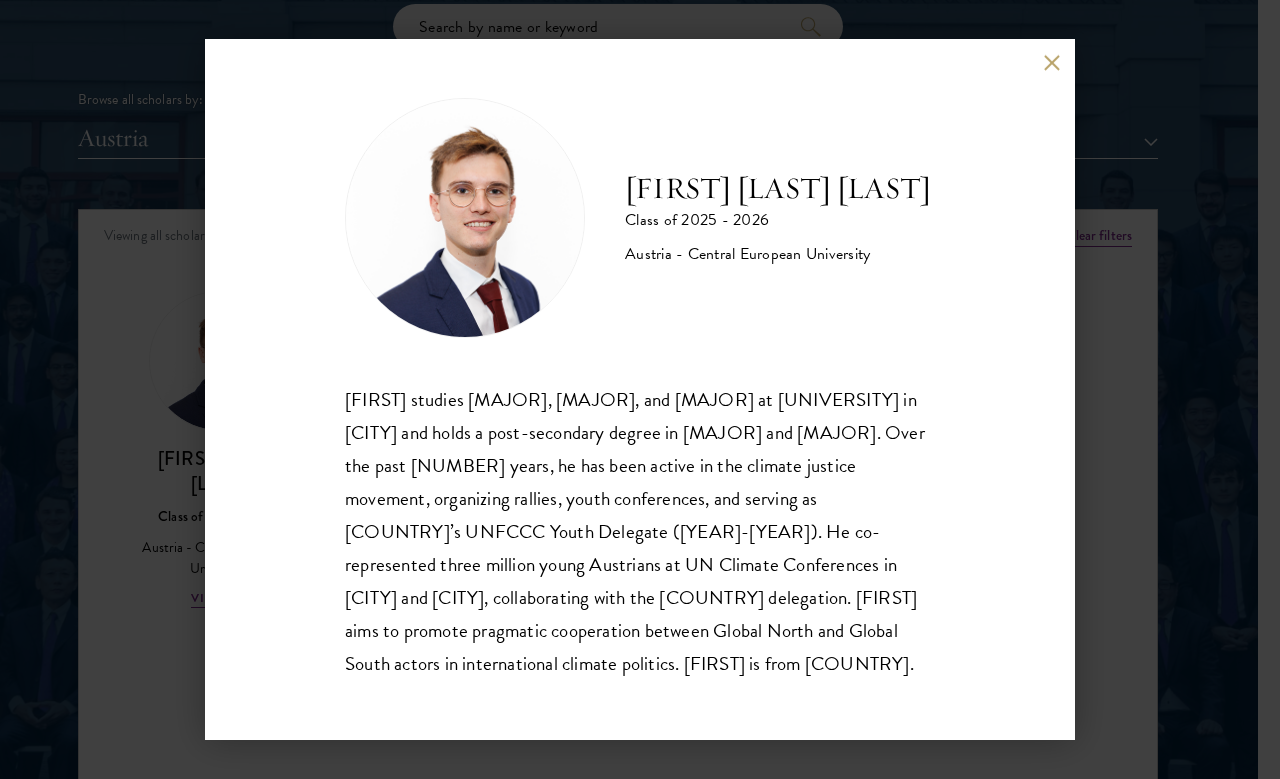 click at bounding box center [1051, 63] 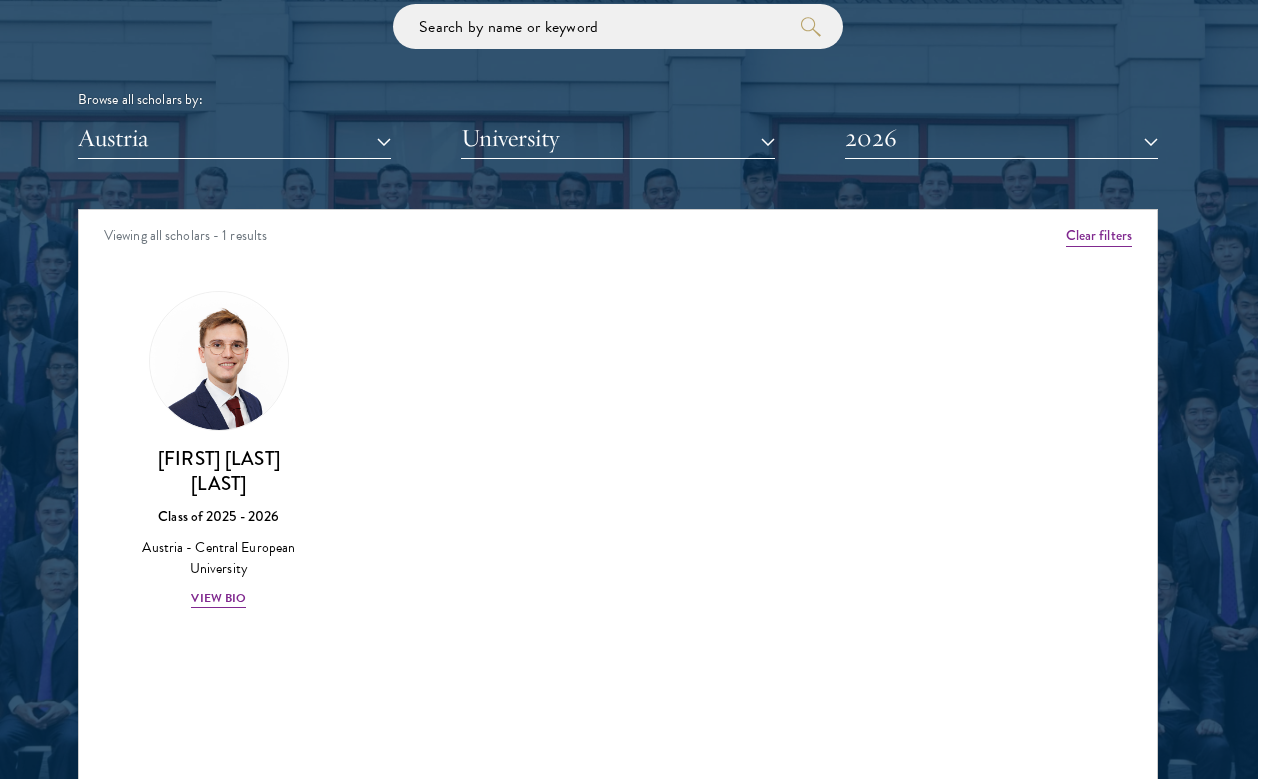 click on "2026" at bounding box center (1001, 138) 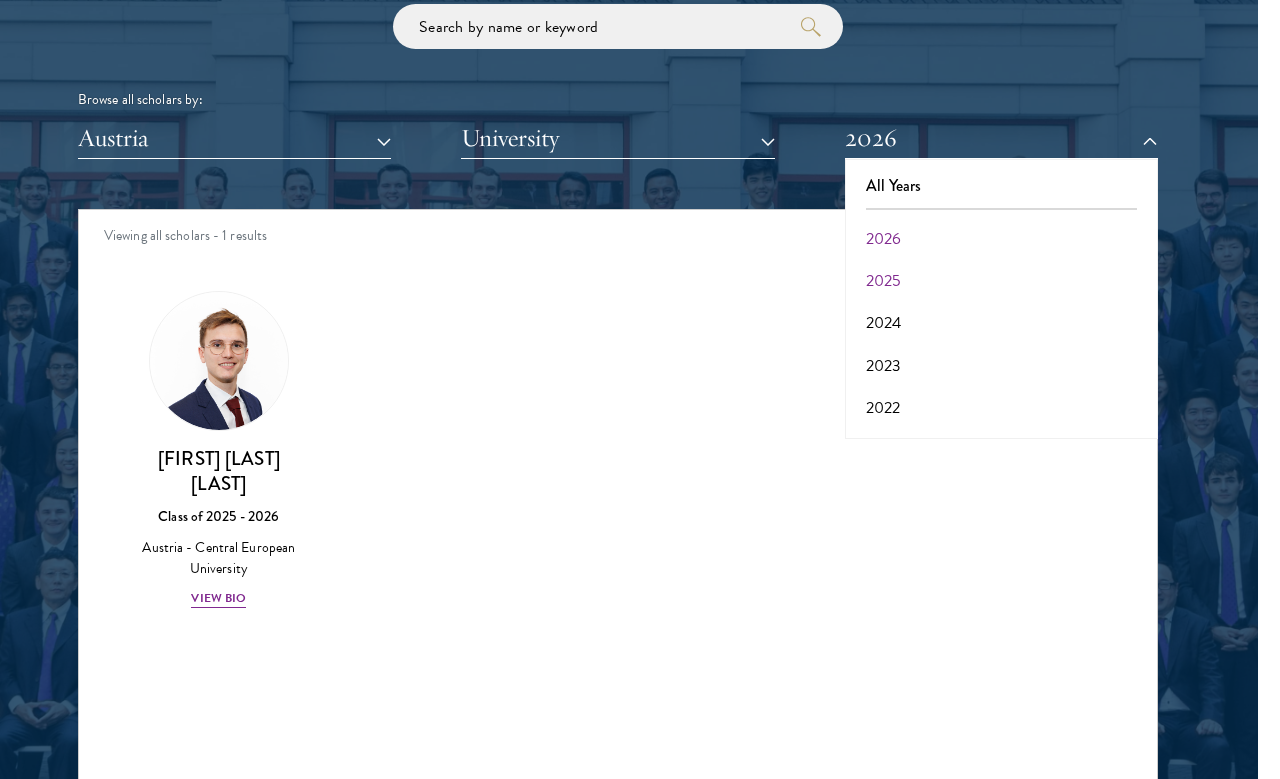 click on "2025" at bounding box center (1001, 281) 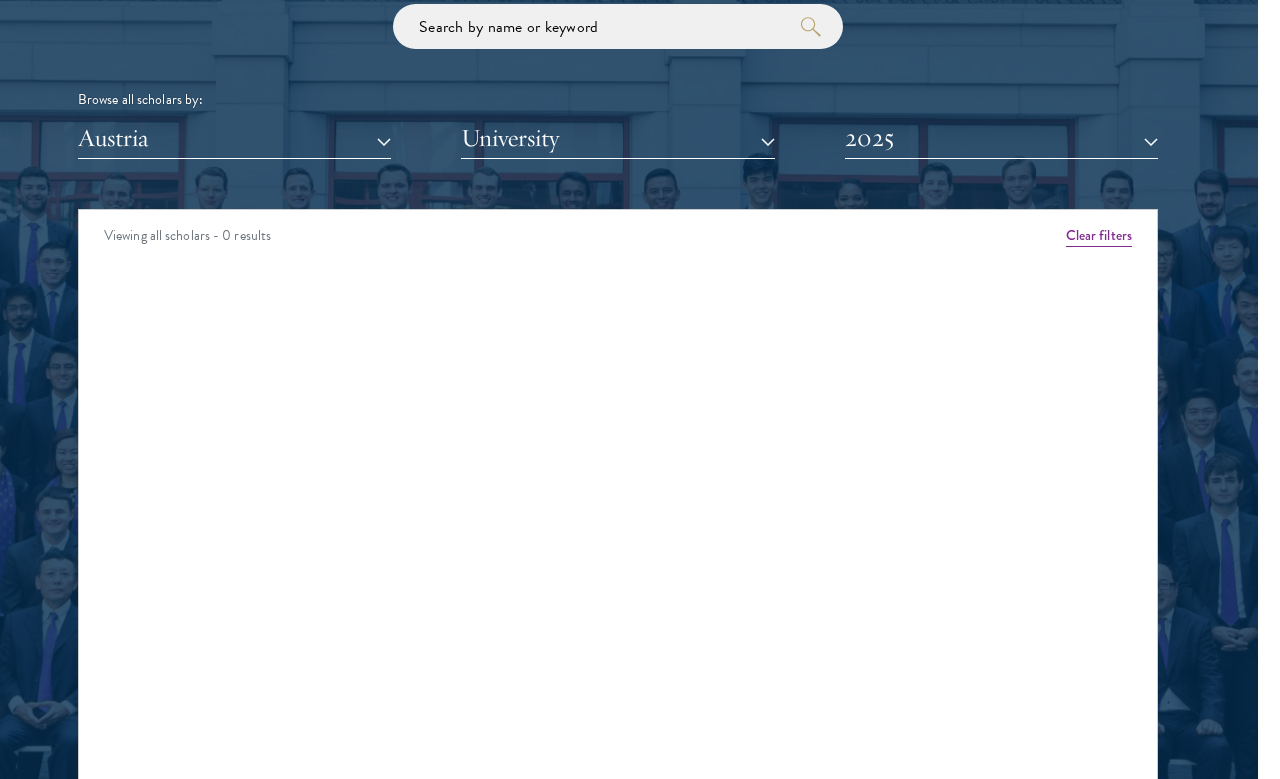 click on "2025" at bounding box center (1001, 138) 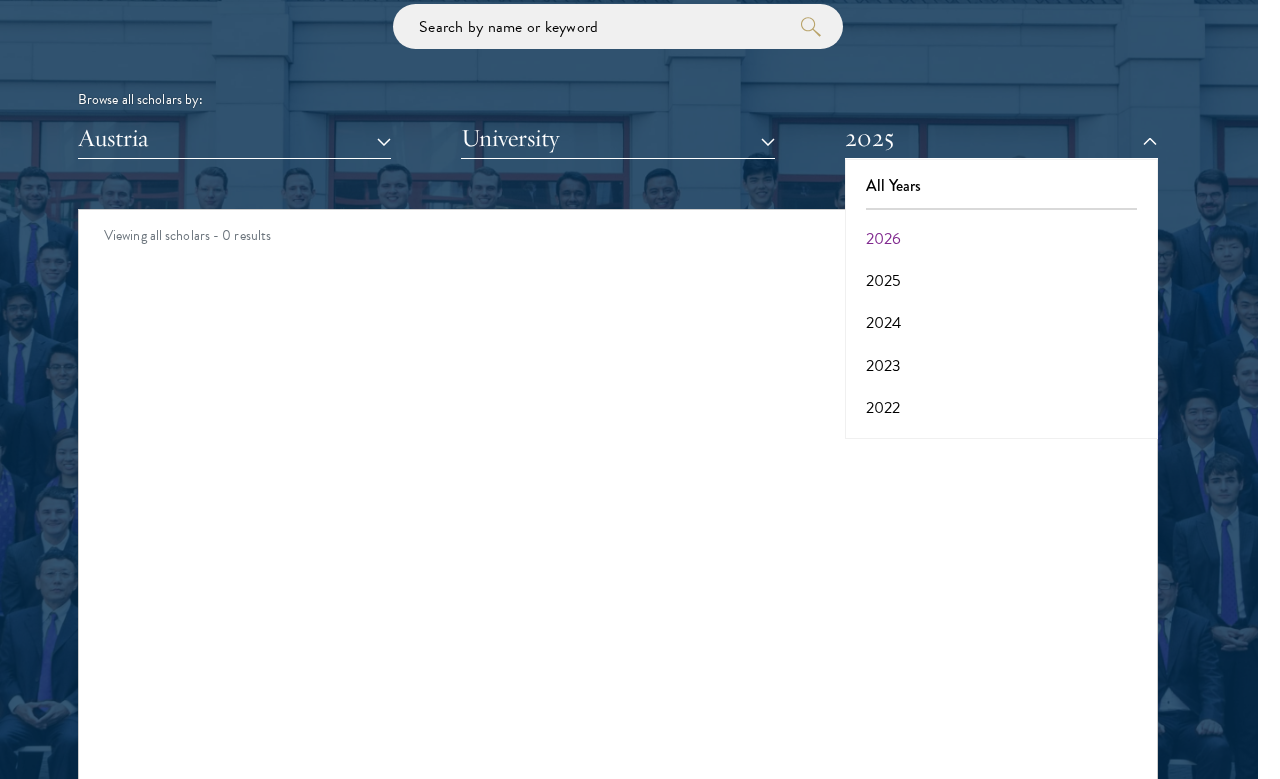click on "2025" at bounding box center (1001, 281) 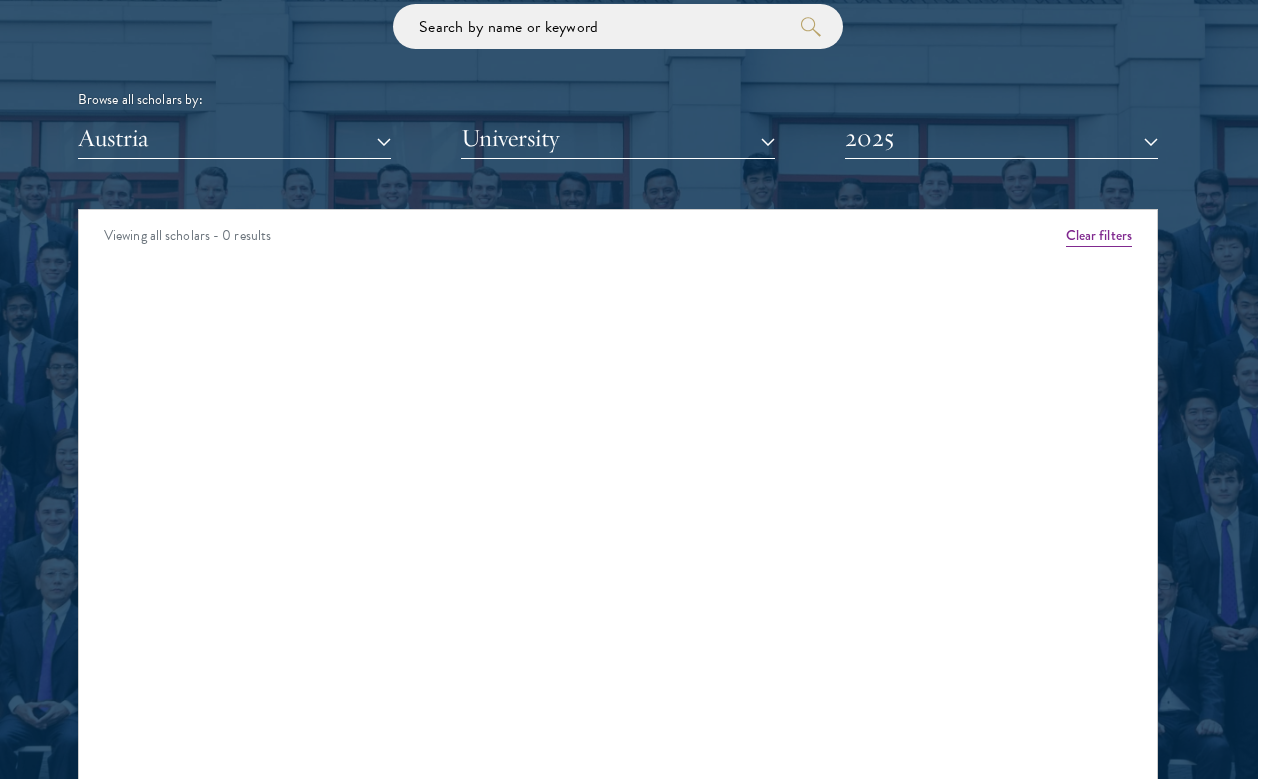 click on "2025" at bounding box center [1001, 138] 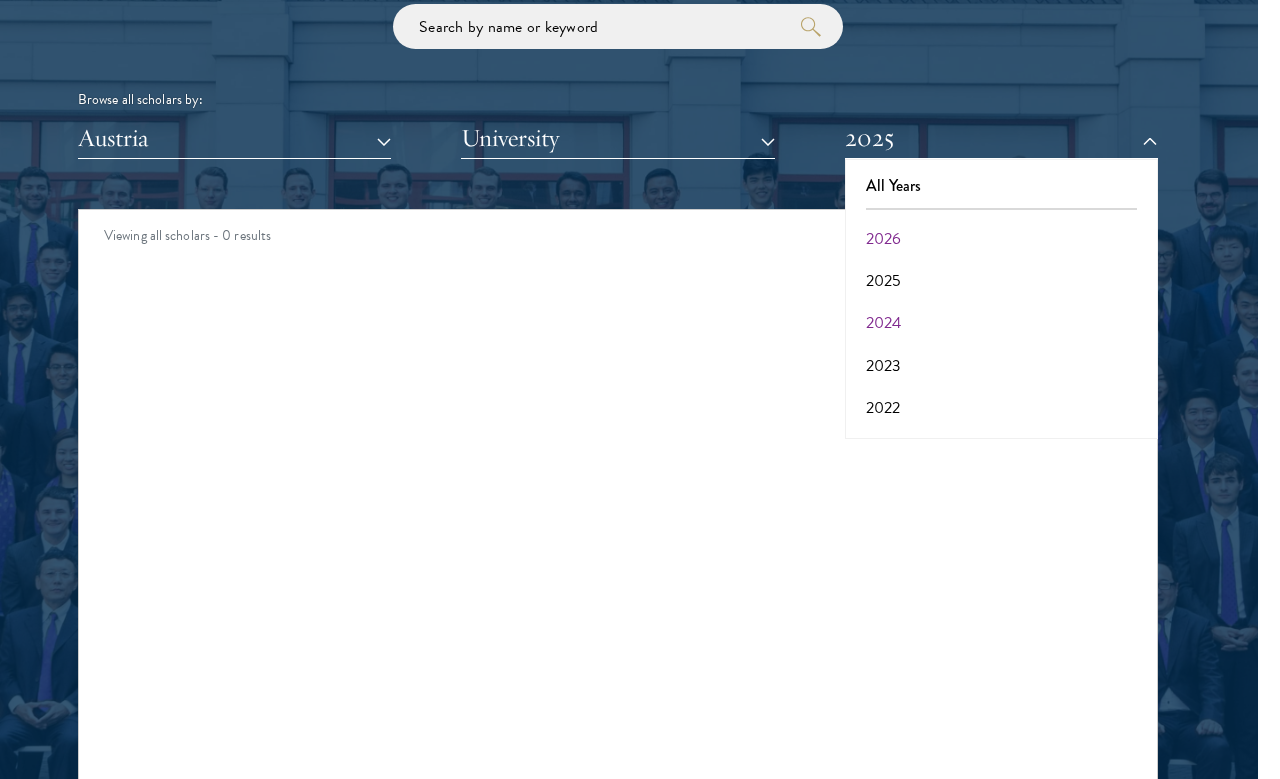 click on "2024" at bounding box center (1001, 323) 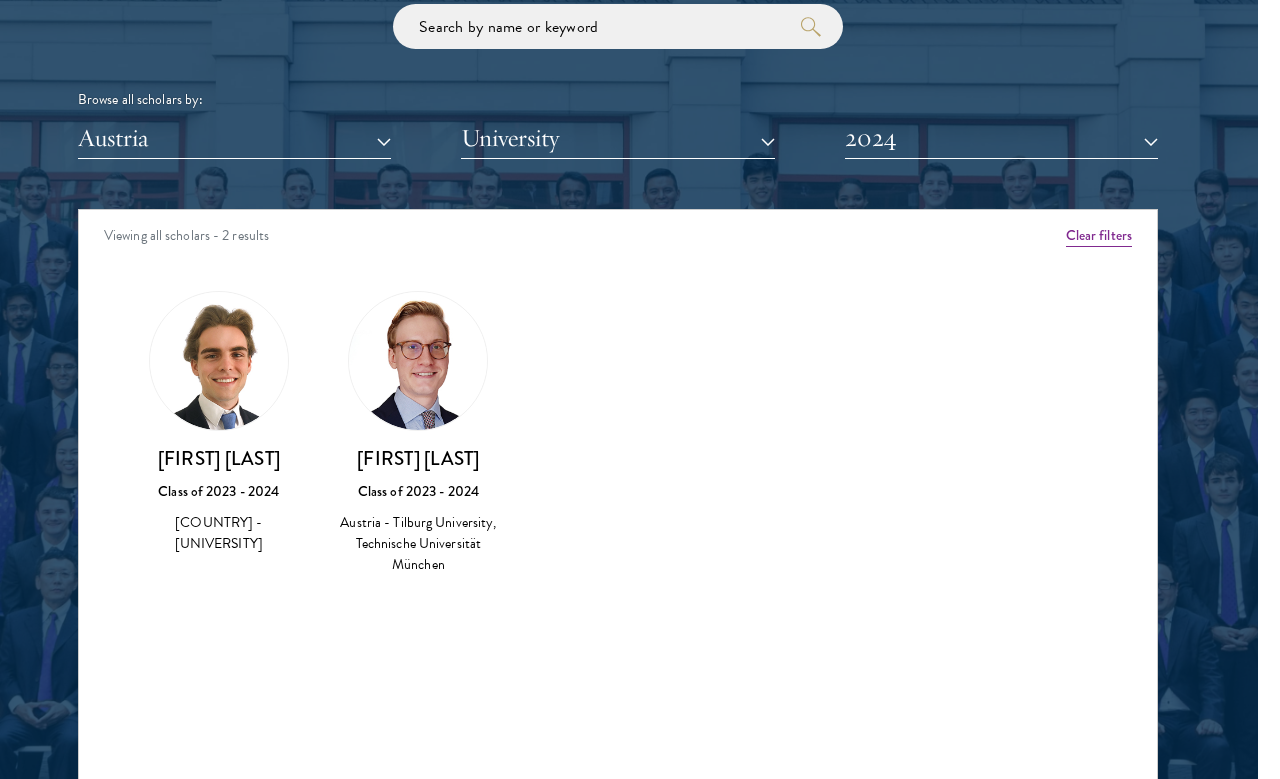 click at bounding box center (219, 361) 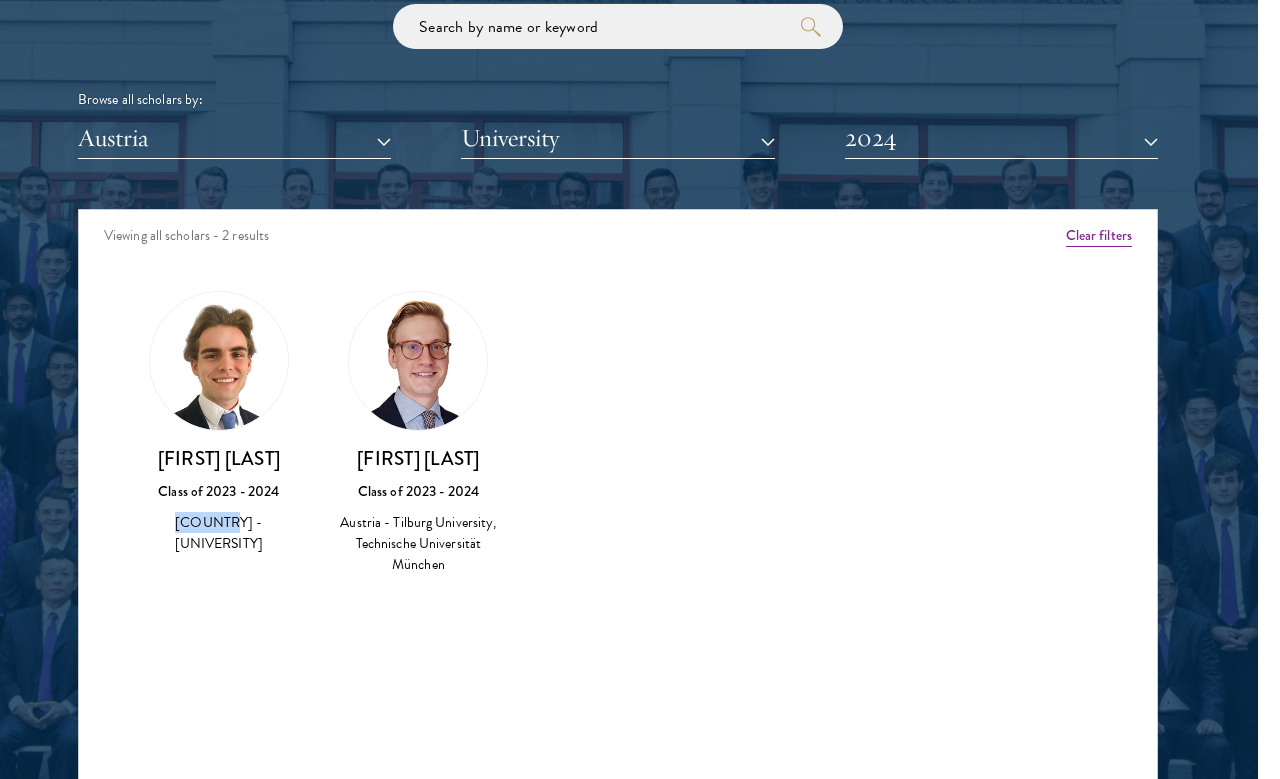 click on "Konstantin Klingler
Class of 2023 - 2024
Austria - King's College London" at bounding box center [219, 423] 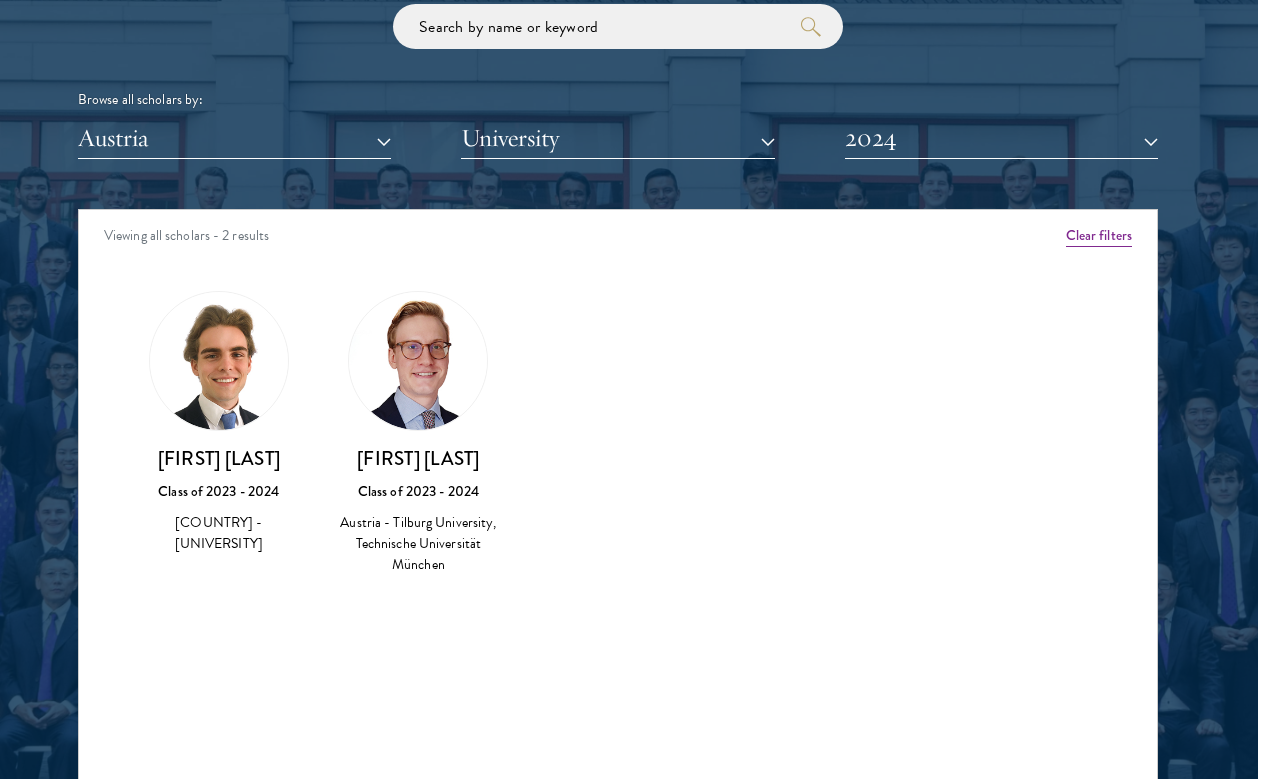 drag, startPoint x: 844, startPoint y: 119, endPoint x: 1132, endPoint y: 113, distance: 288.0625 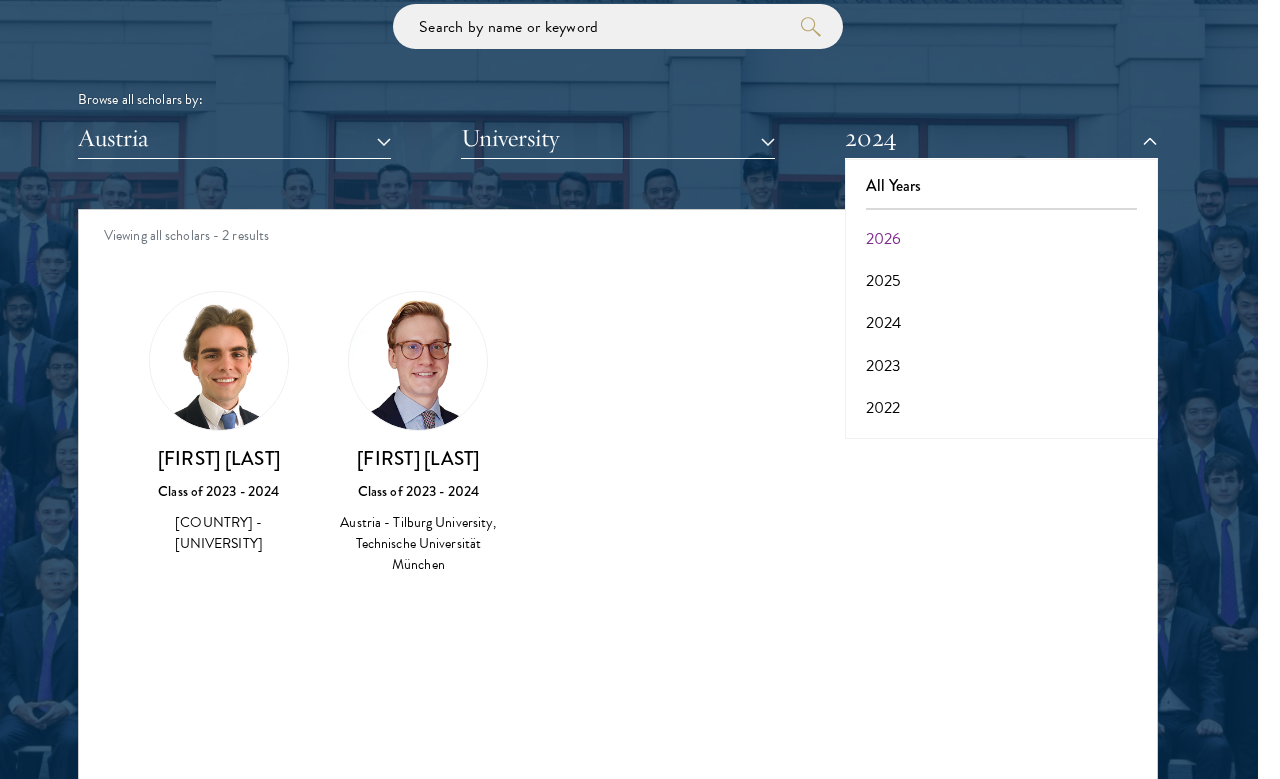 click on "2024" at bounding box center (1001, 138) 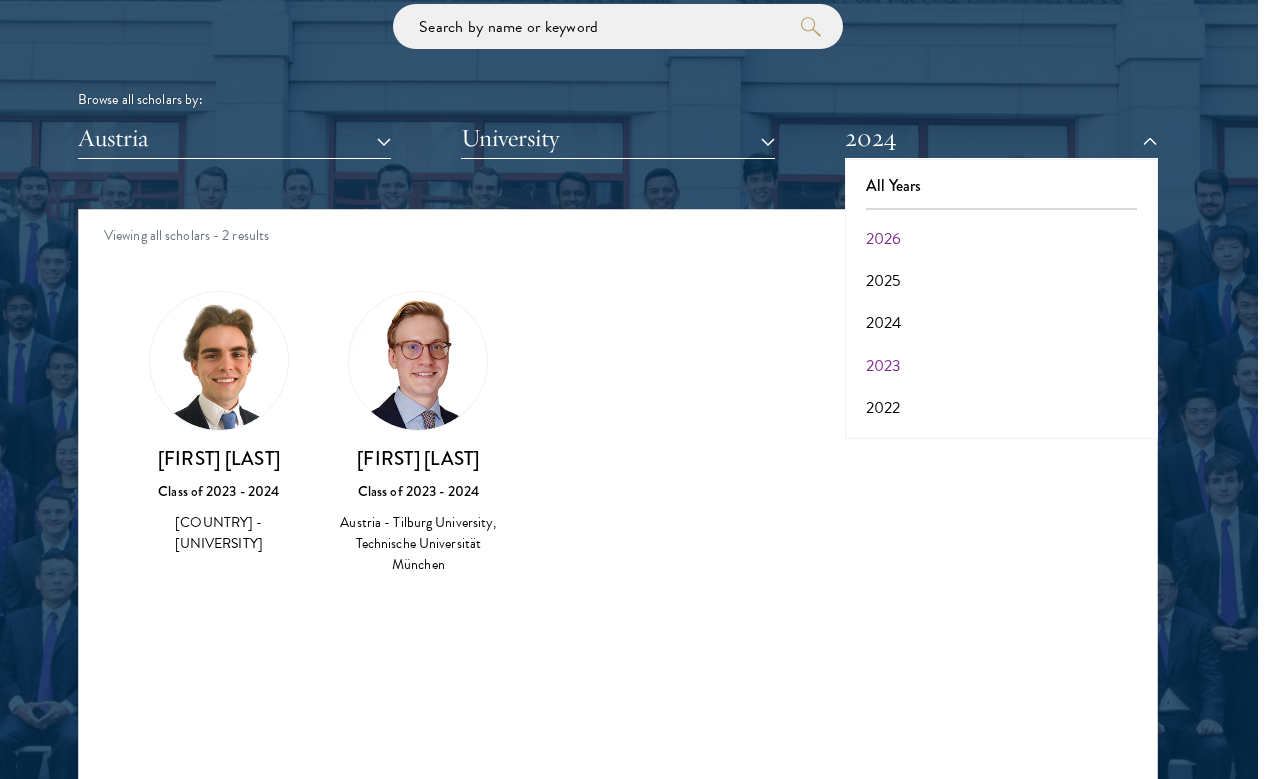 click on "2023" at bounding box center [1001, 366] 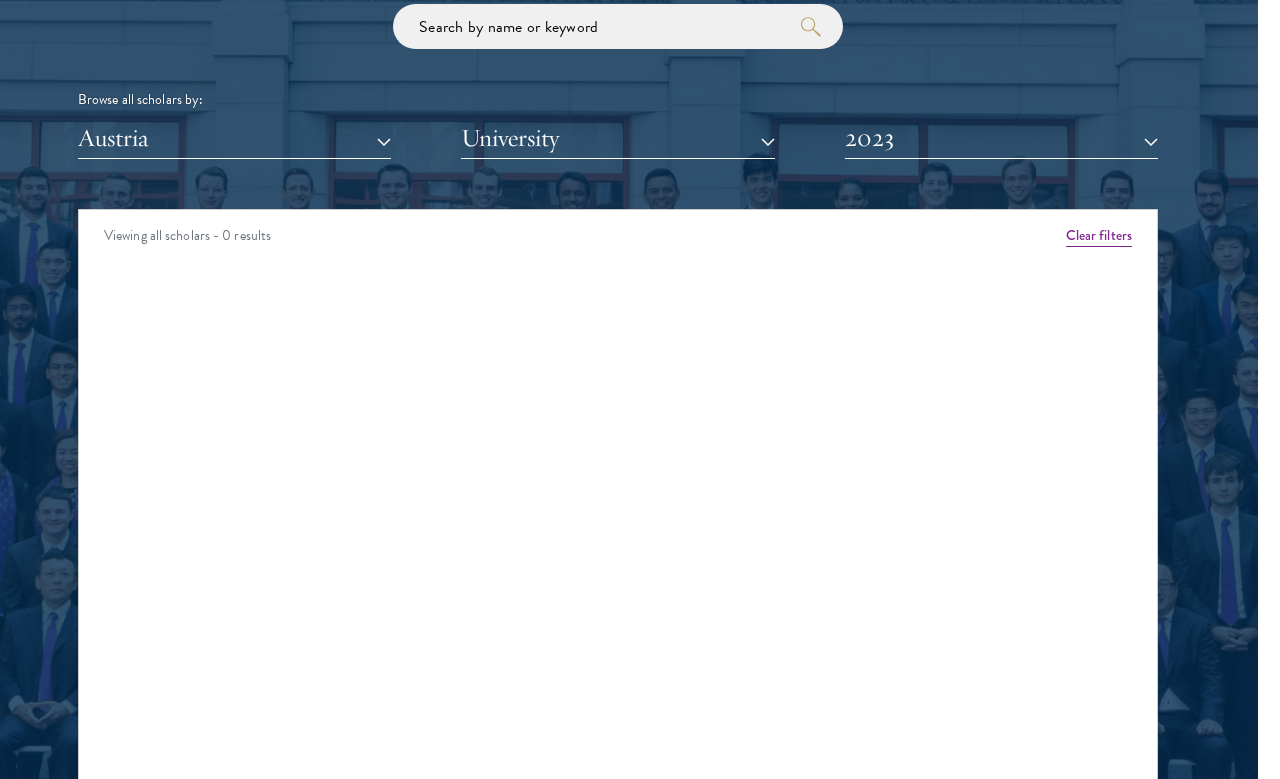 click on "2023" at bounding box center [1001, 138] 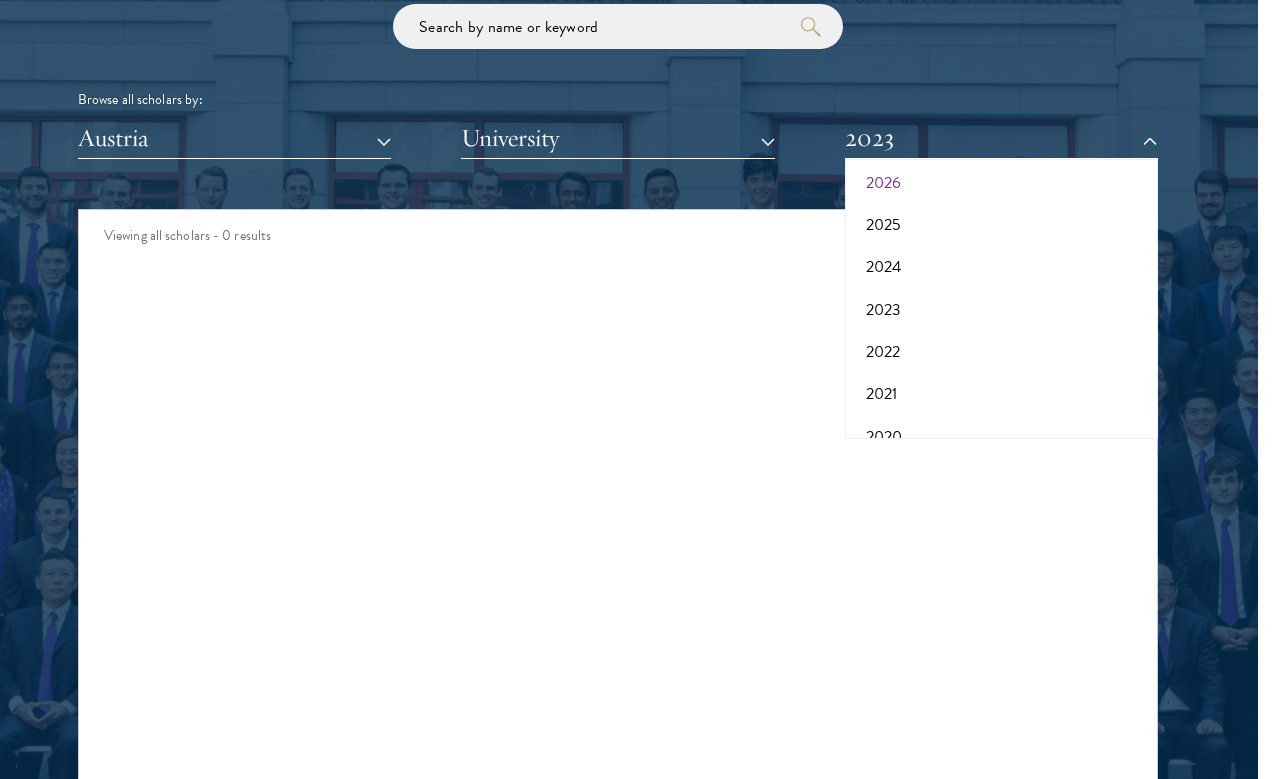 scroll, scrollTop: 58, scrollLeft: 0, axis: vertical 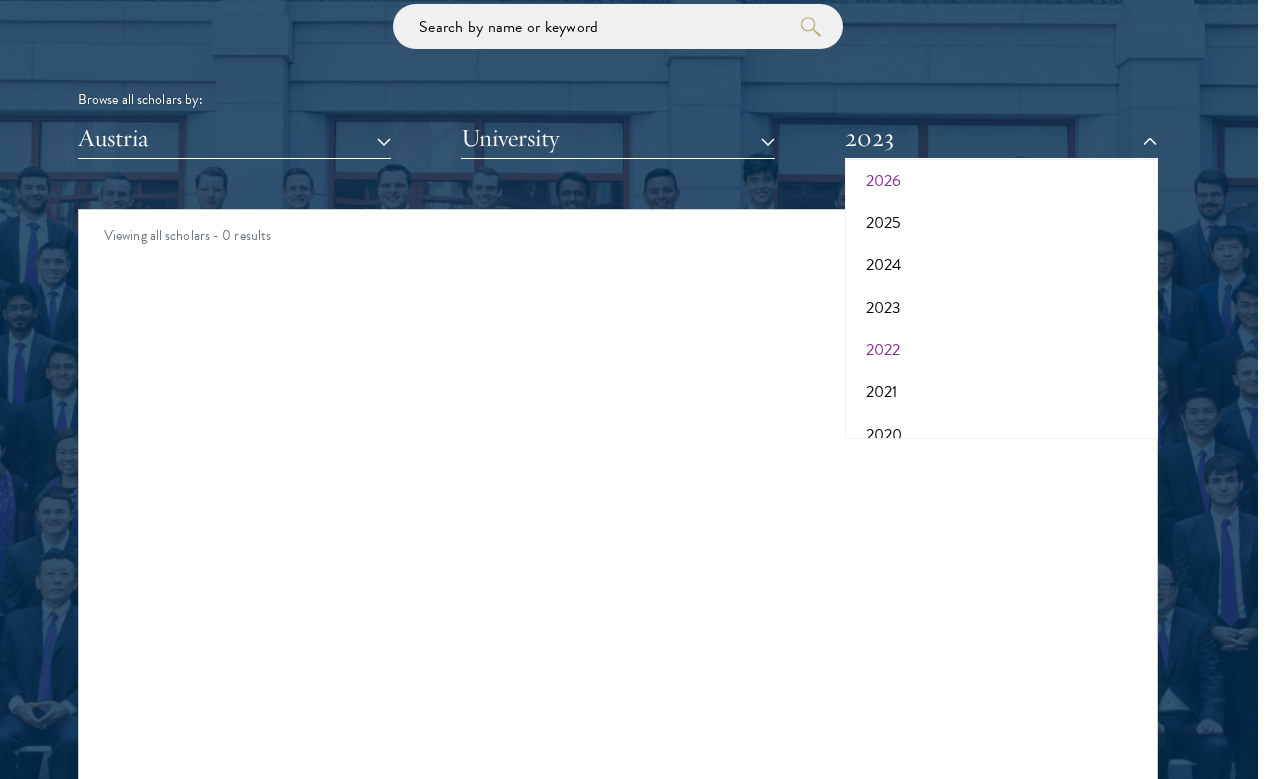 click on "2022" at bounding box center (1001, 350) 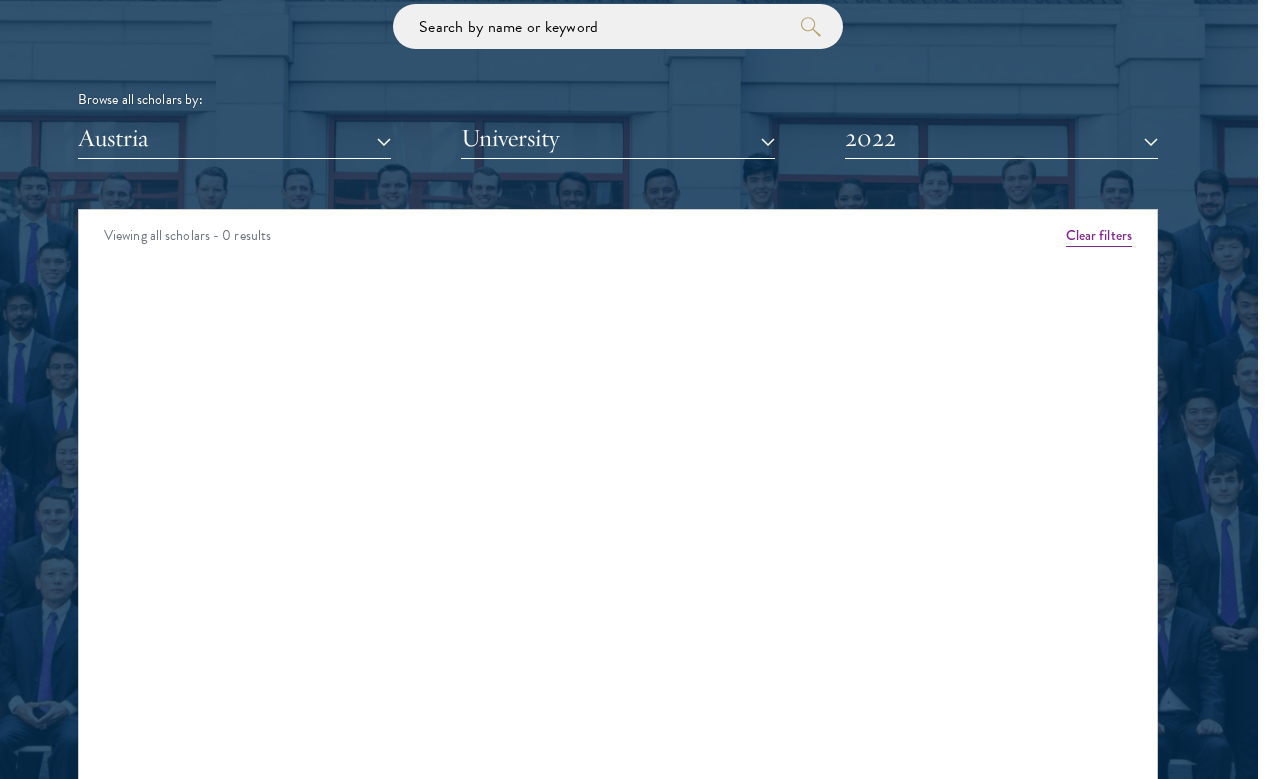 click on "2022" at bounding box center [1001, 138] 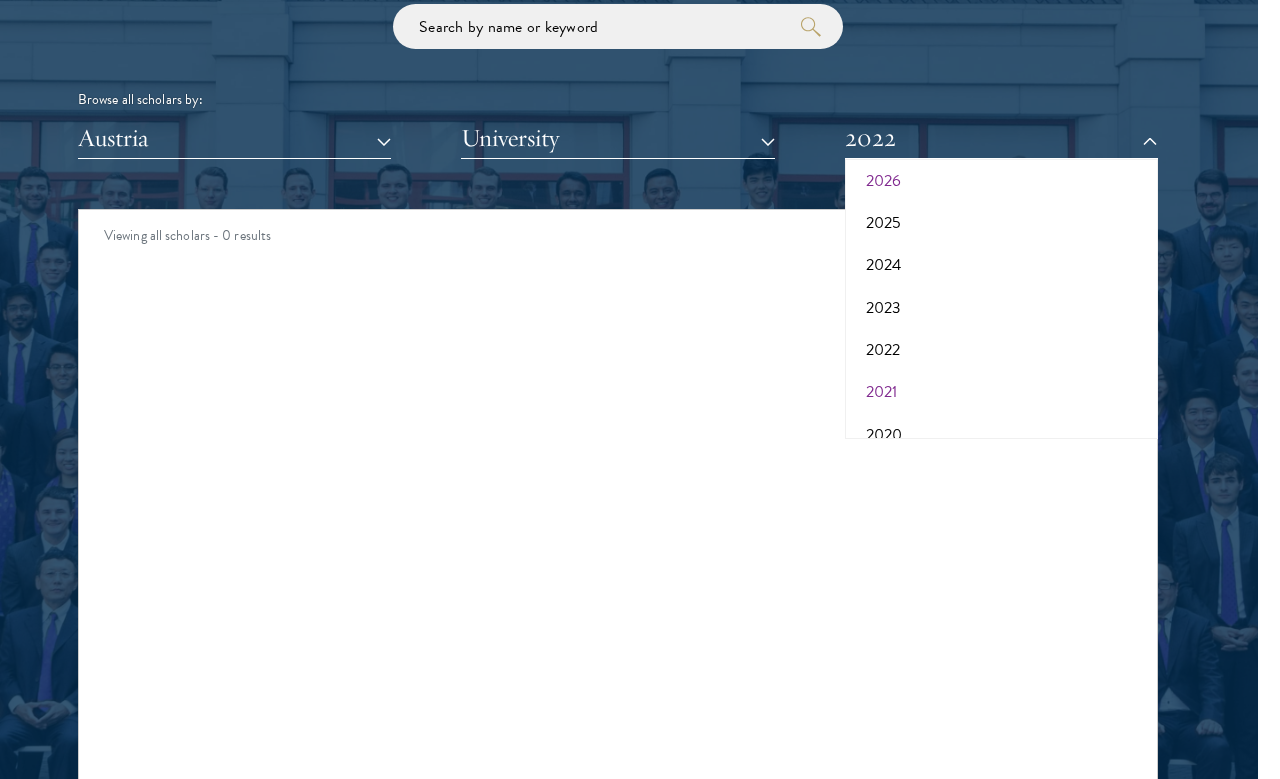 click on "2021" at bounding box center (1001, 392) 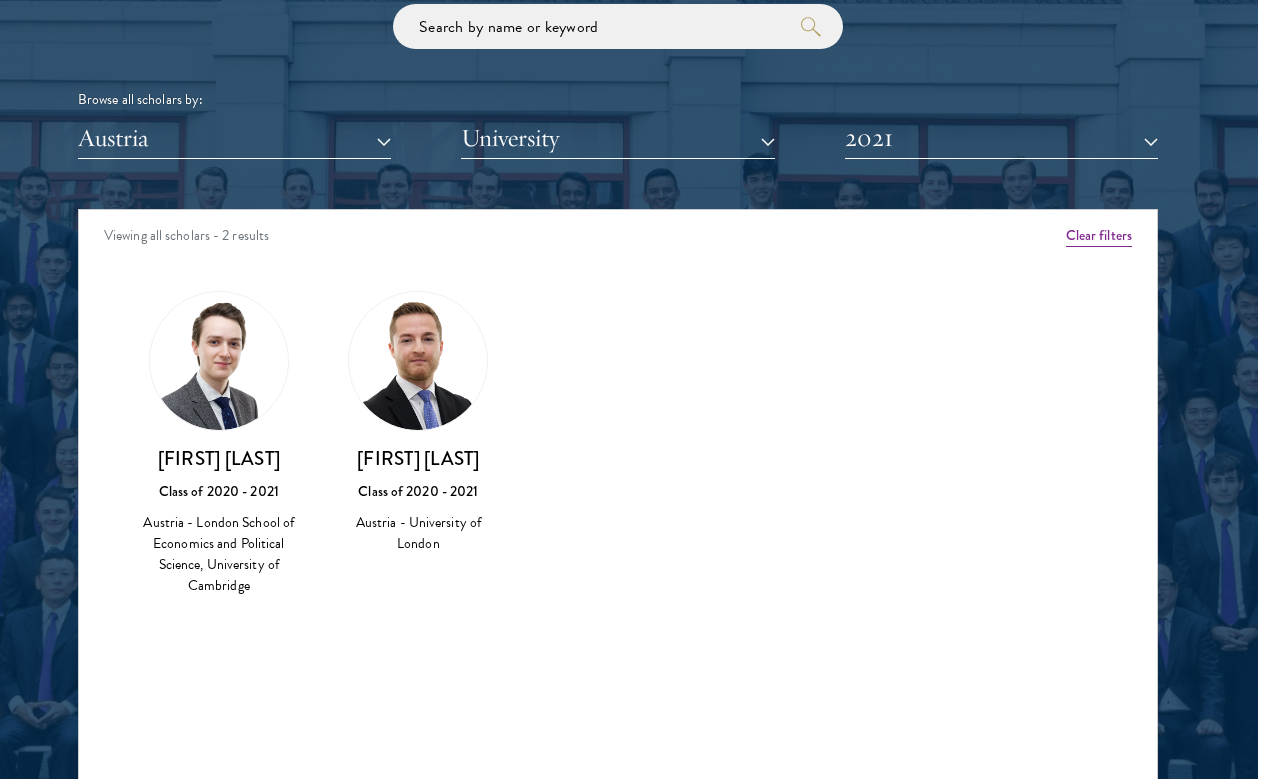 click on "[FIRST] [LAST]" at bounding box center [219, 458] 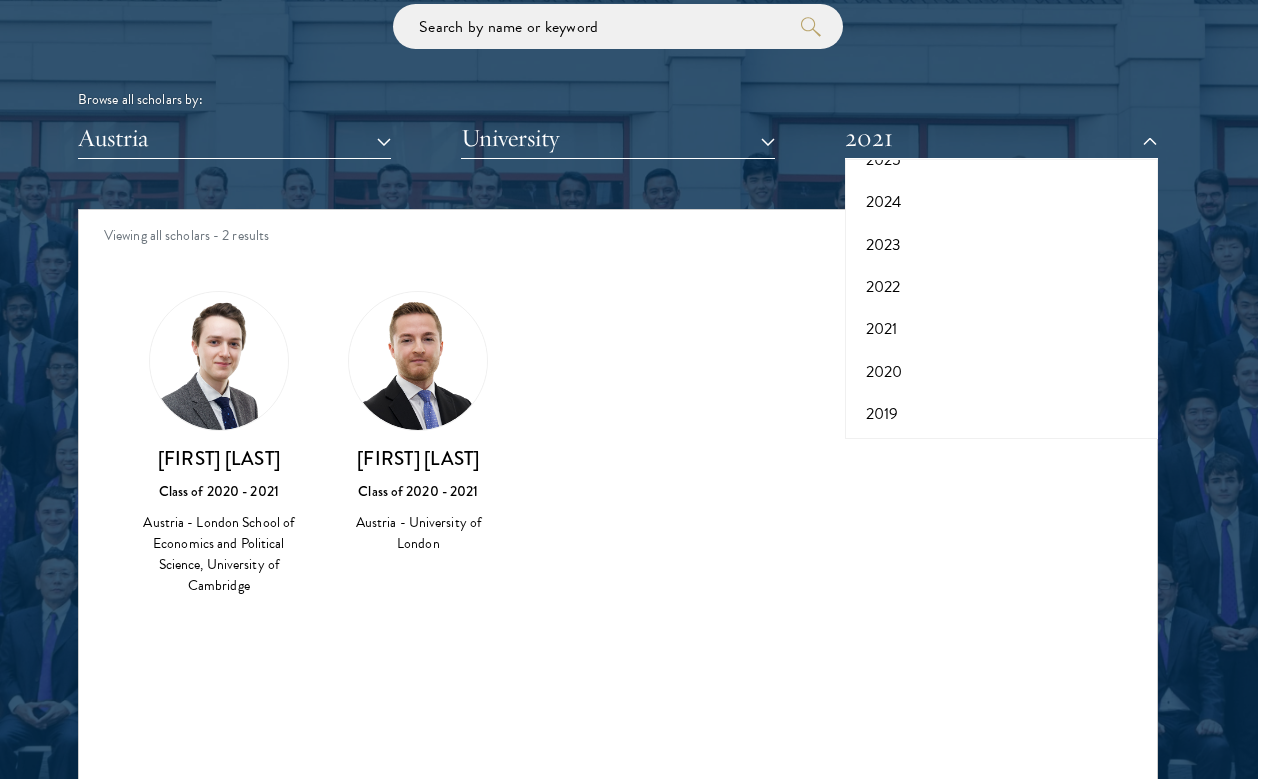 scroll, scrollTop: 141, scrollLeft: 0, axis: vertical 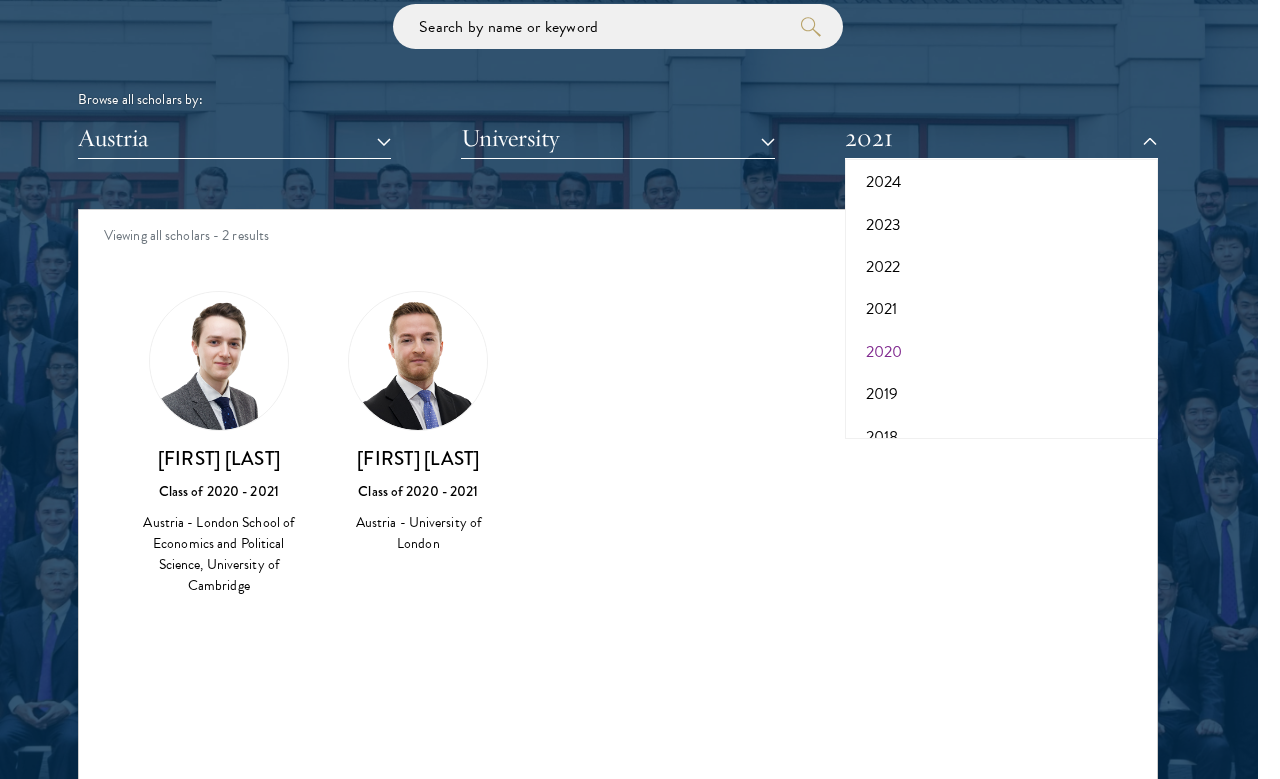 click on "2020" at bounding box center [1001, 352] 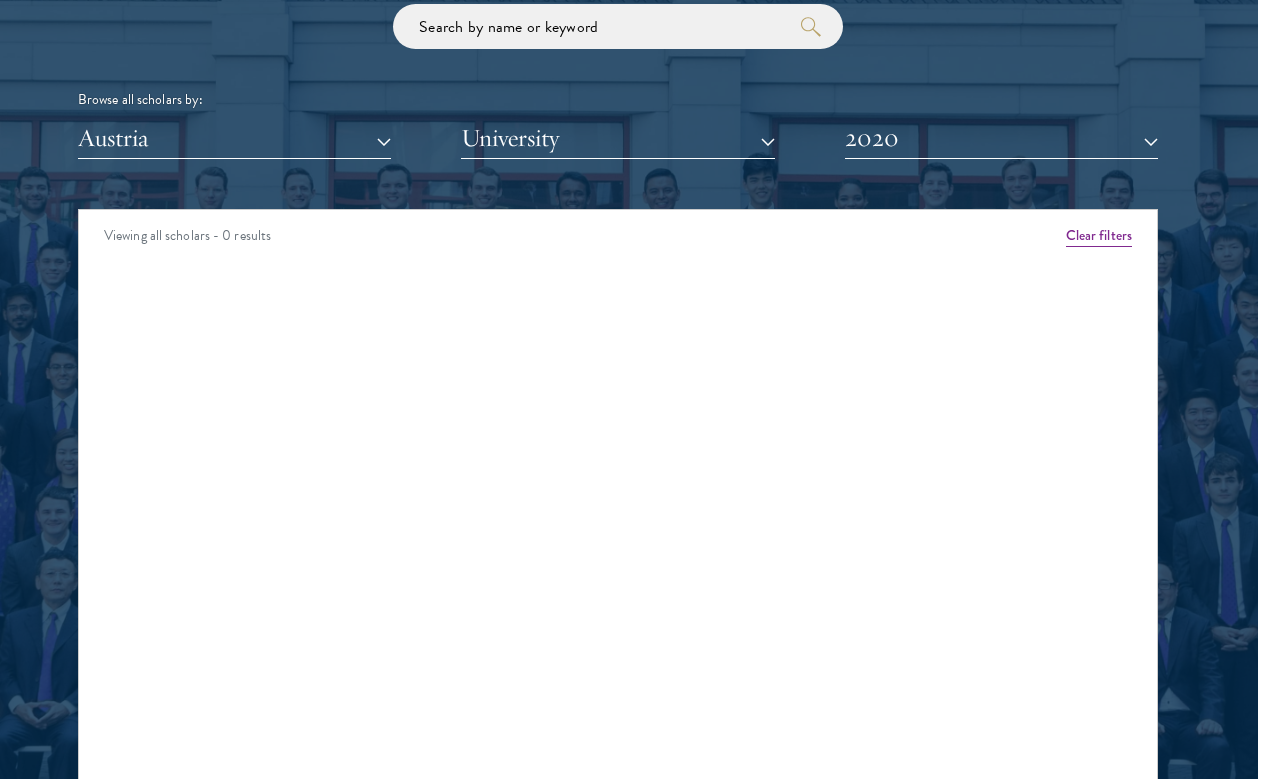 click on "2020" at bounding box center (1001, 138) 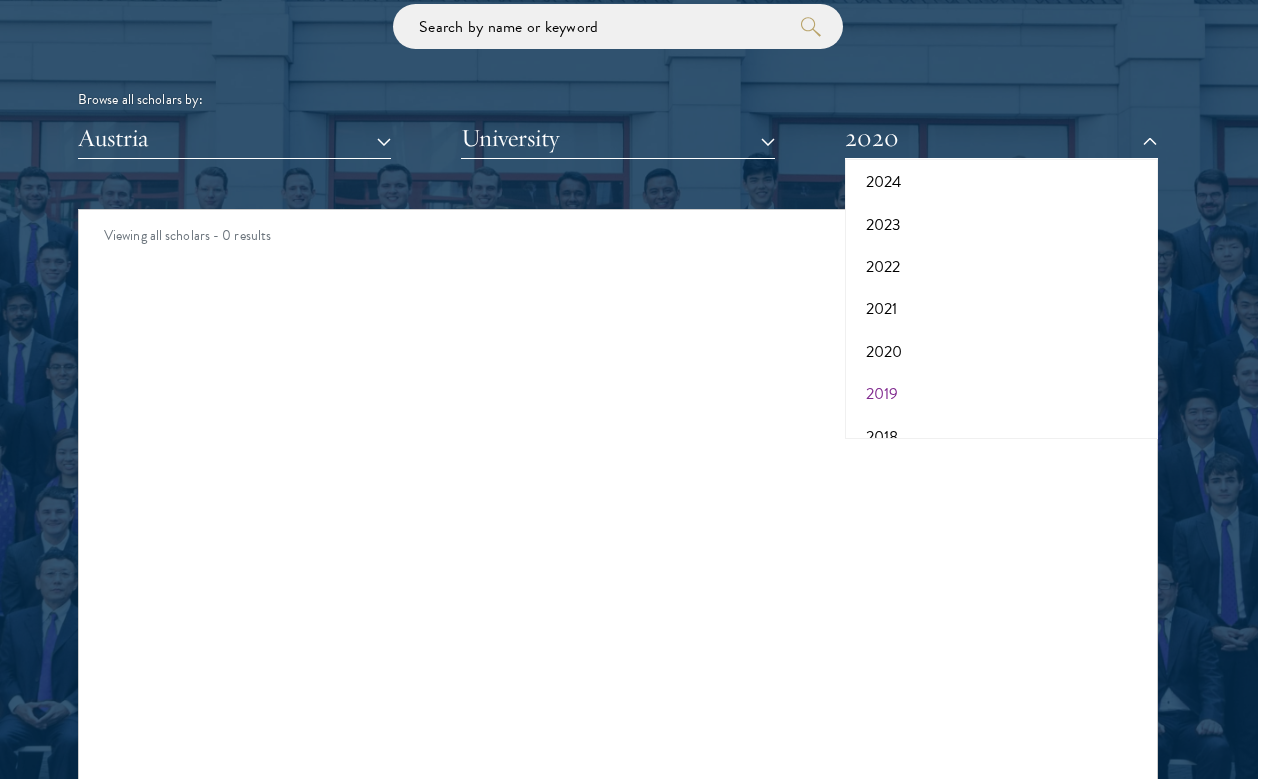 click on "2019" at bounding box center (1001, 394) 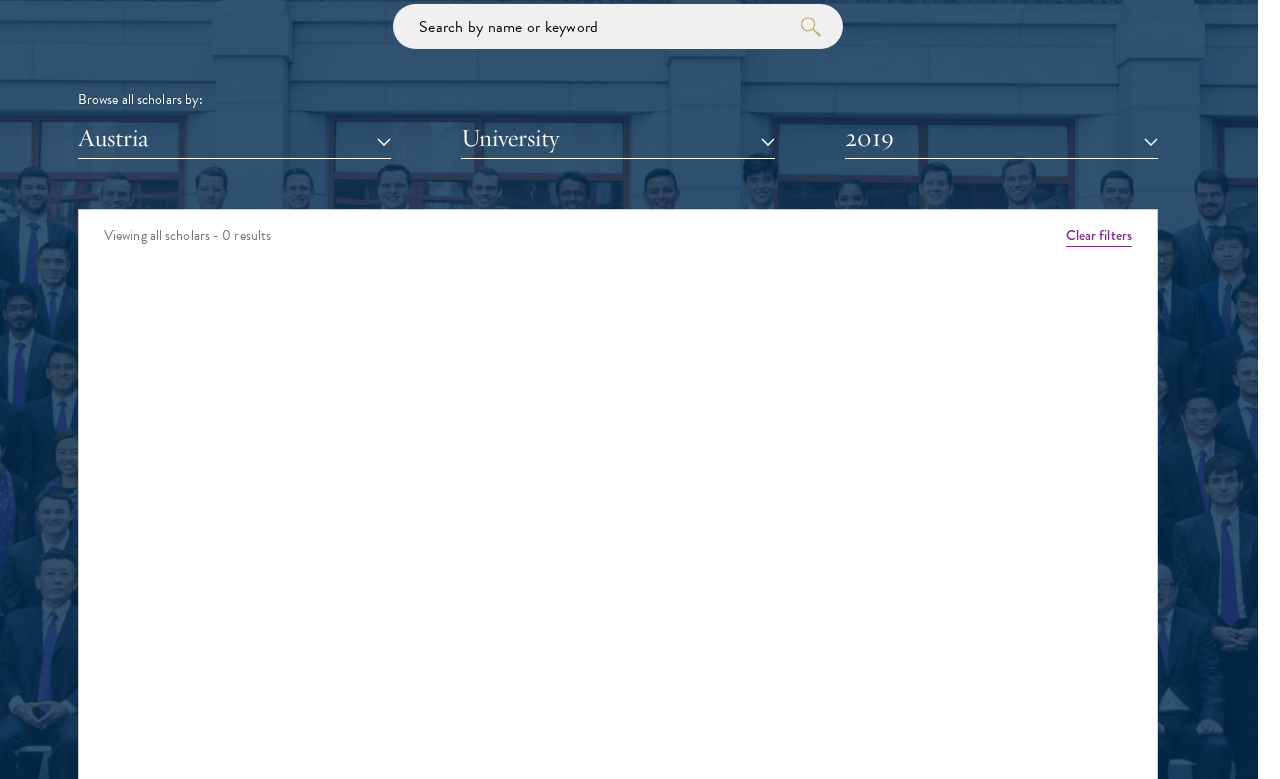 click on "2019" at bounding box center (1001, 138) 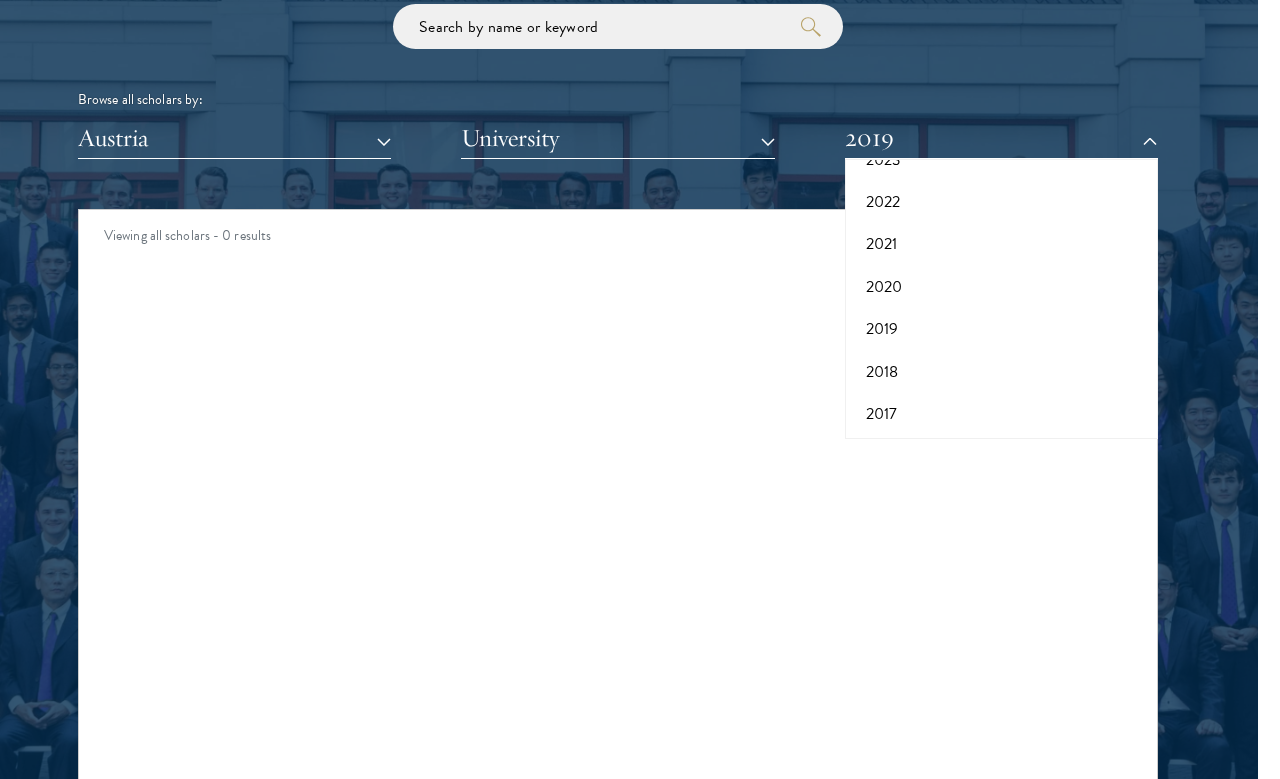 scroll, scrollTop: 204, scrollLeft: 0, axis: vertical 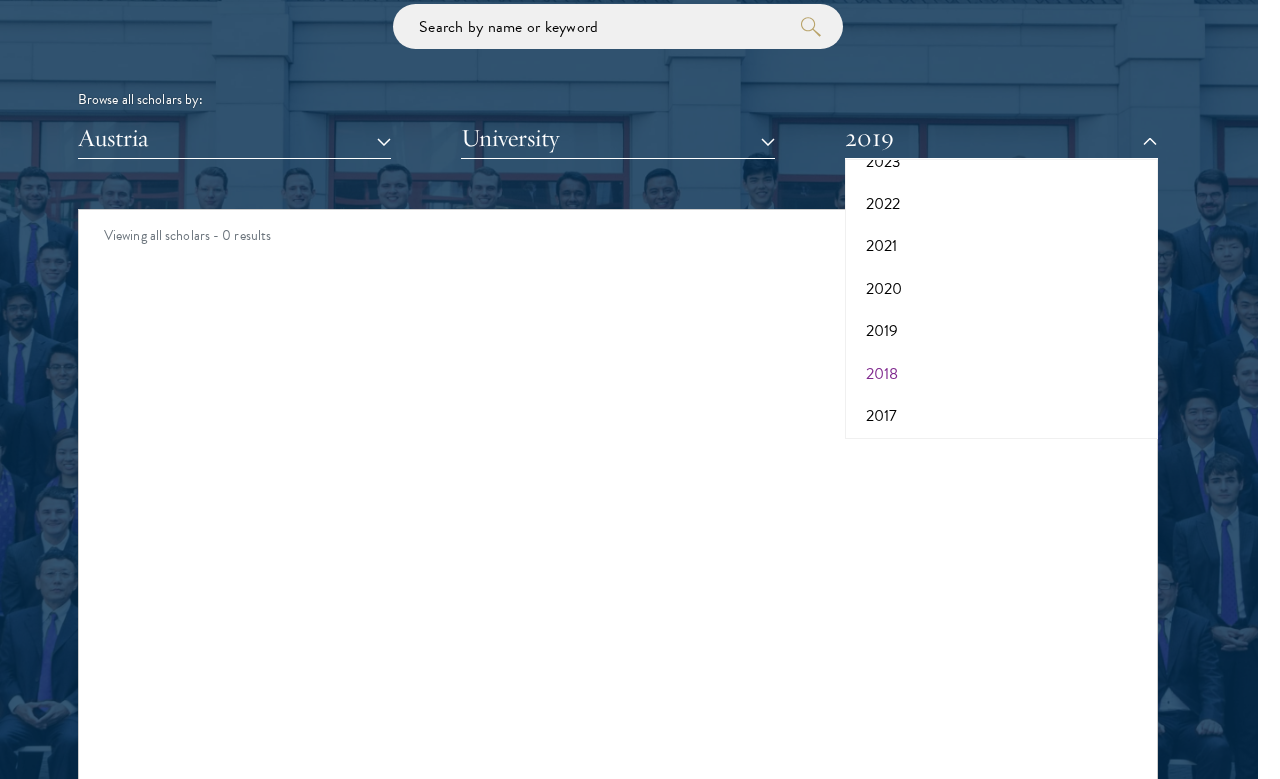 click on "2018" at bounding box center [1001, 374] 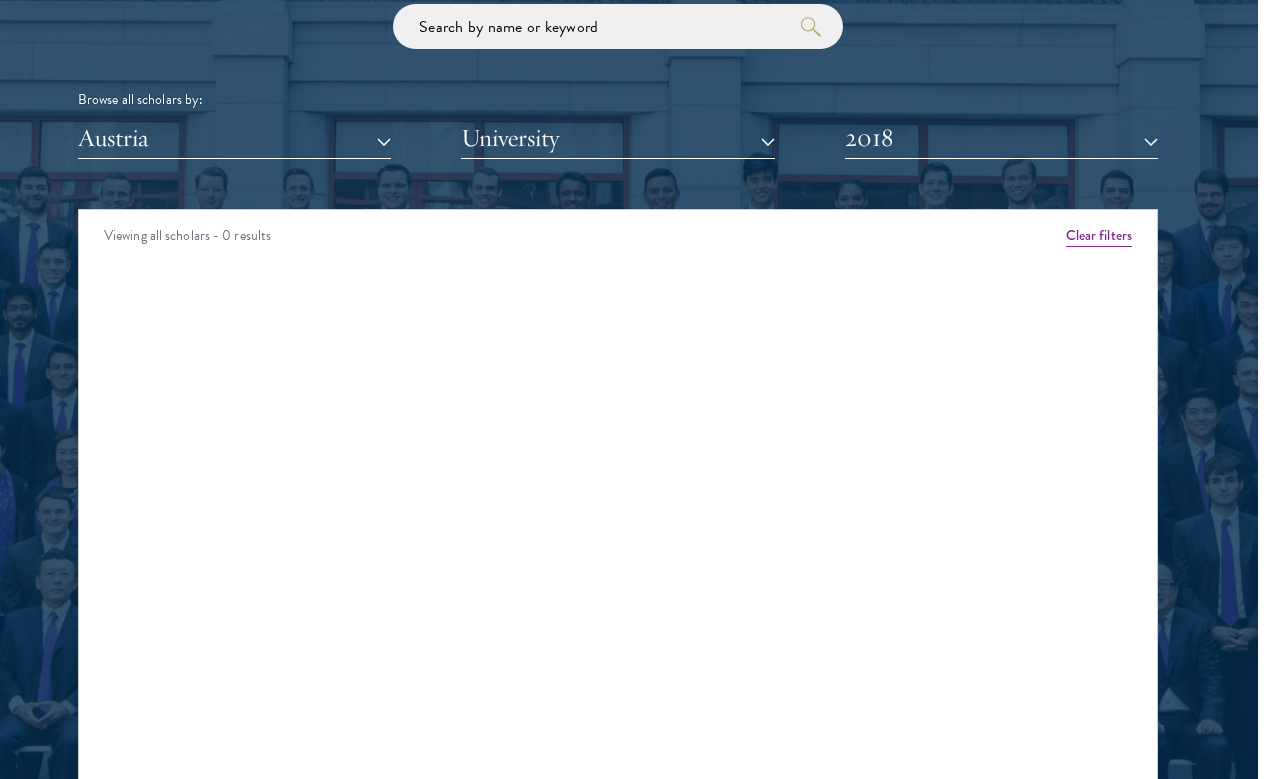 click on "2018" at bounding box center [1001, 138] 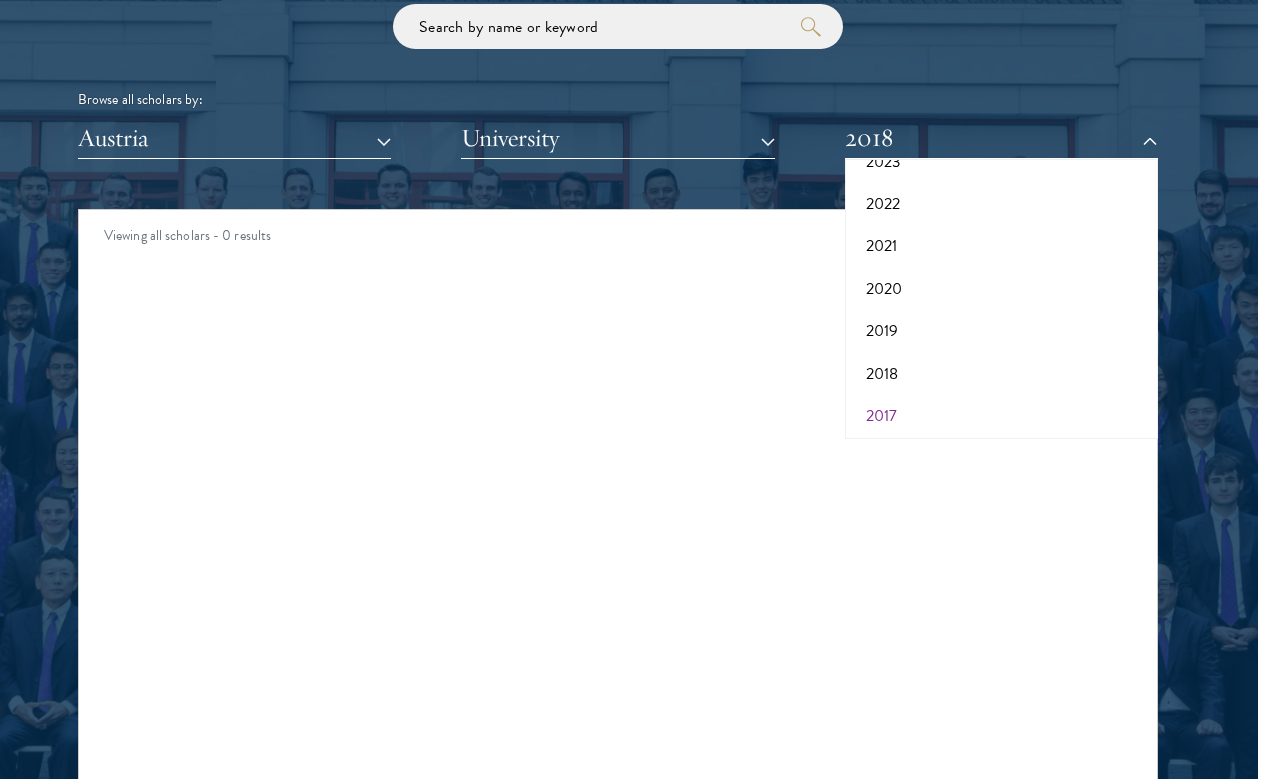 click on "2017" at bounding box center (1001, 416) 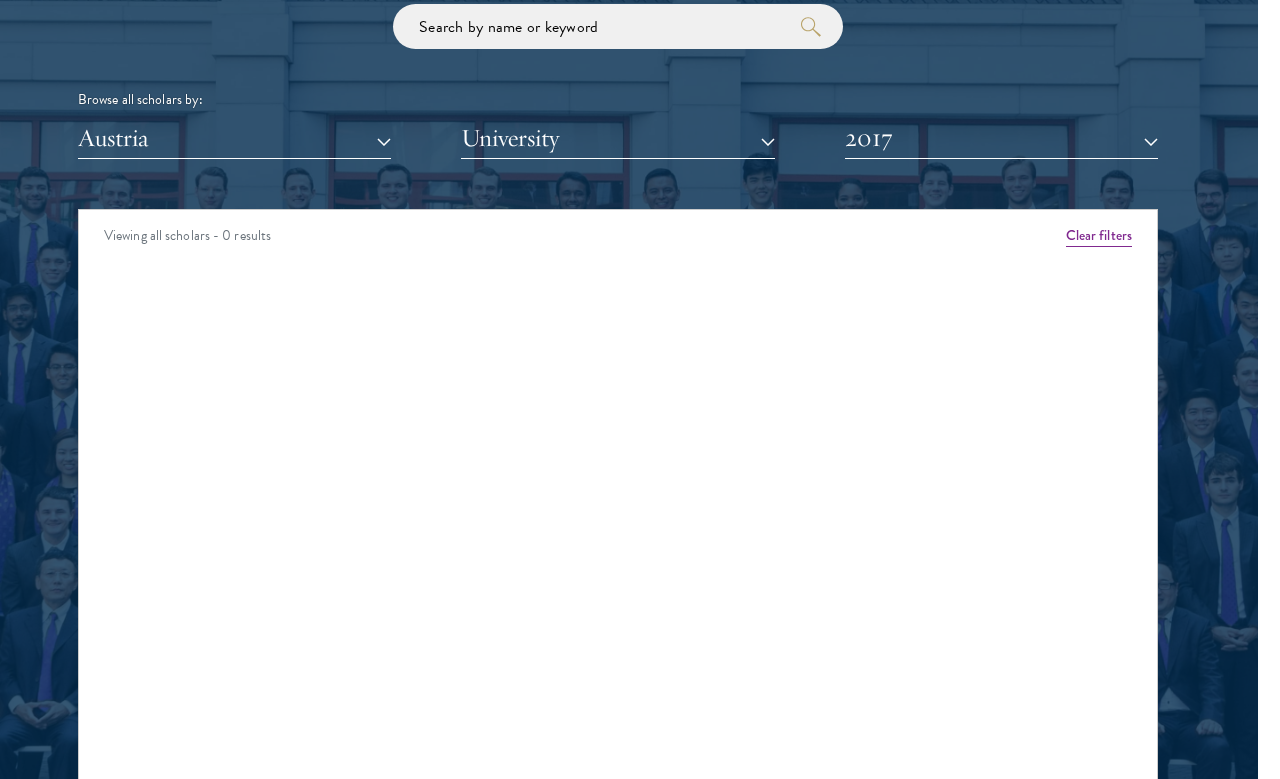 click on "2017" at bounding box center (1001, 138) 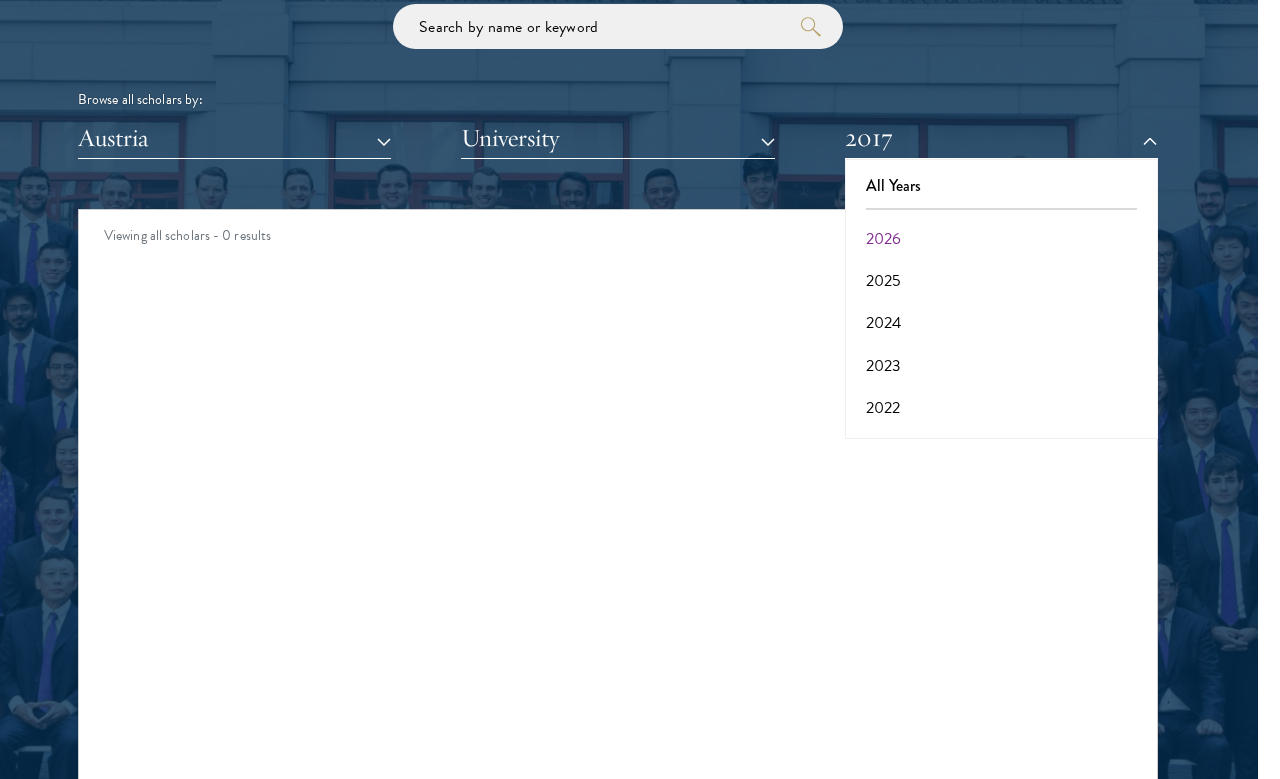 scroll, scrollTop: 0, scrollLeft: 0, axis: both 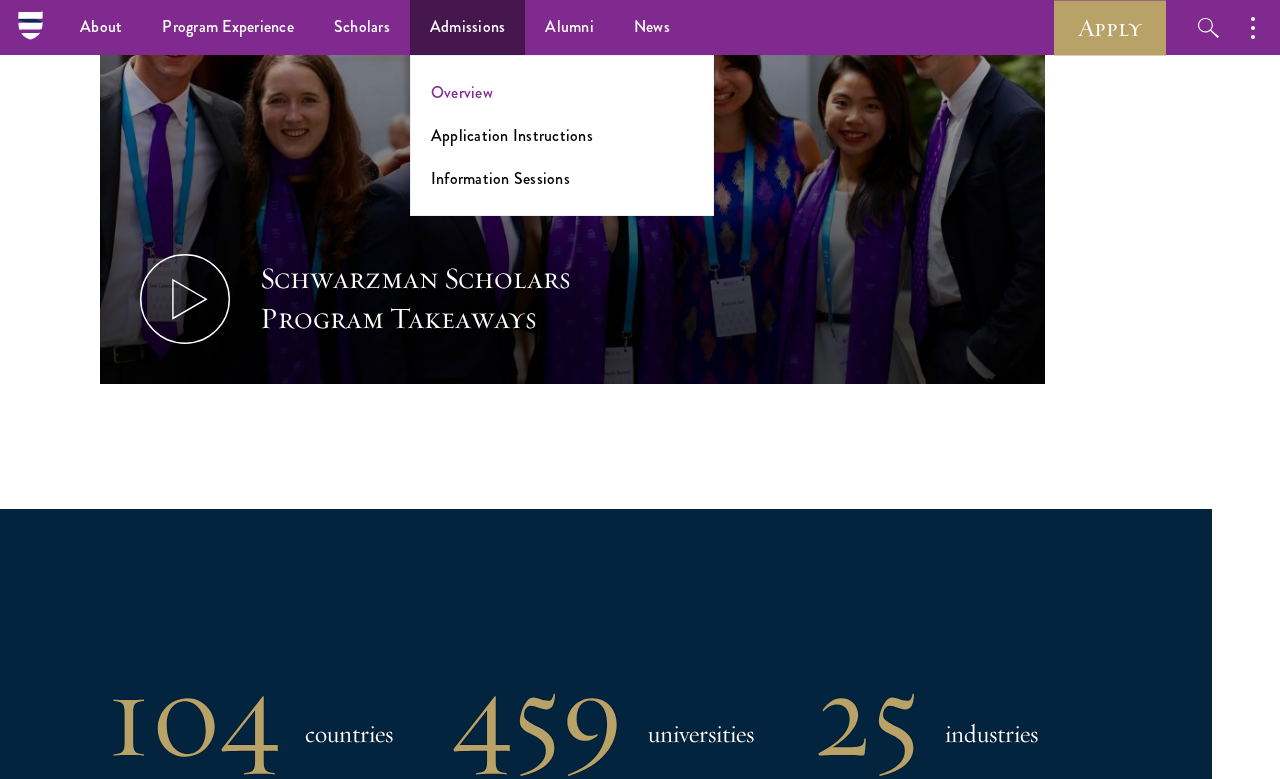 click on "Overview" at bounding box center (462, 92) 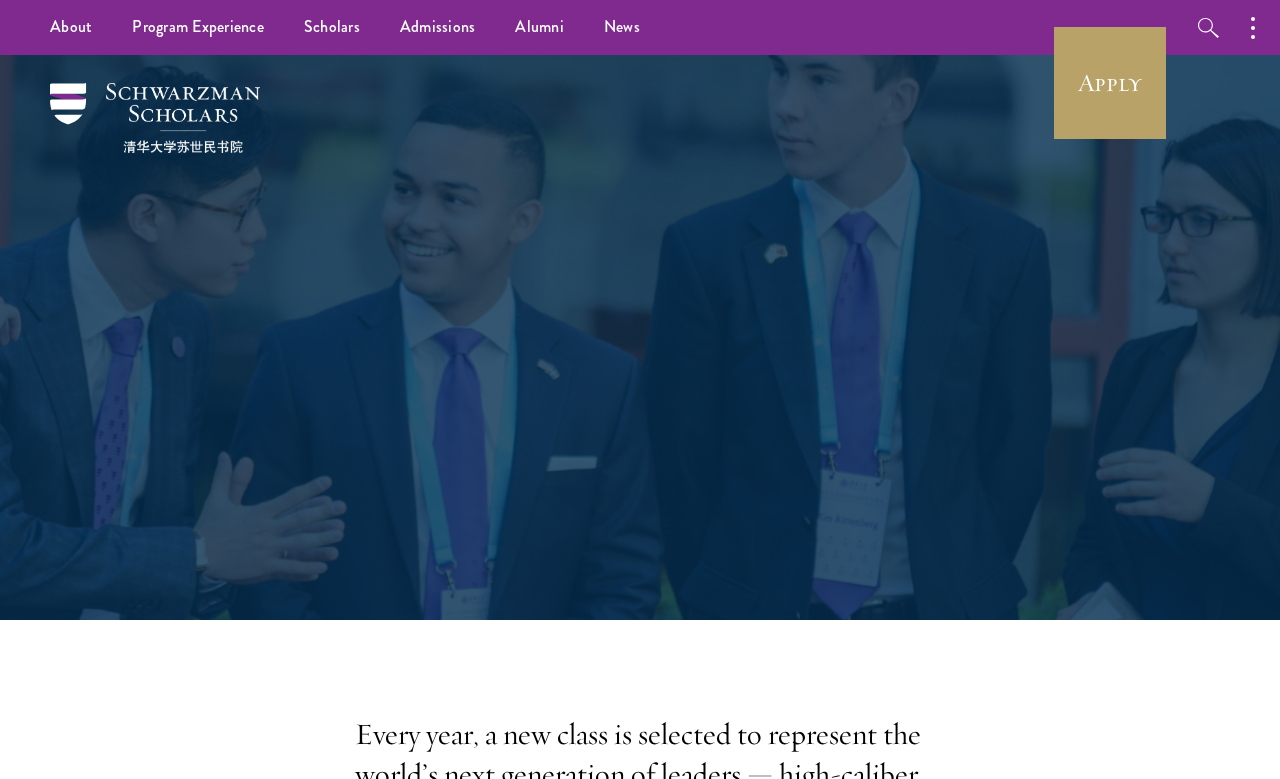 scroll, scrollTop: 0, scrollLeft: 0, axis: both 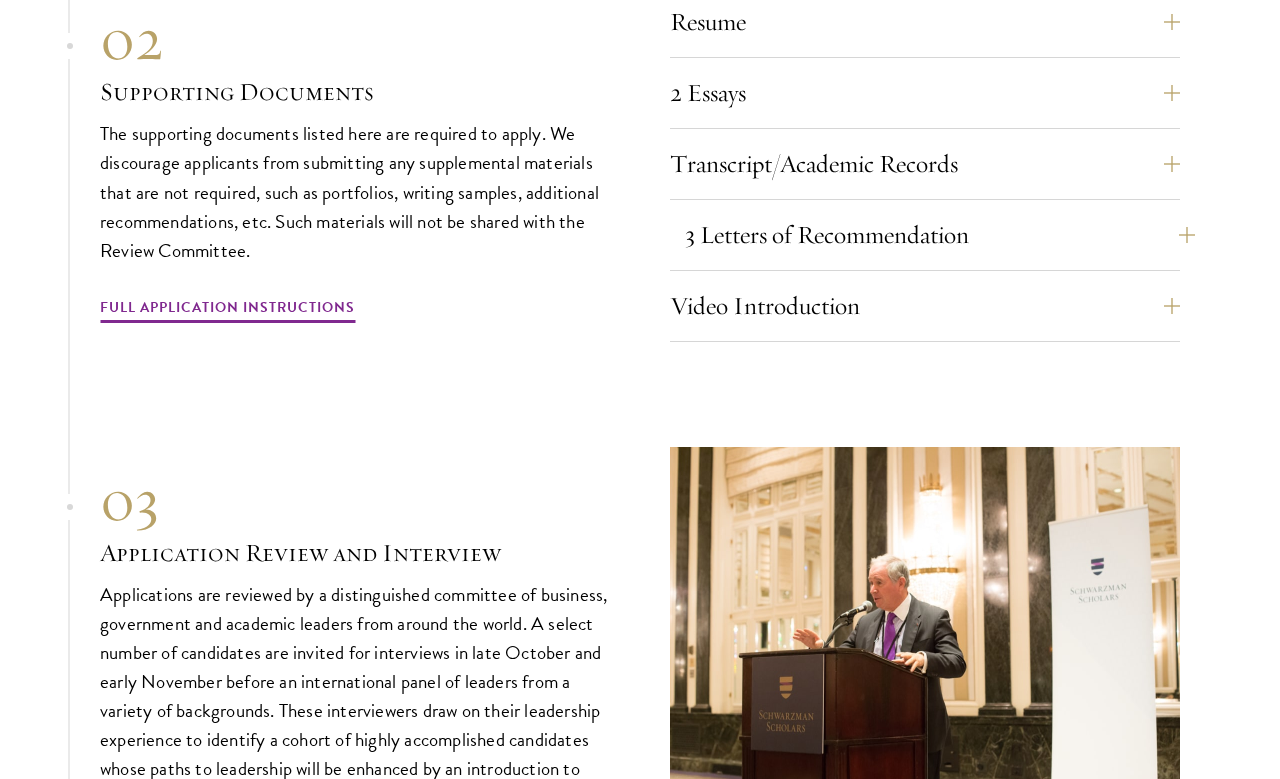 click on "3 Letters of Recommendation" at bounding box center (940, 235) 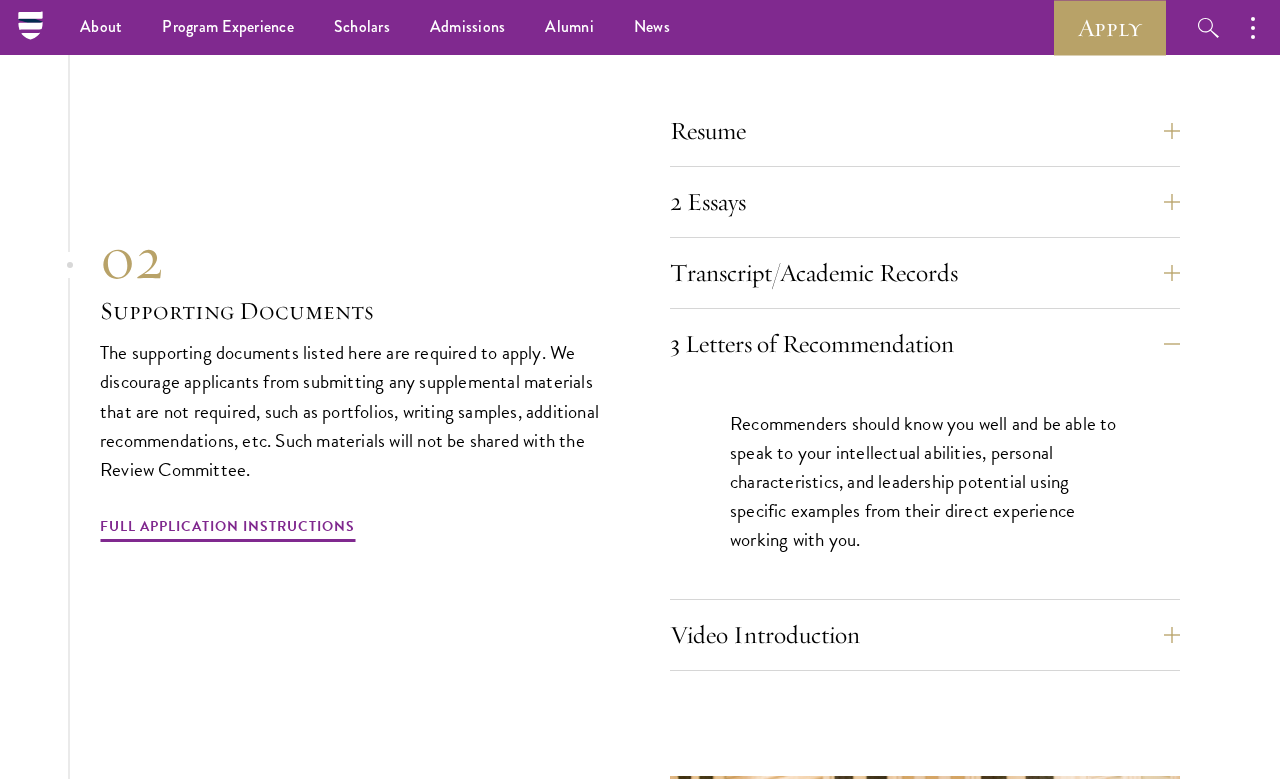 scroll, scrollTop: 6762, scrollLeft: 0, axis: vertical 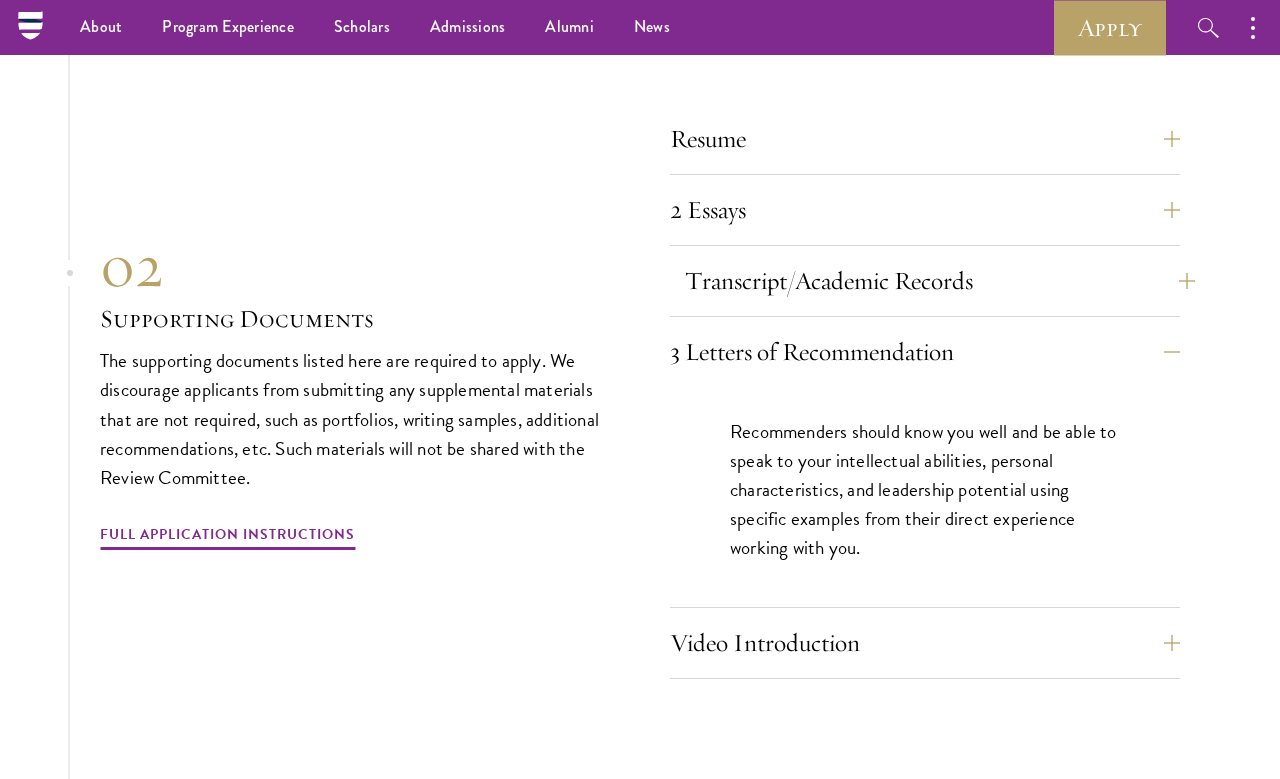 click on "Transcript/Academic Records" at bounding box center (940, 281) 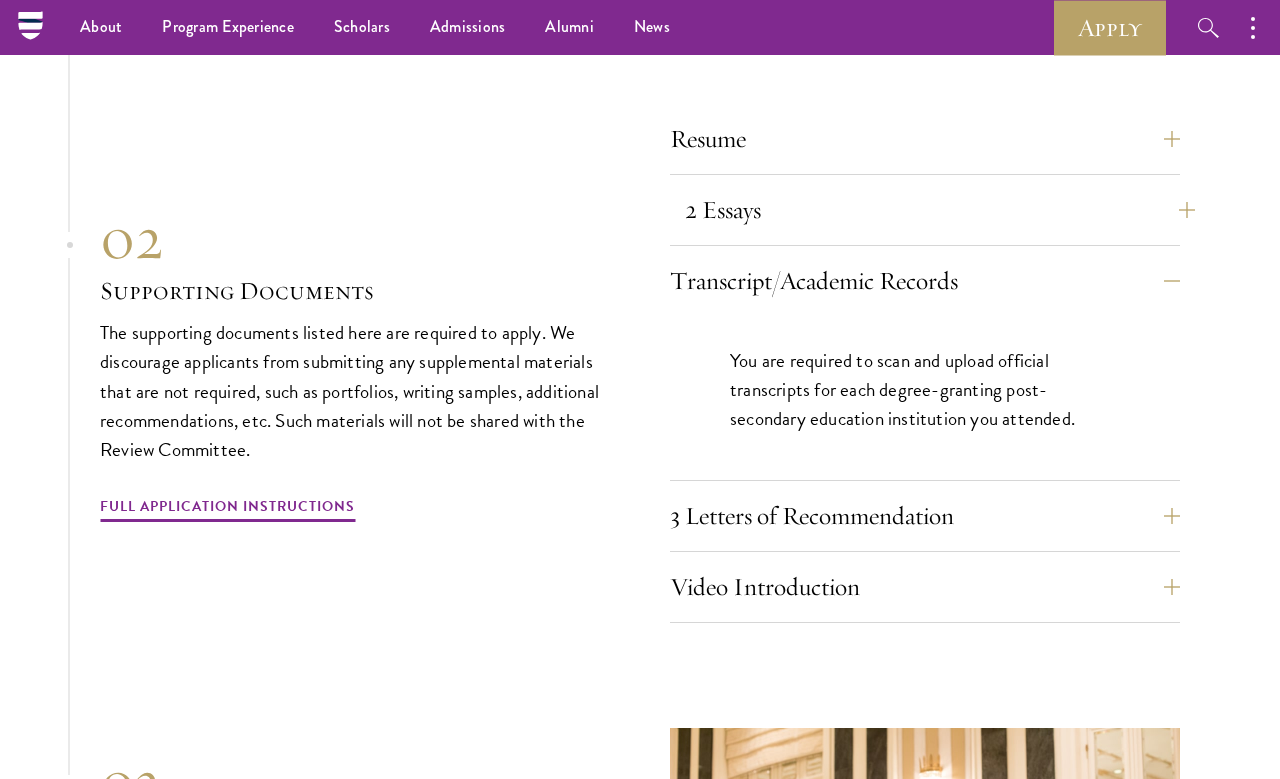 click on "2 Essays" at bounding box center (940, 210) 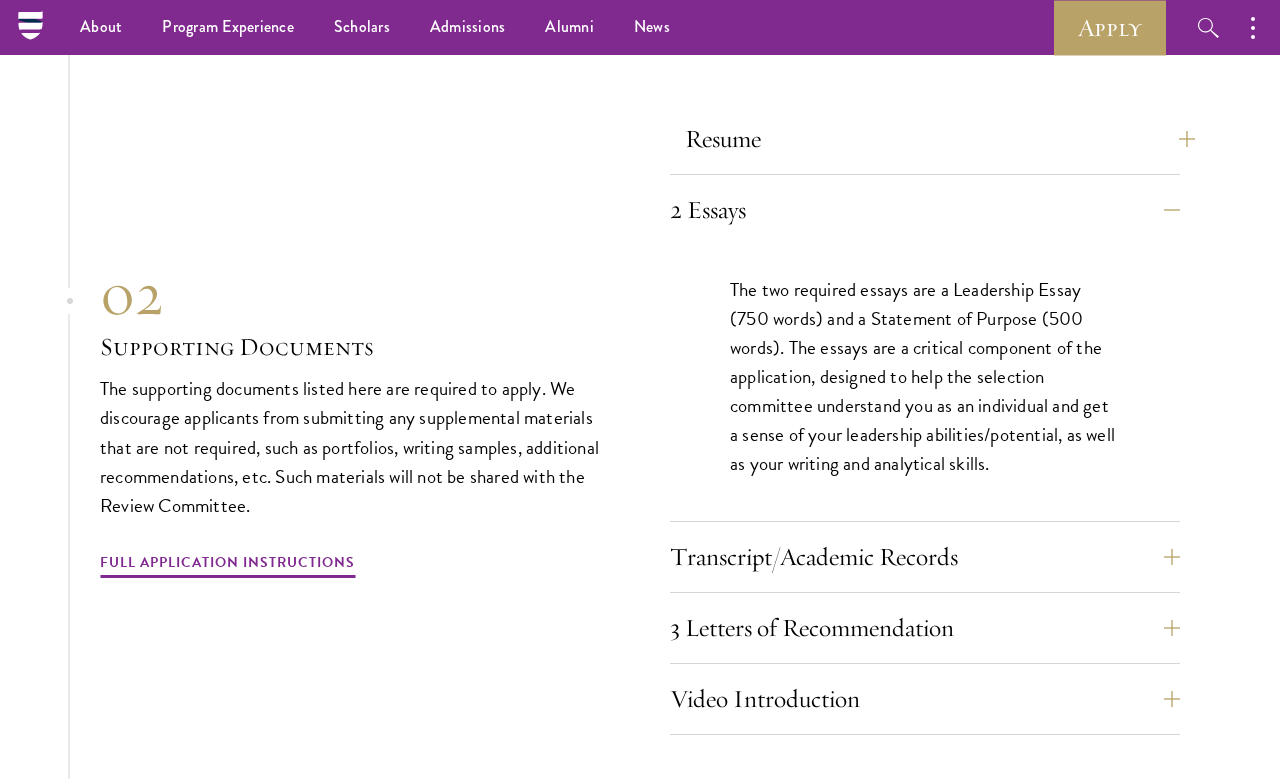 click on "Resume" at bounding box center (940, 139) 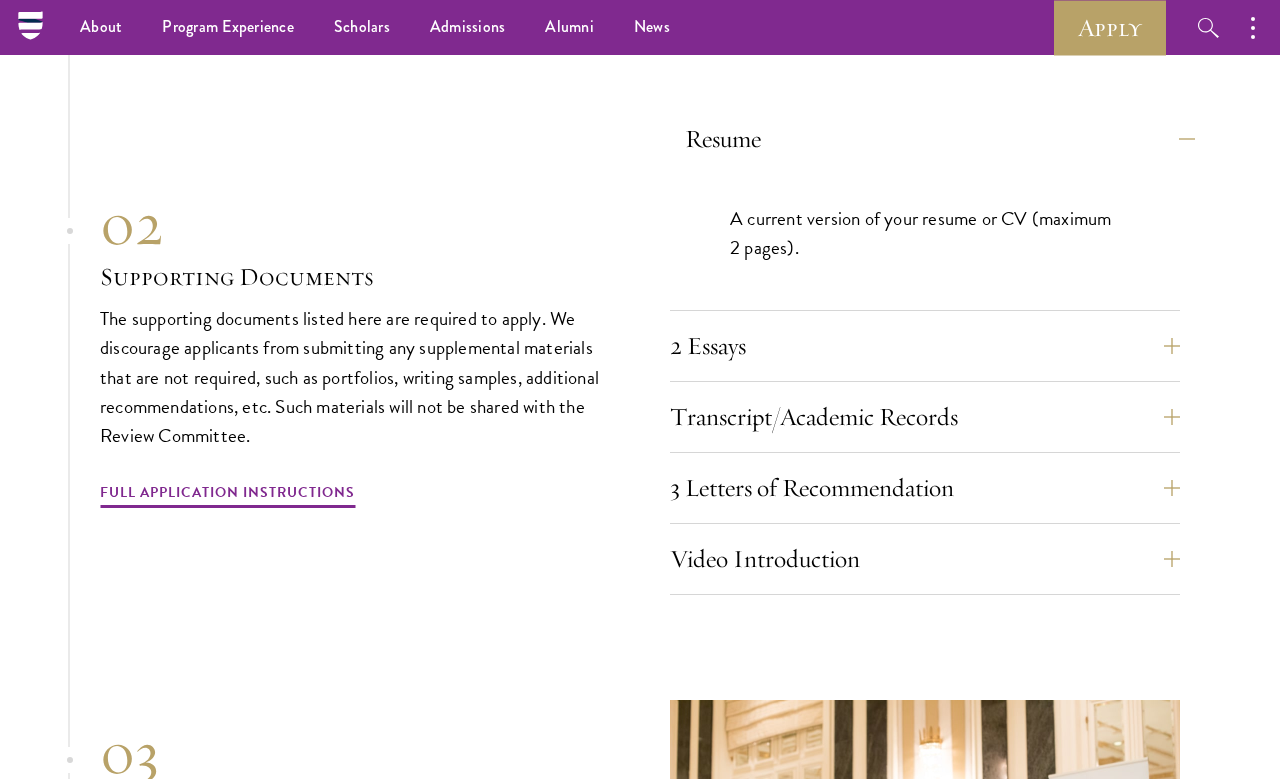 click on "Resume" at bounding box center [940, 139] 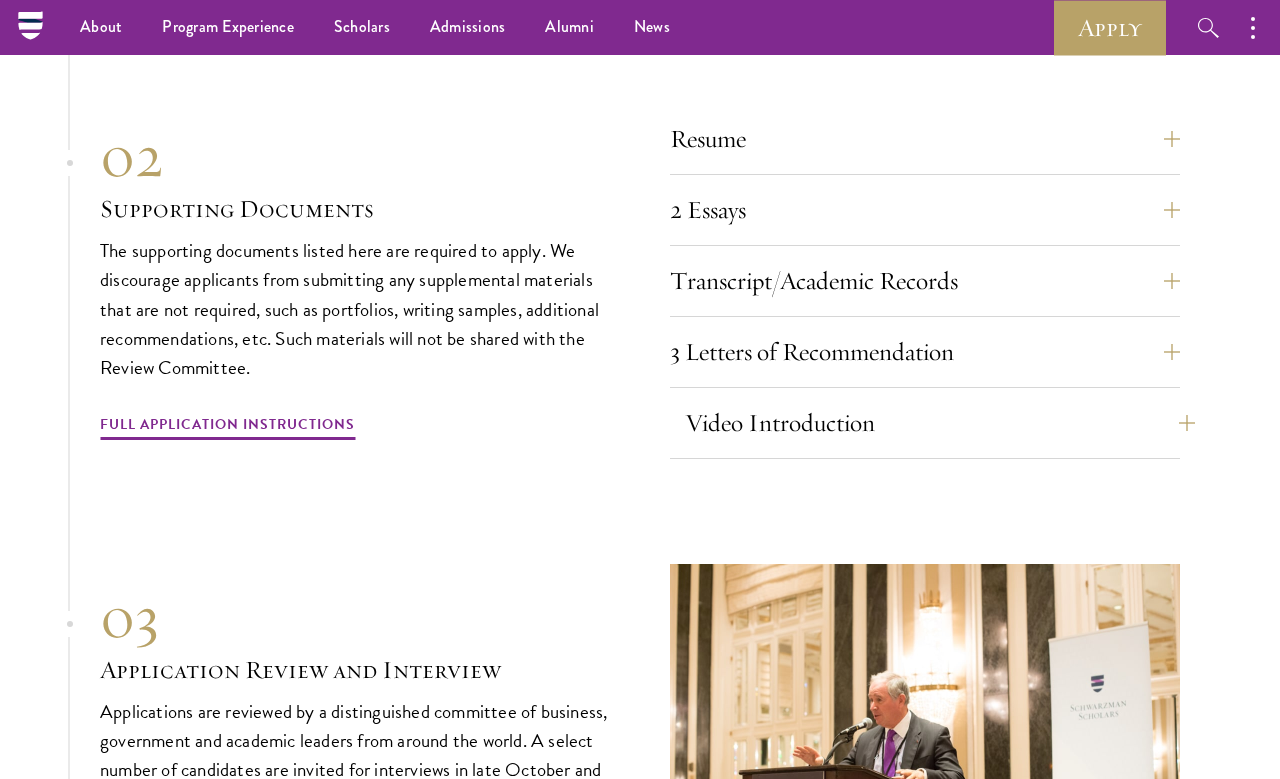 click on "Video Introduction" at bounding box center [940, 423] 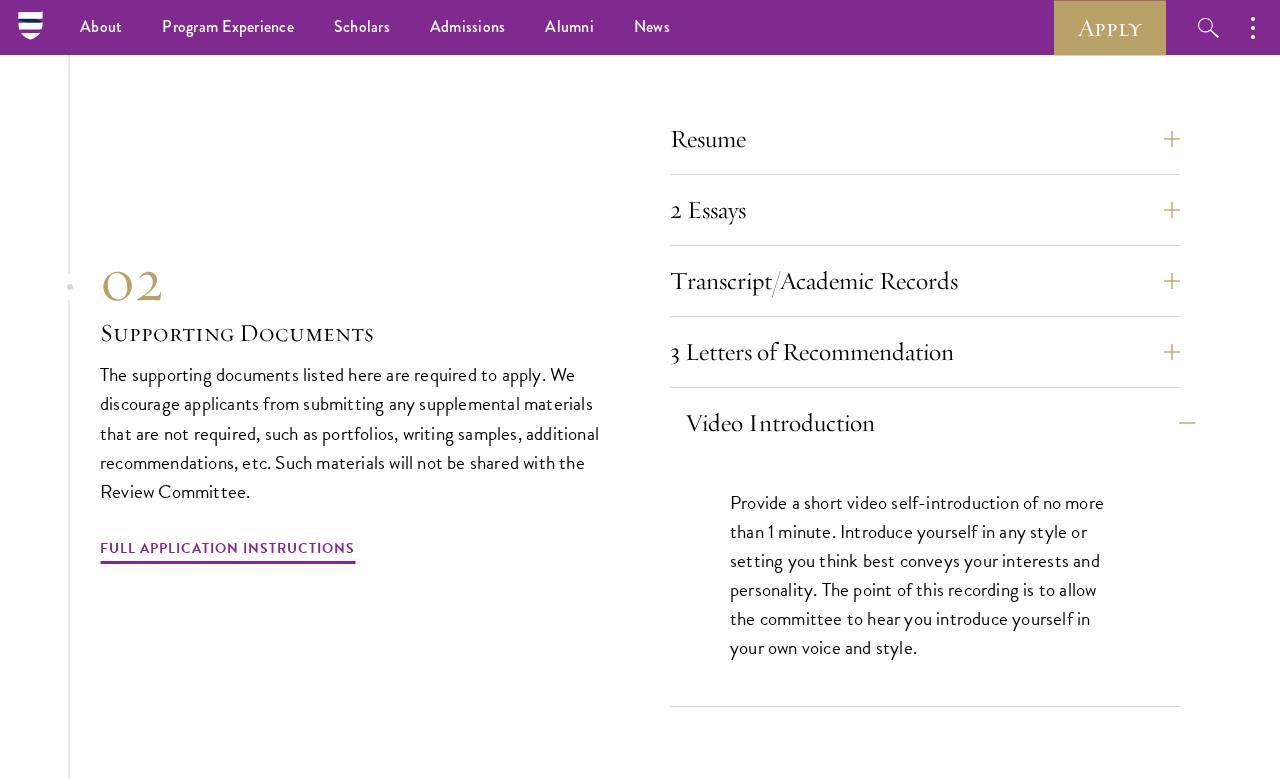 click on "Video Introduction" at bounding box center (940, 423) 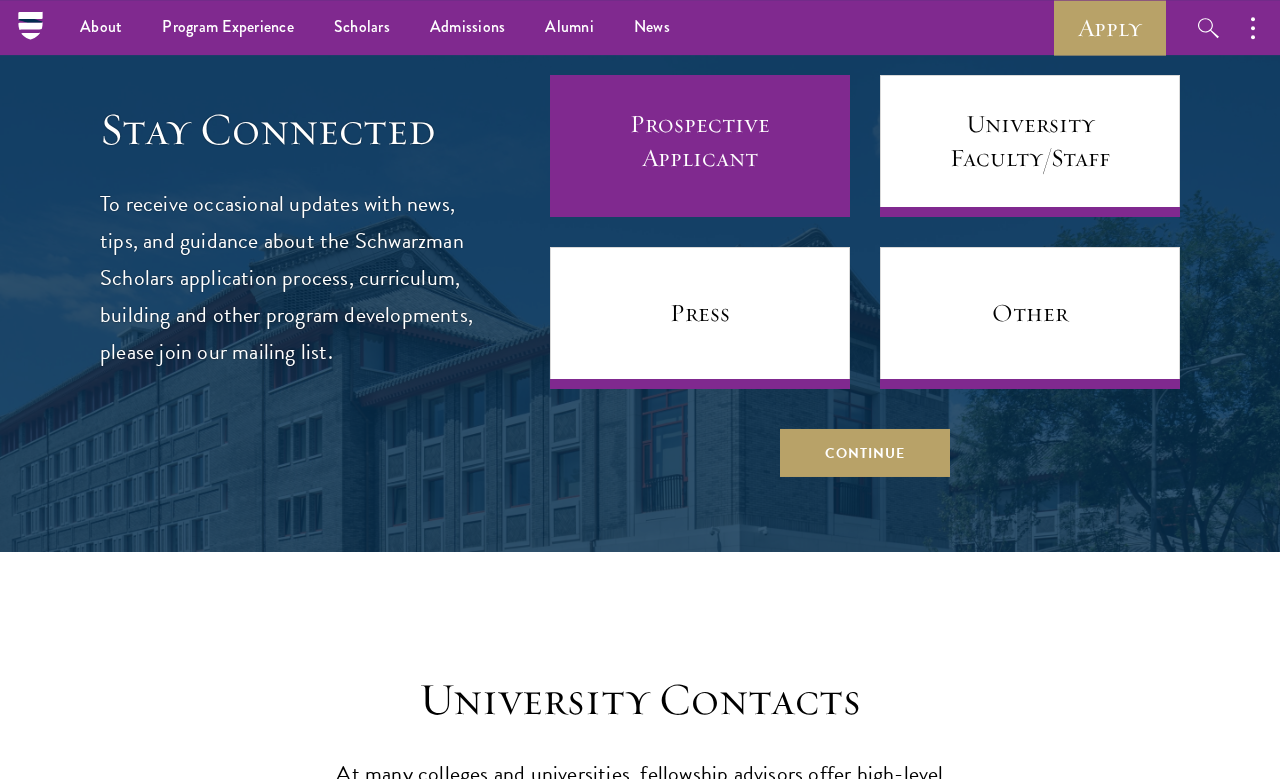 scroll, scrollTop: 8426, scrollLeft: 0, axis: vertical 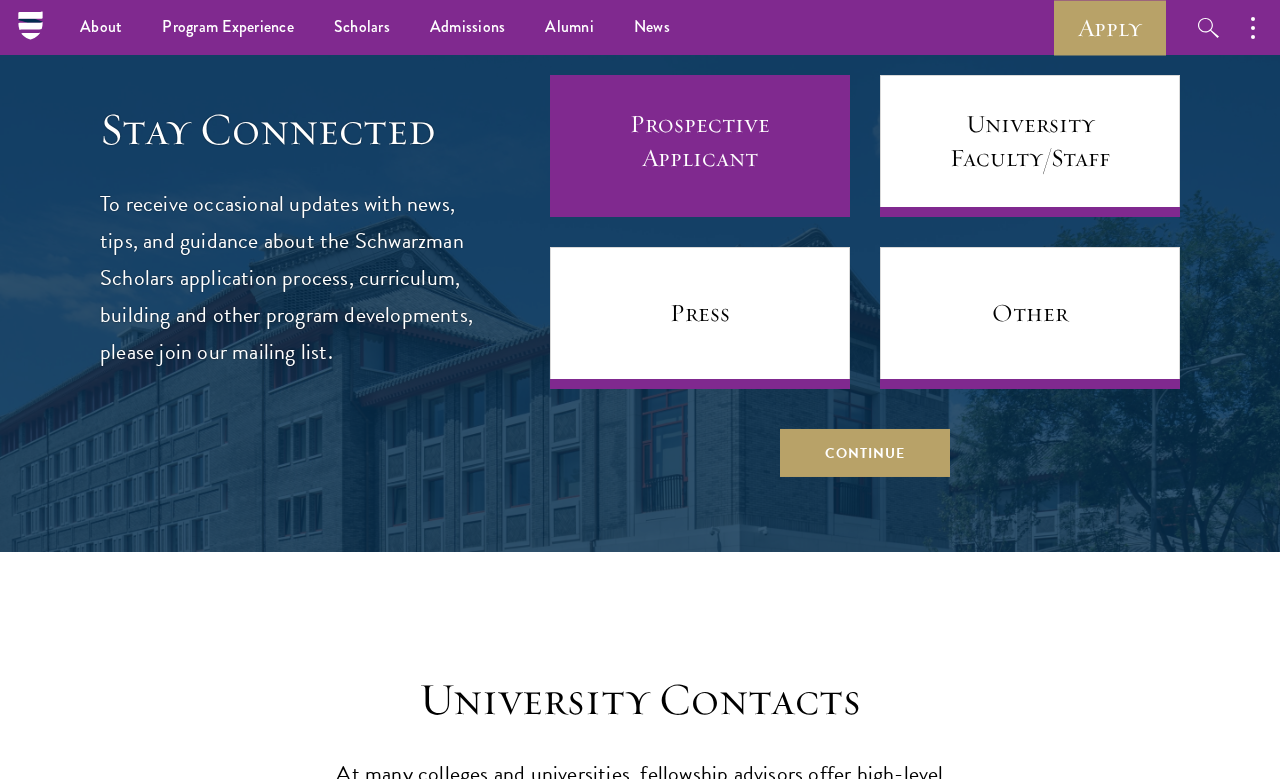 click on "Prospective Applicant" at bounding box center [700, 146] 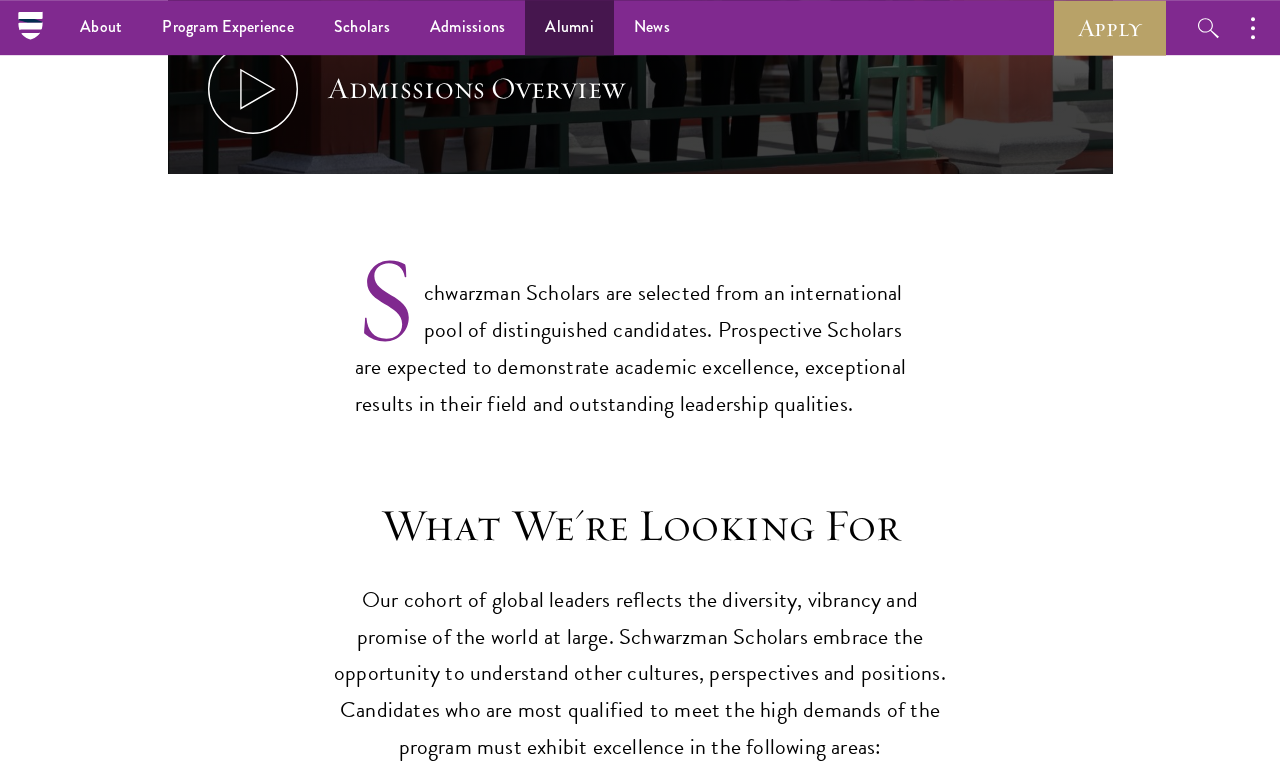 scroll, scrollTop: 1357, scrollLeft: 0, axis: vertical 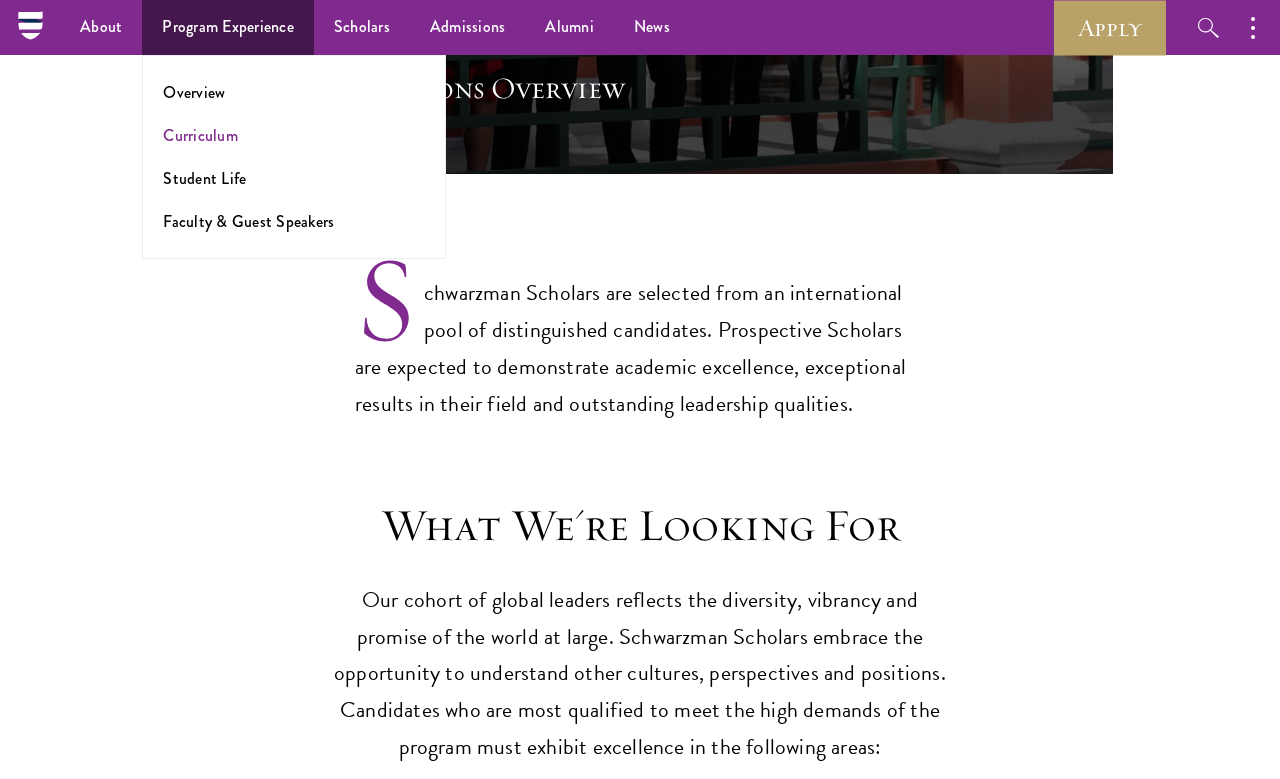 click on "Curriculum" at bounding box center [200, 135] 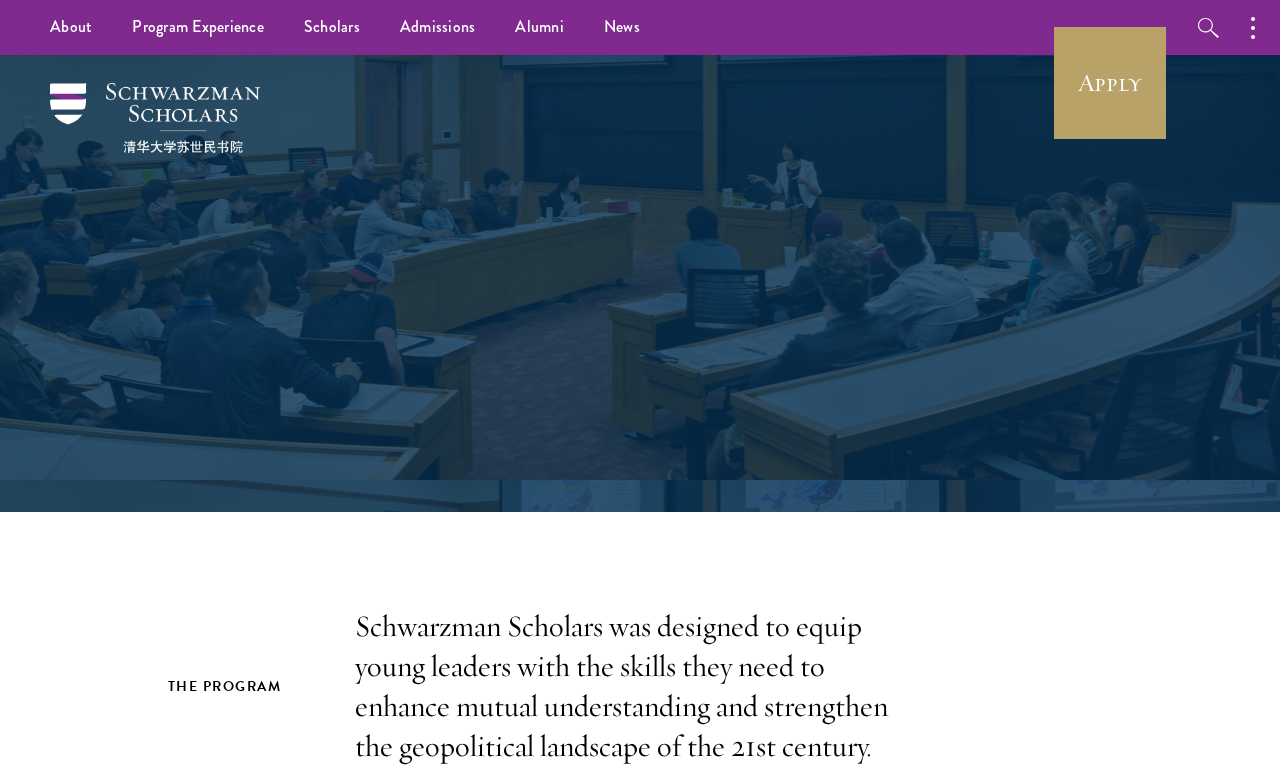 scroll, scrollTop: 0, scrollLeft: 0, axis: both 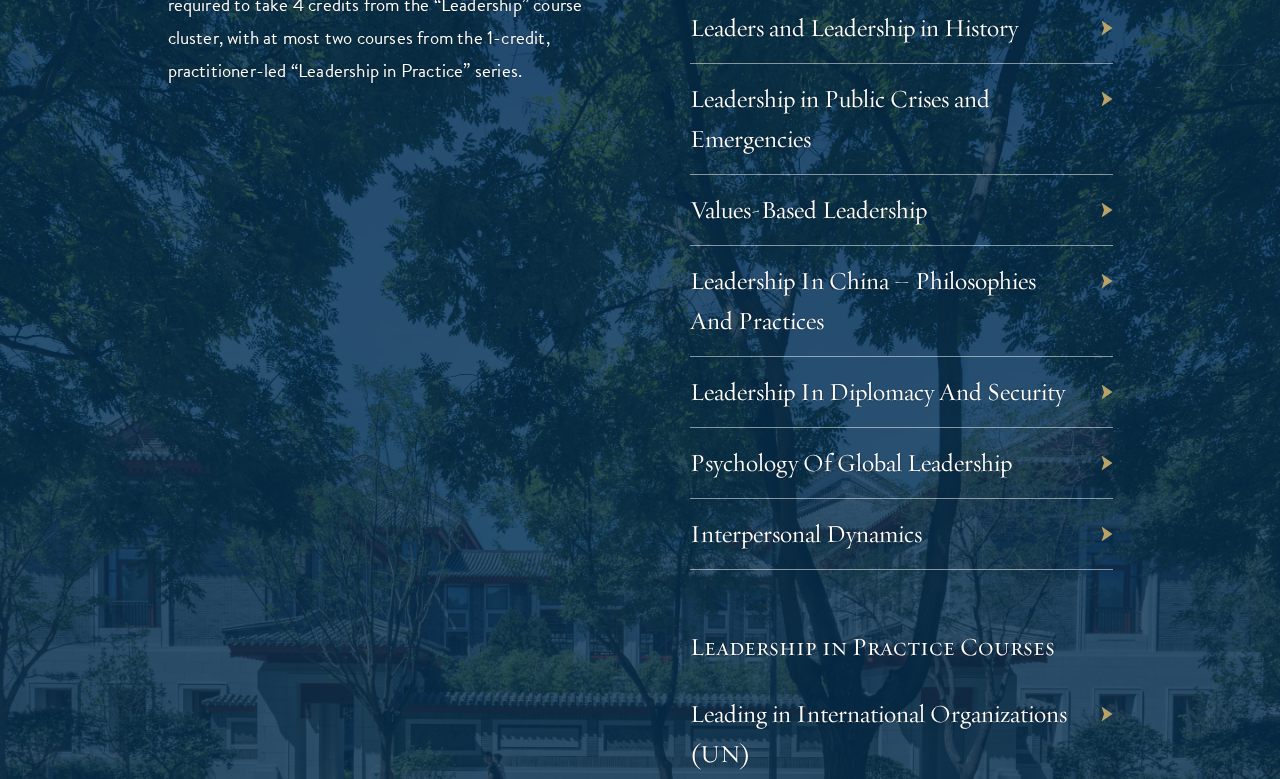 click on "Psychology Of Global Leadership" at bounding box center (901, 463) 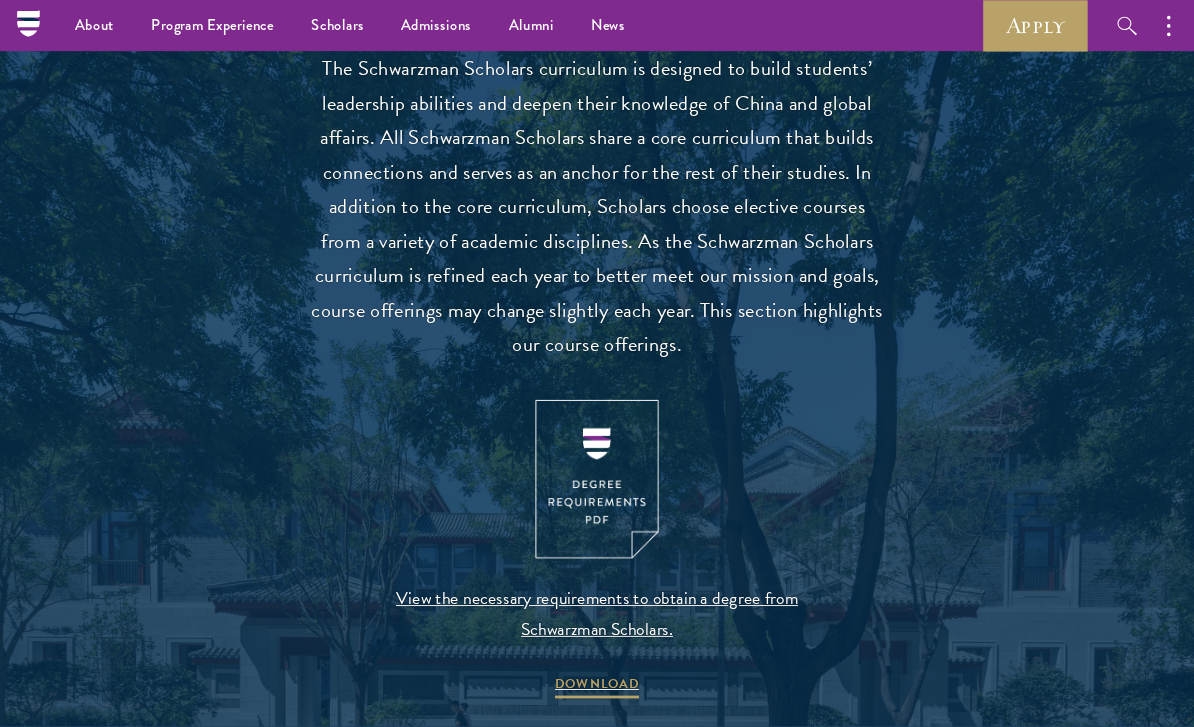 scroll, scrollTop: 0, scrollLeft: 0, axis: both 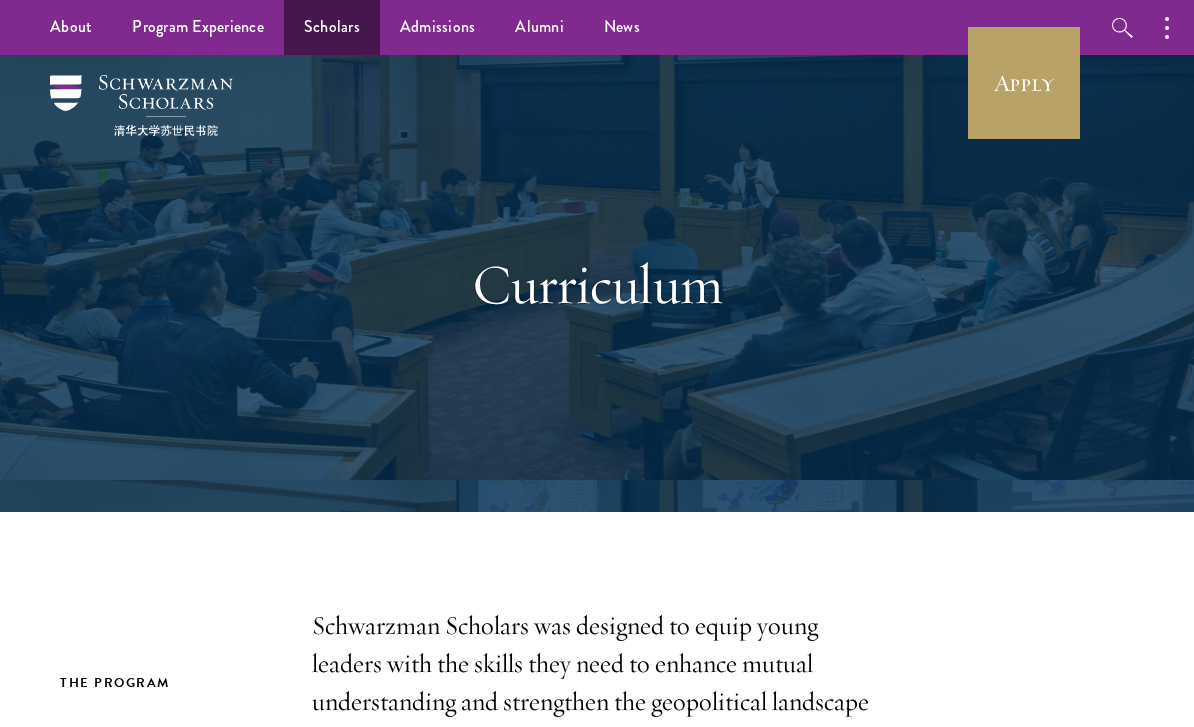 click on "Scholars" at bounding box center (332, 27) 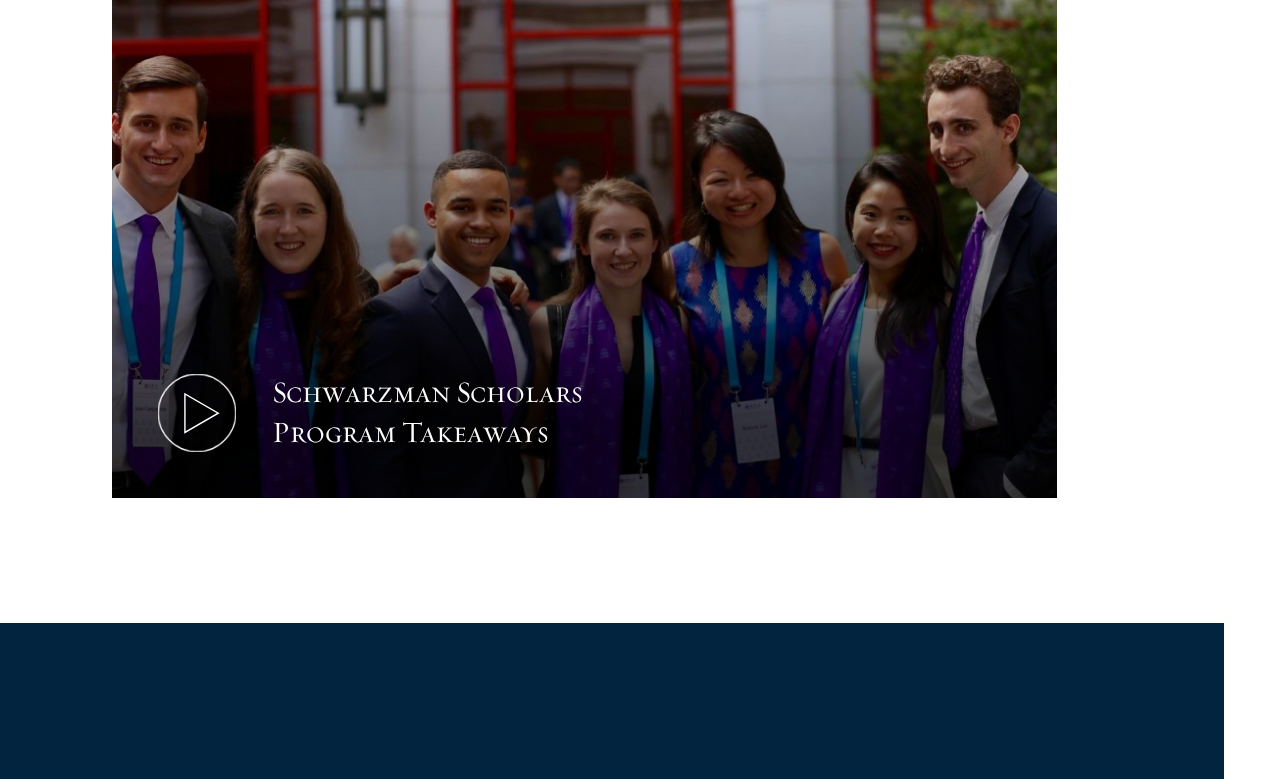 scroll, scrollTop: 0, scrollLeft: 0, axis: both 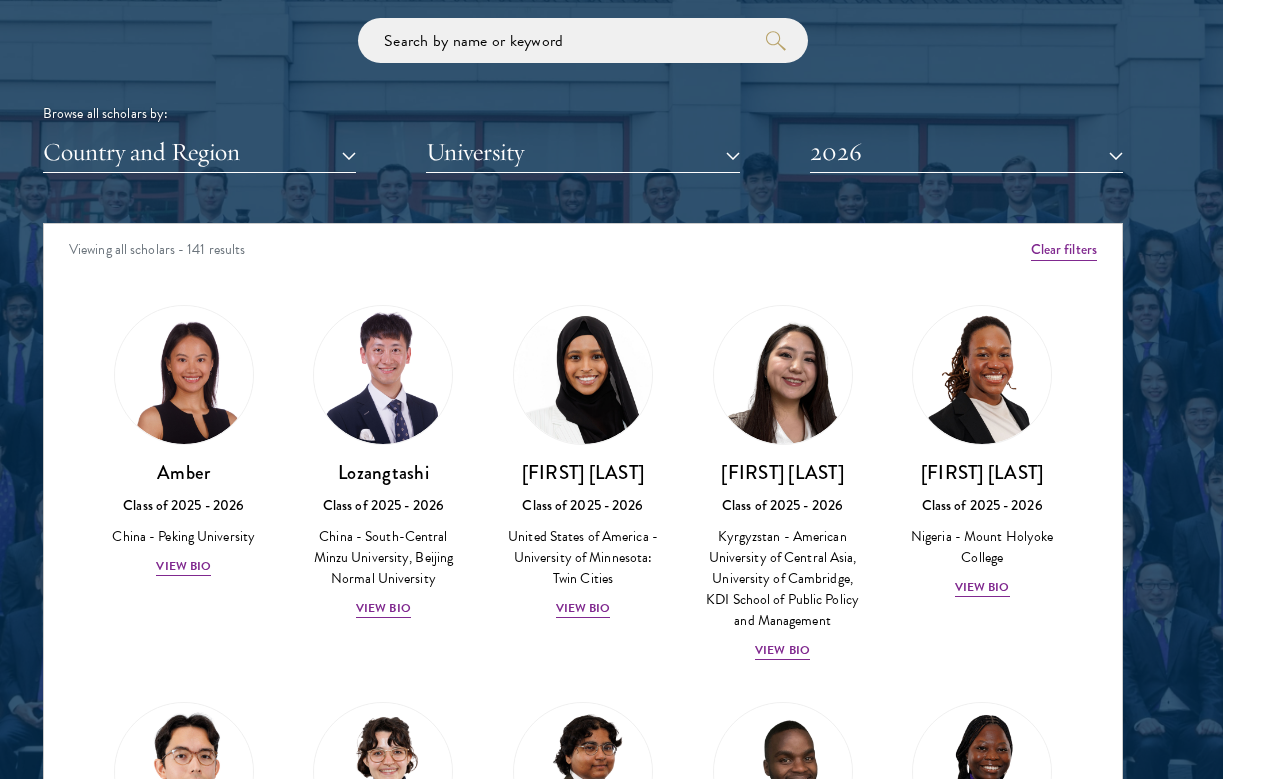 click on "Country and Region" at bounding box center (199, 152) 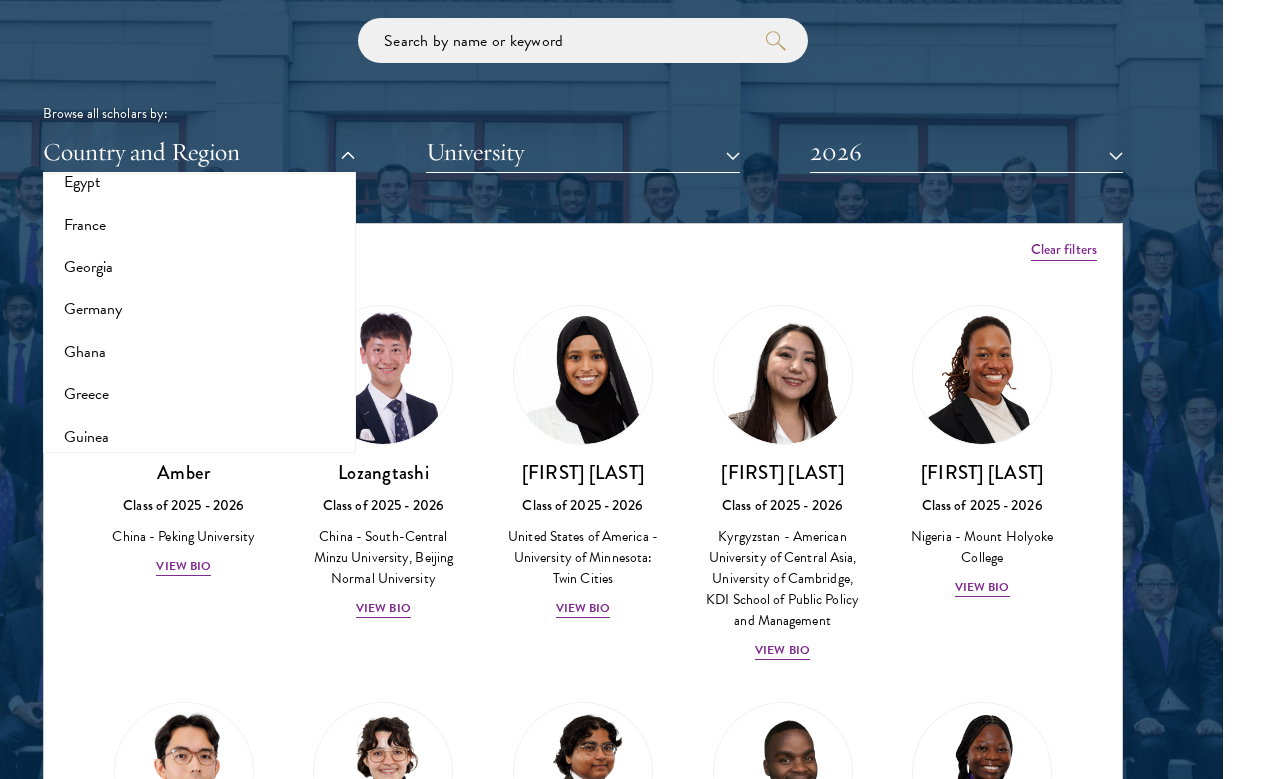 scroll, scrollTop: 1123, scrollLeft: 0, axis: vertical 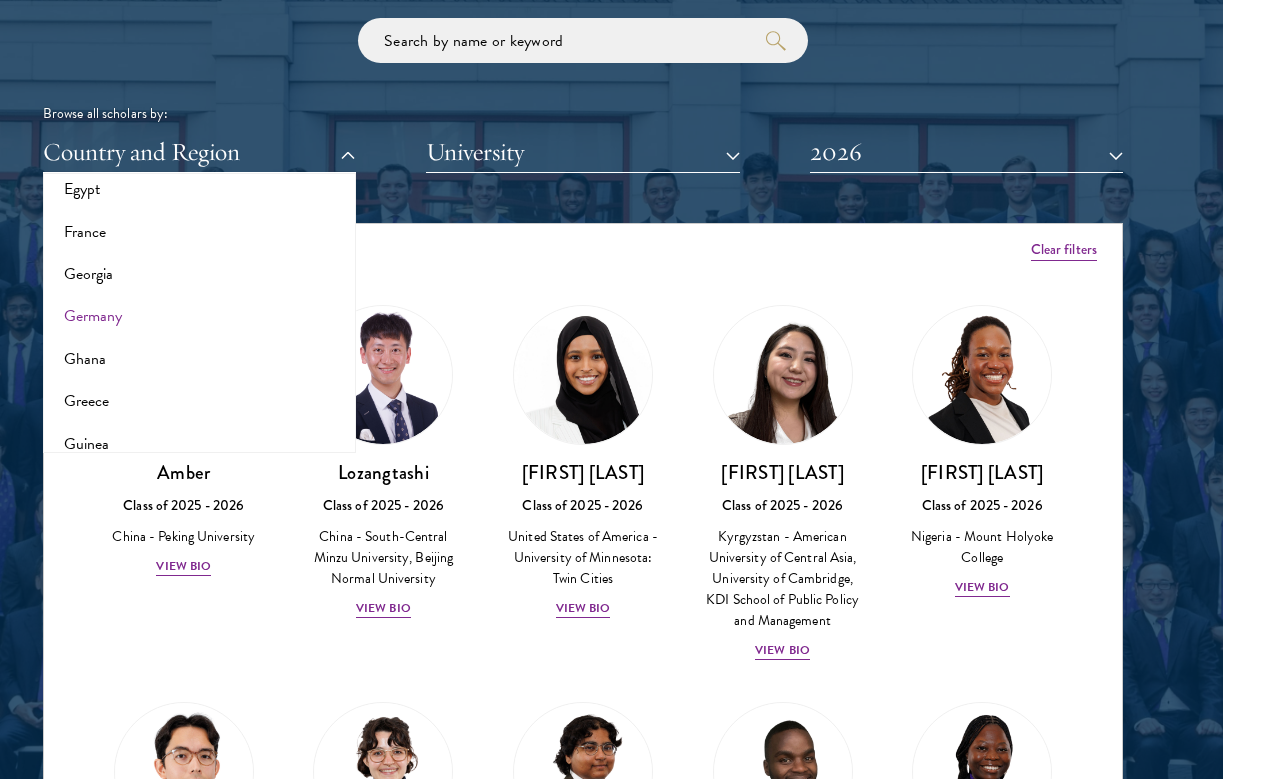 click on "Germany" at bounding box center [199, 316] 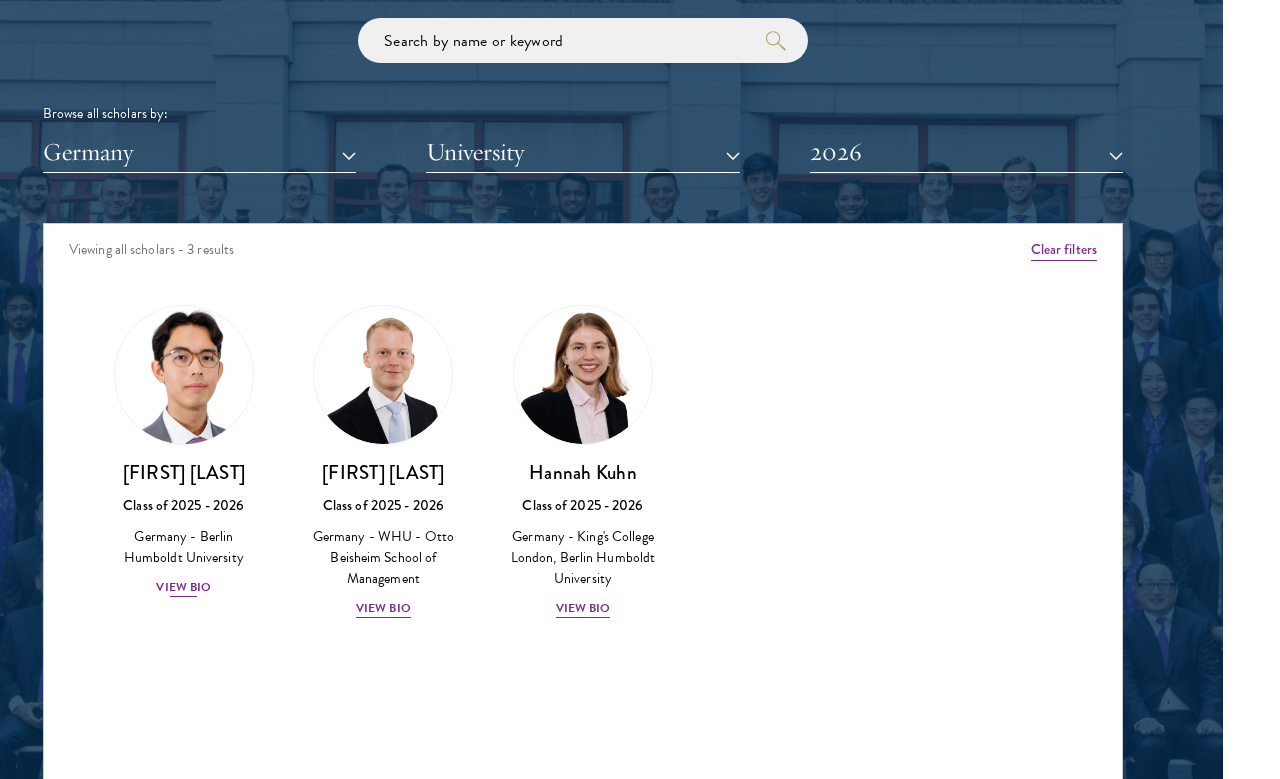 click on "[FIRST] [LAST]" at bounding box center (184, 472) 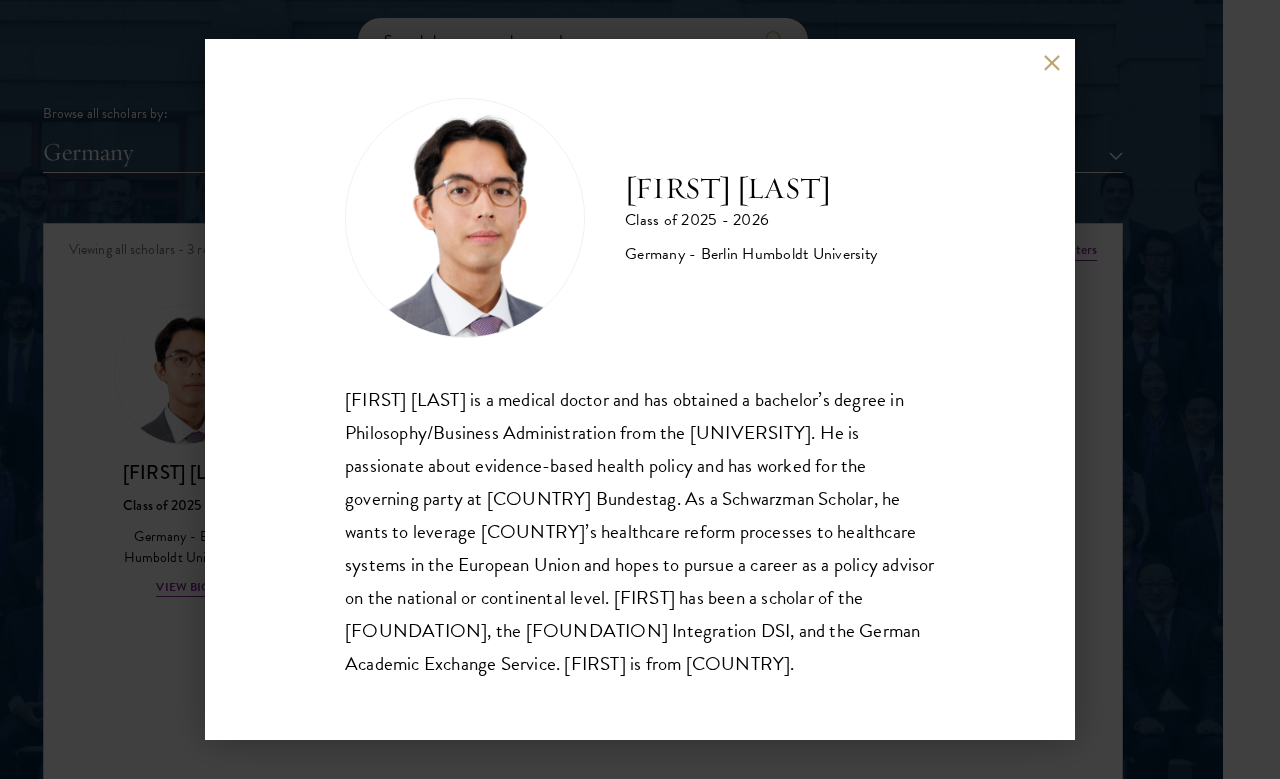 scroll, scrollTop: 2, scrollLeft: 0, axis: vertical 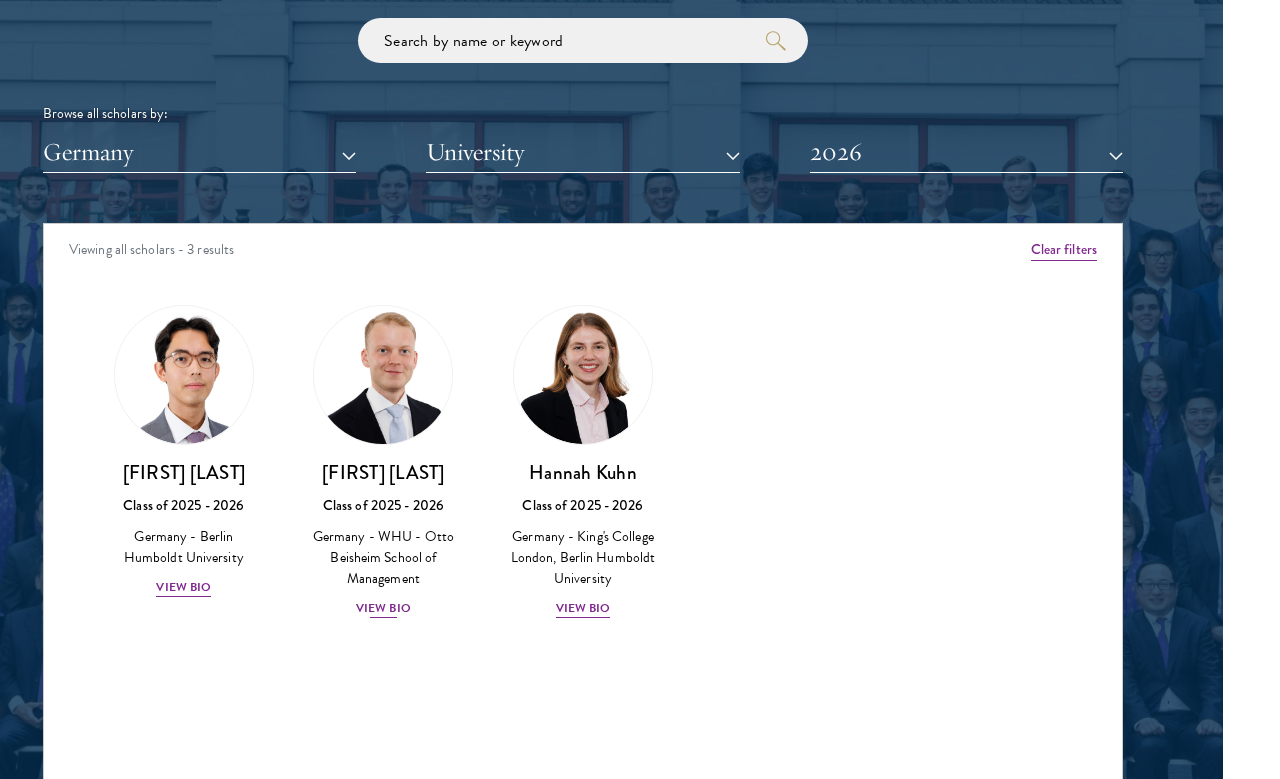 click at bounding box center (383, 375) 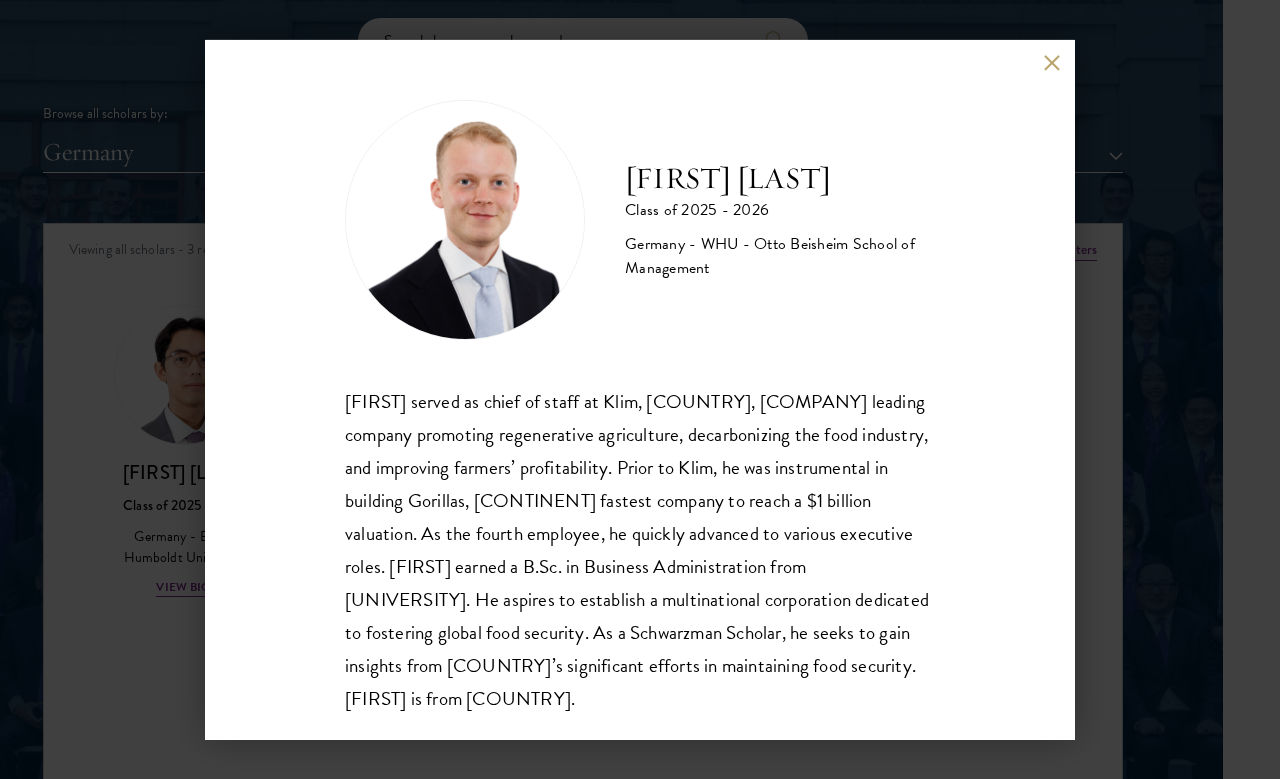 click on "[FIRST] [LAST]
Class of 2025 - 2026
[COUNTRY] - [UNIVERSITY] - [UNIVERSITY]
[FIRST] [LAST] served as chief of staff at Klim, [COUNTRY]’s leading company promoting regenerative agriculture, decarbonizing the food industry, and improving farmers’ profitability. Prior to Klim, he was instrumental in building Gorillas, Europe’s fastest company to reach a $1 billion valuation. As the fourth employee, he quickly advanced to various executive roles. [FIRST] earned a B.Sc. in Business Administration from [UNIVERSITY] – [UNIVERSITY]. He aspires to establish a multinational corporation dedicated to fostering global food security. As a Schwarzman Scholar, he seeks to gain insights from China’s significant efforts in maintaining food security. [FIRST] is from [COUNTRY]." at bounding box center (640, 390) 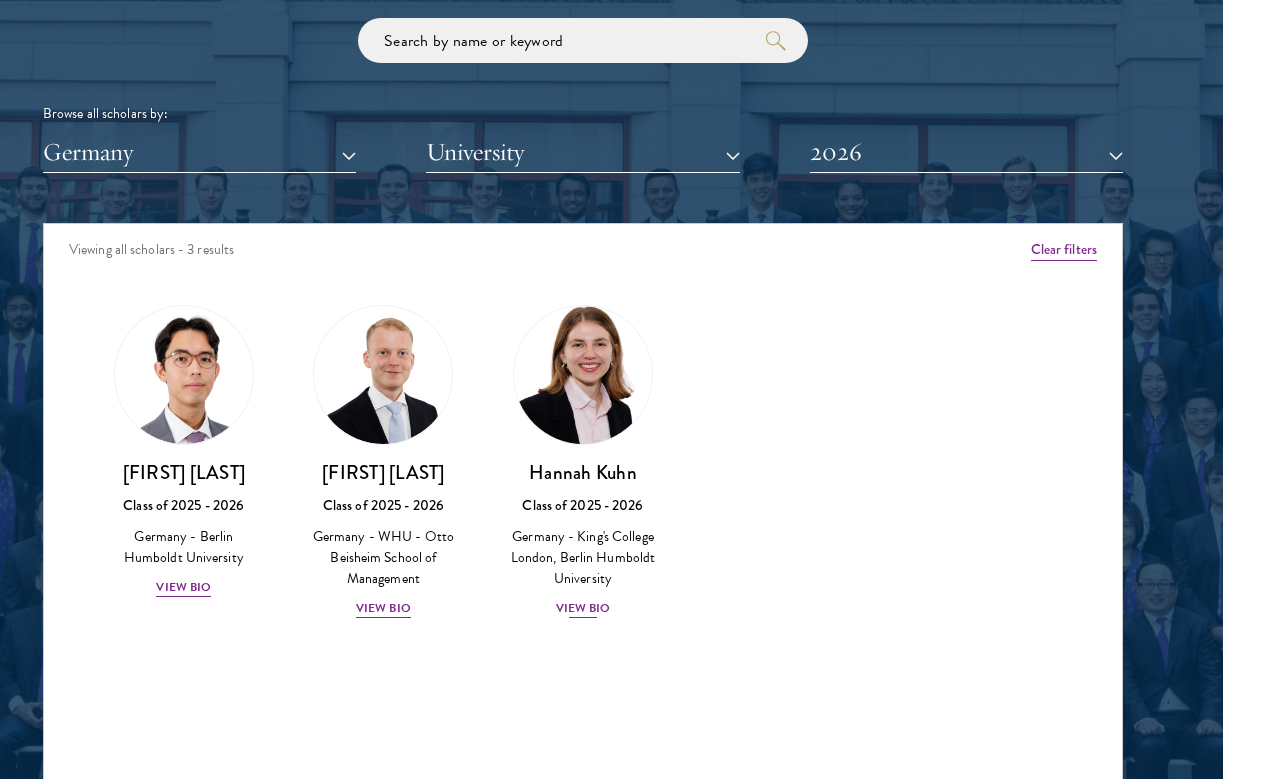 click at bounding box center [583, 375] 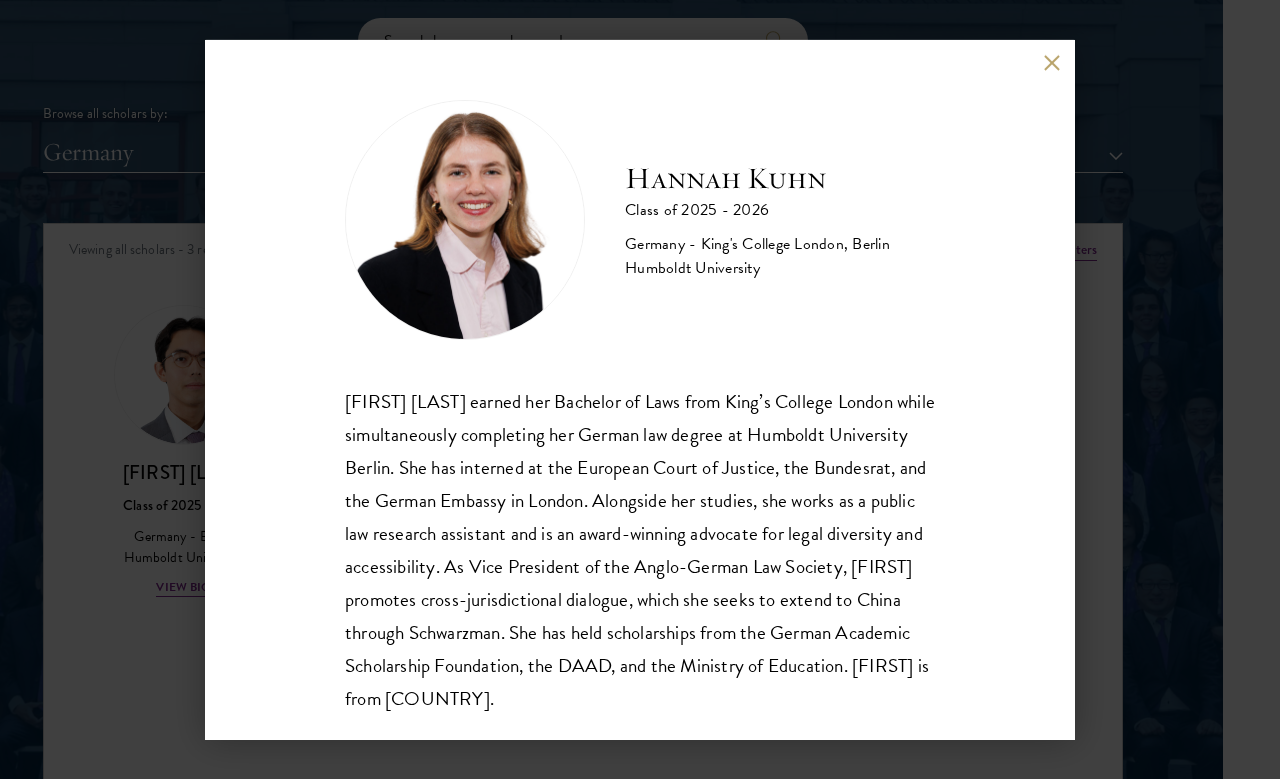 click at bounding box center [1051, 63] 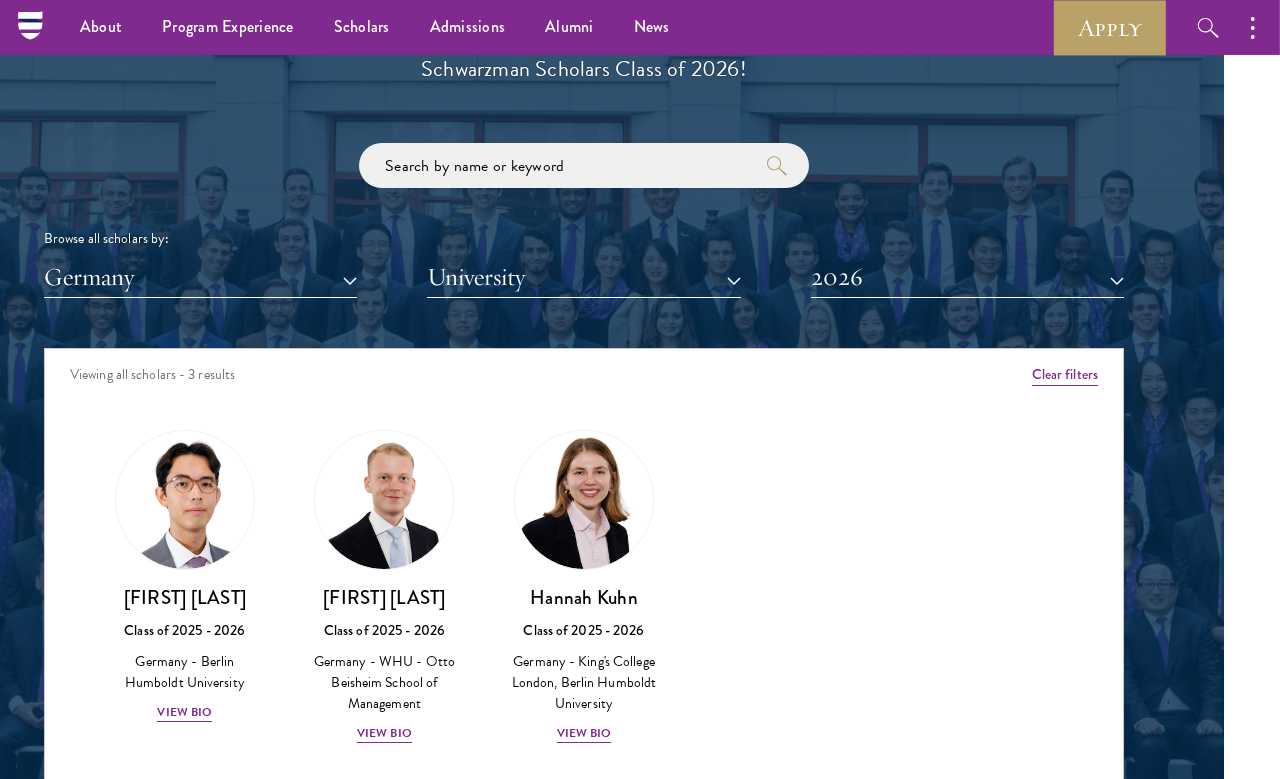 click on "2026" at bounding box center (967, 277) 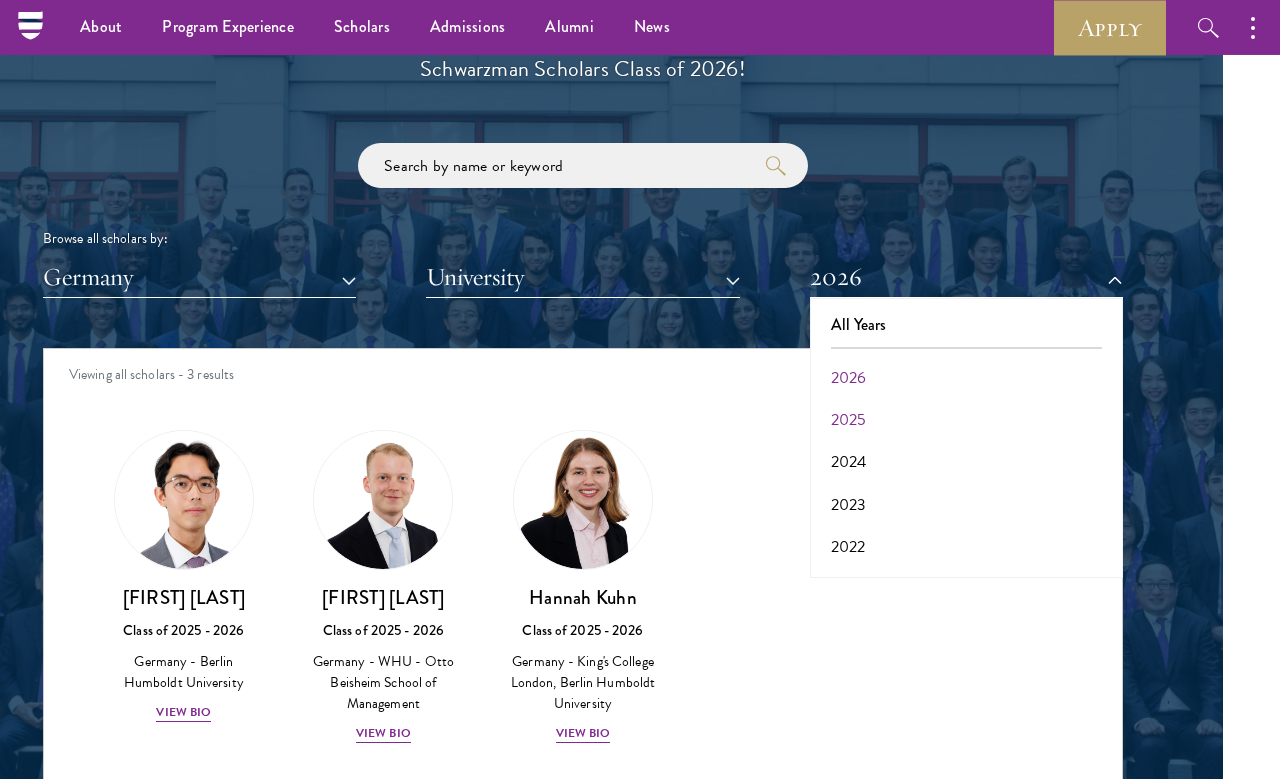 click on "2025" at bounding box center (966, 420) 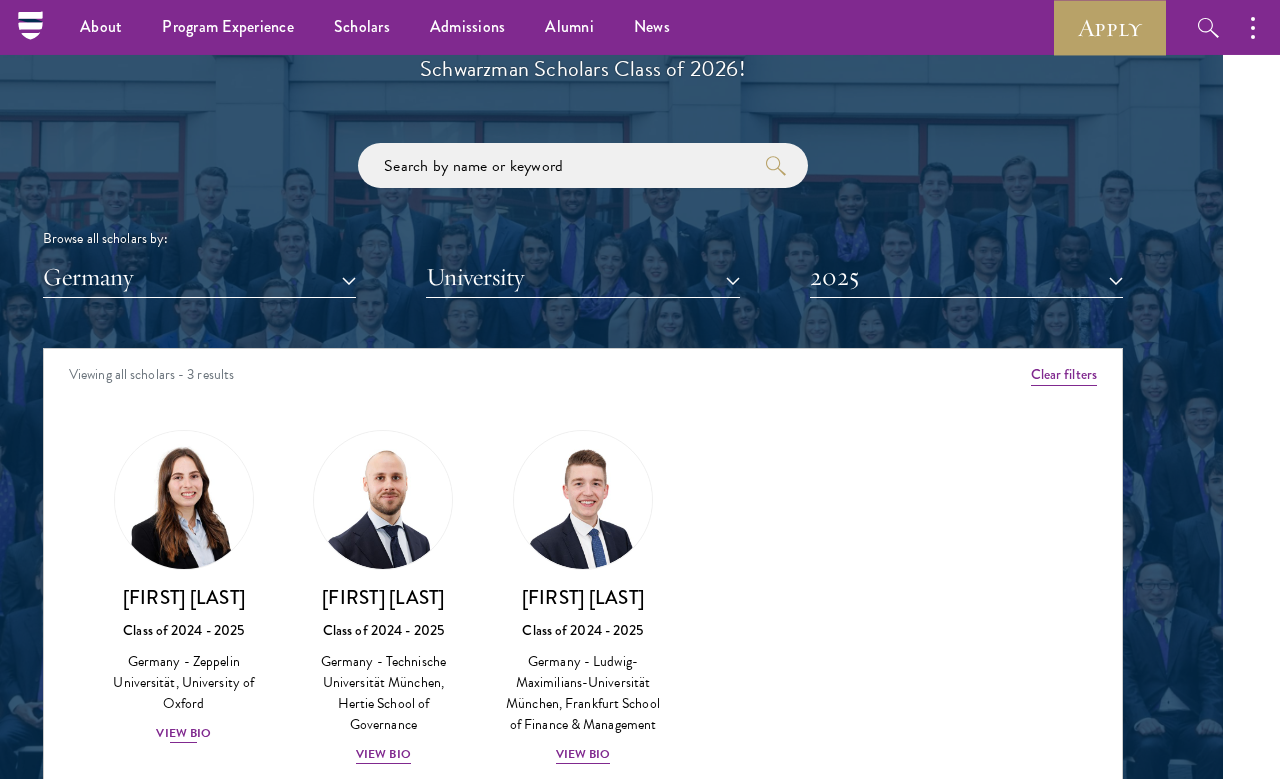 click at bounding box center (184, 500) 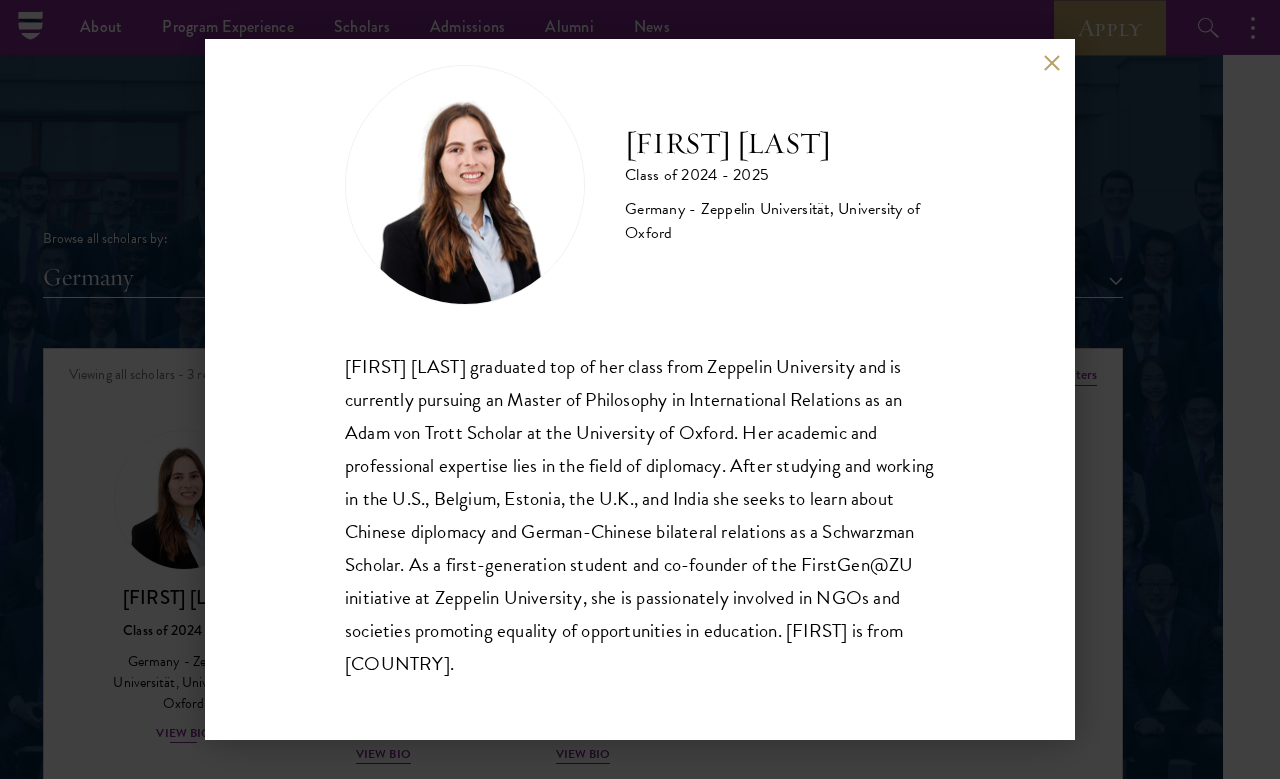 scroll, scrollTop: 35, scrollLeft: 0, axis: vertical 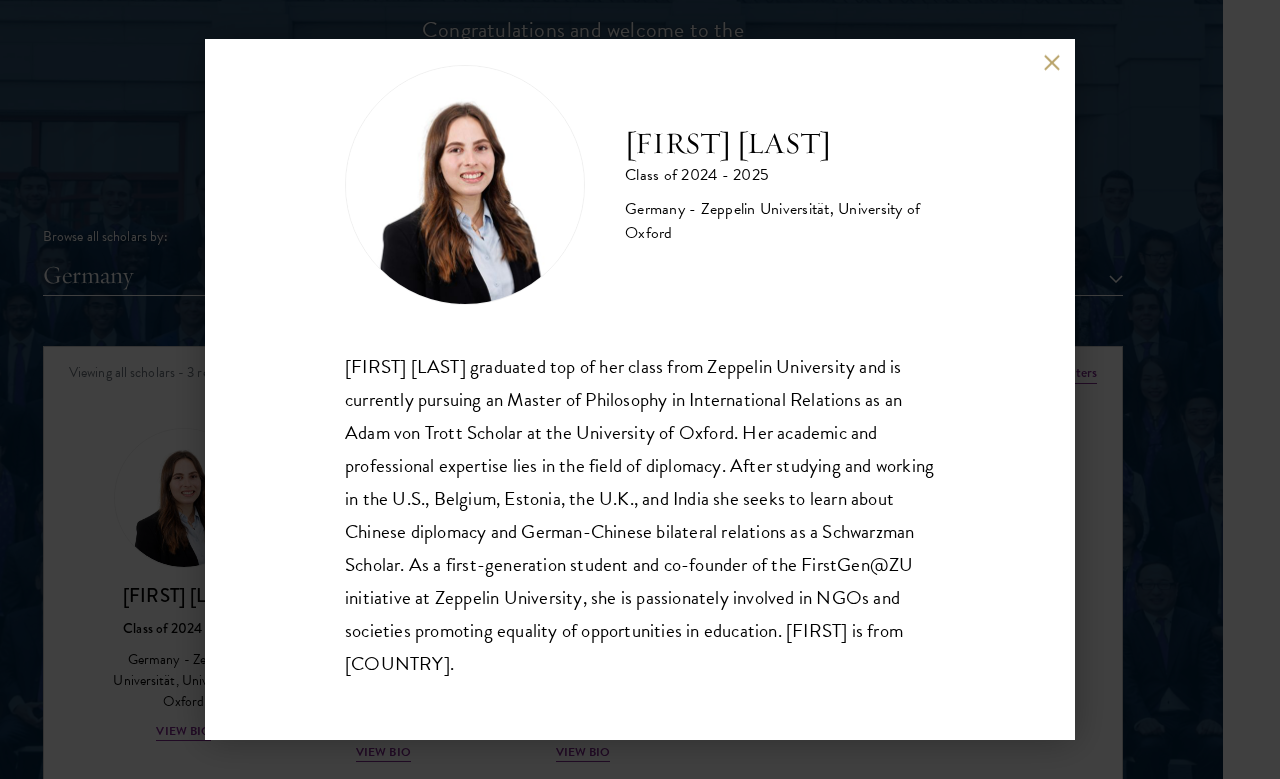 click at bounding box center [1051, 63] 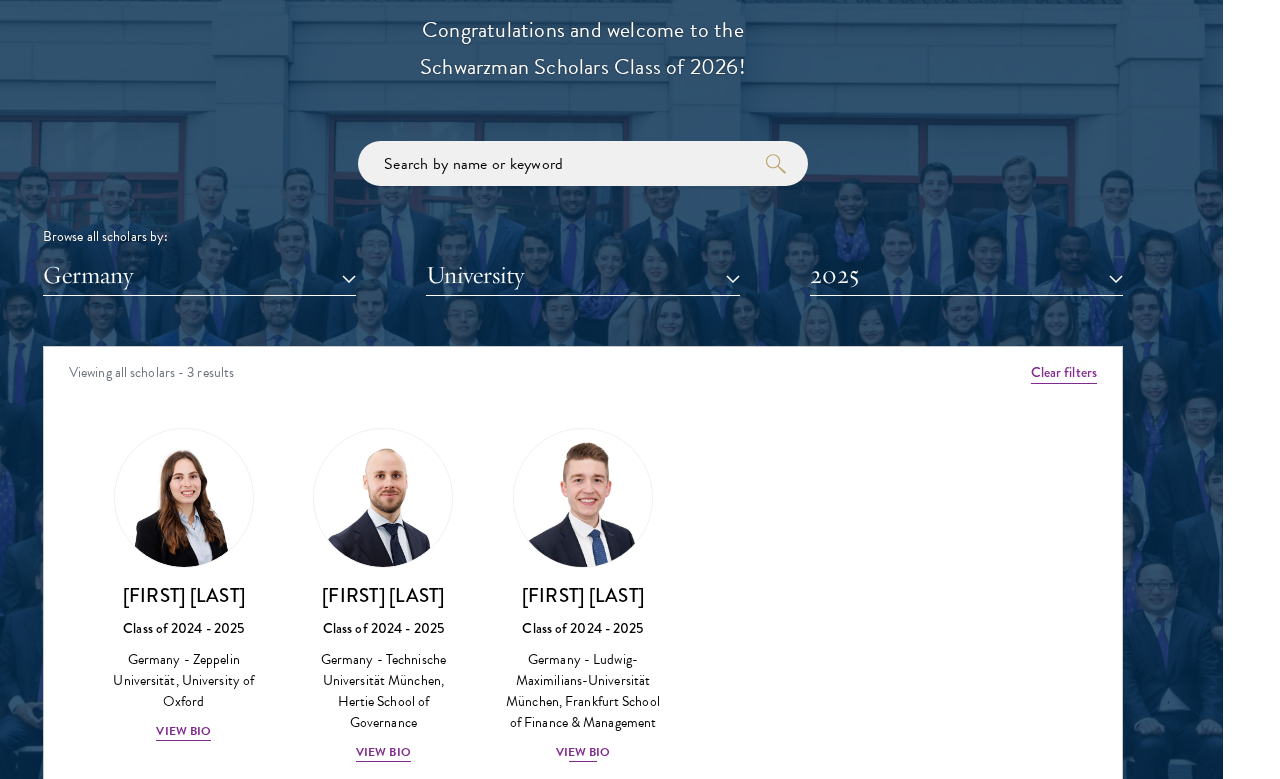 click at bounding box center (583, 498) 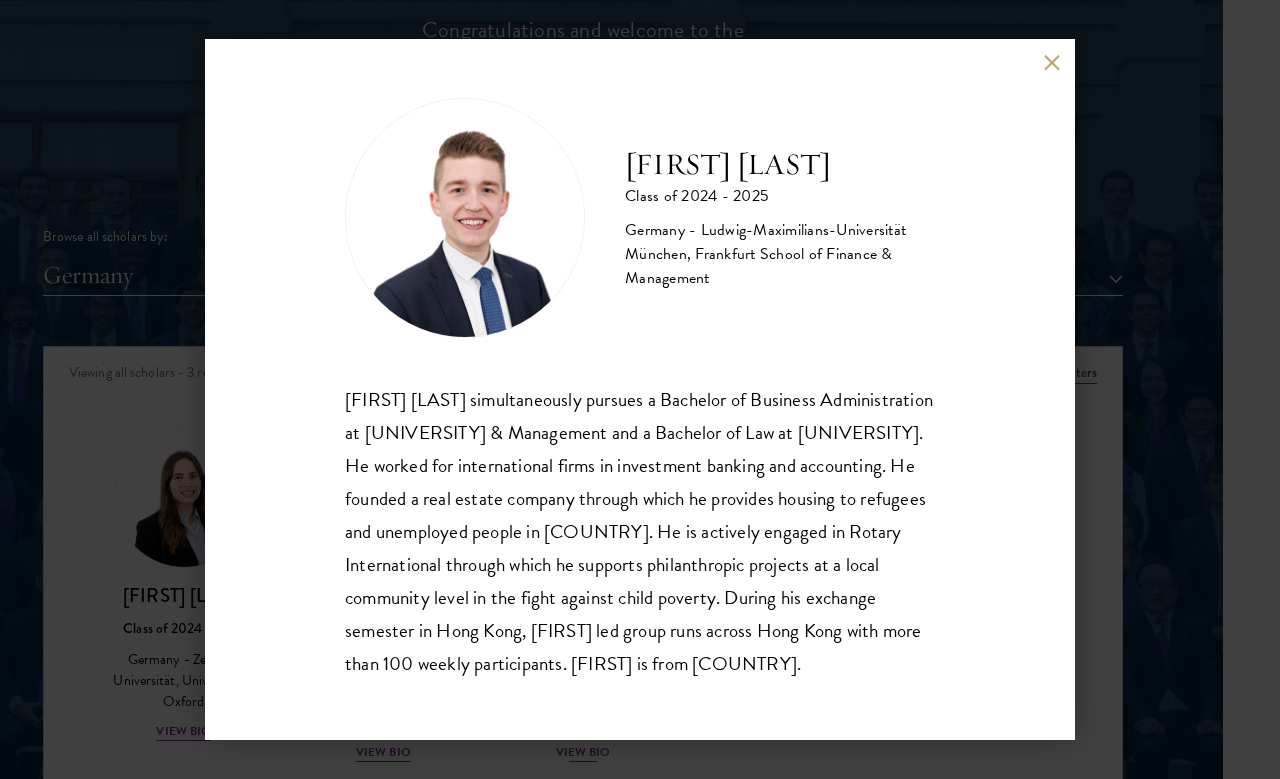 scroll, scrollTop: 35, scrollLeft: 0, axis: vertical 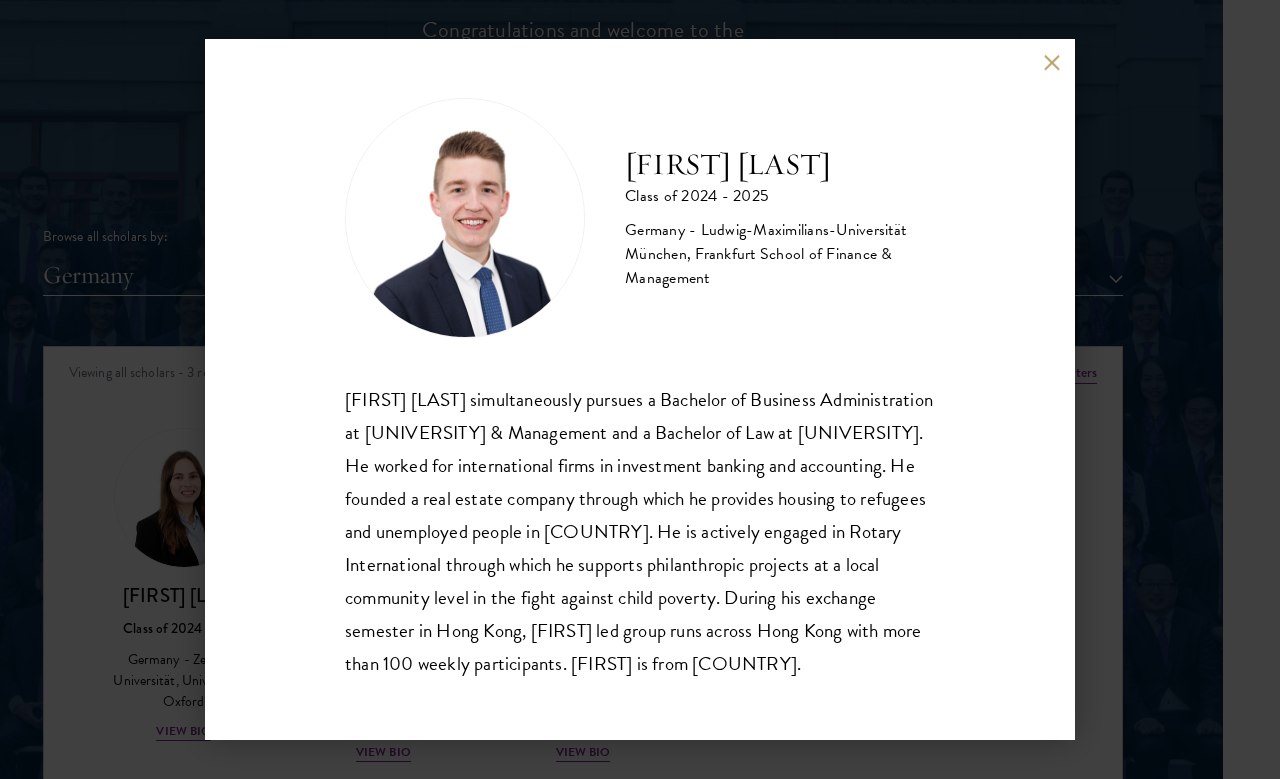 click at bounding box center (1051, 63) 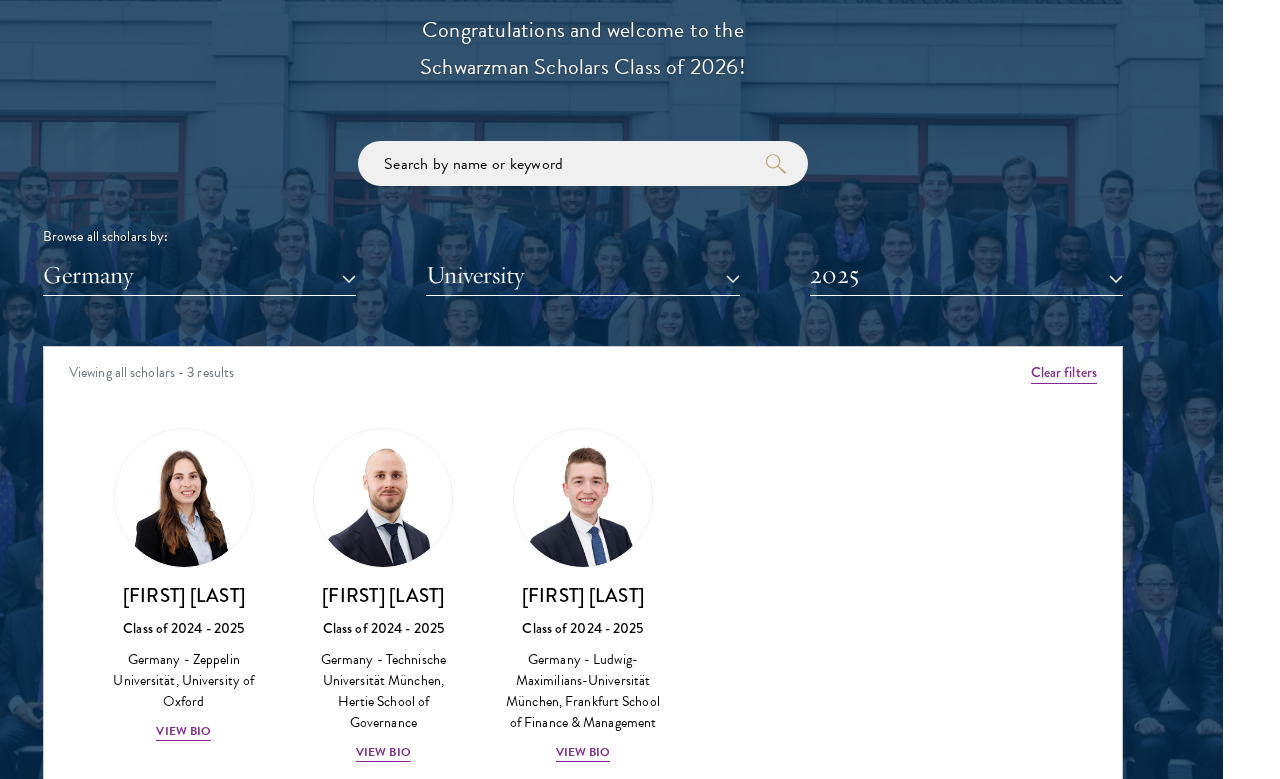 click on "2025" at bounding box center (966, 275) 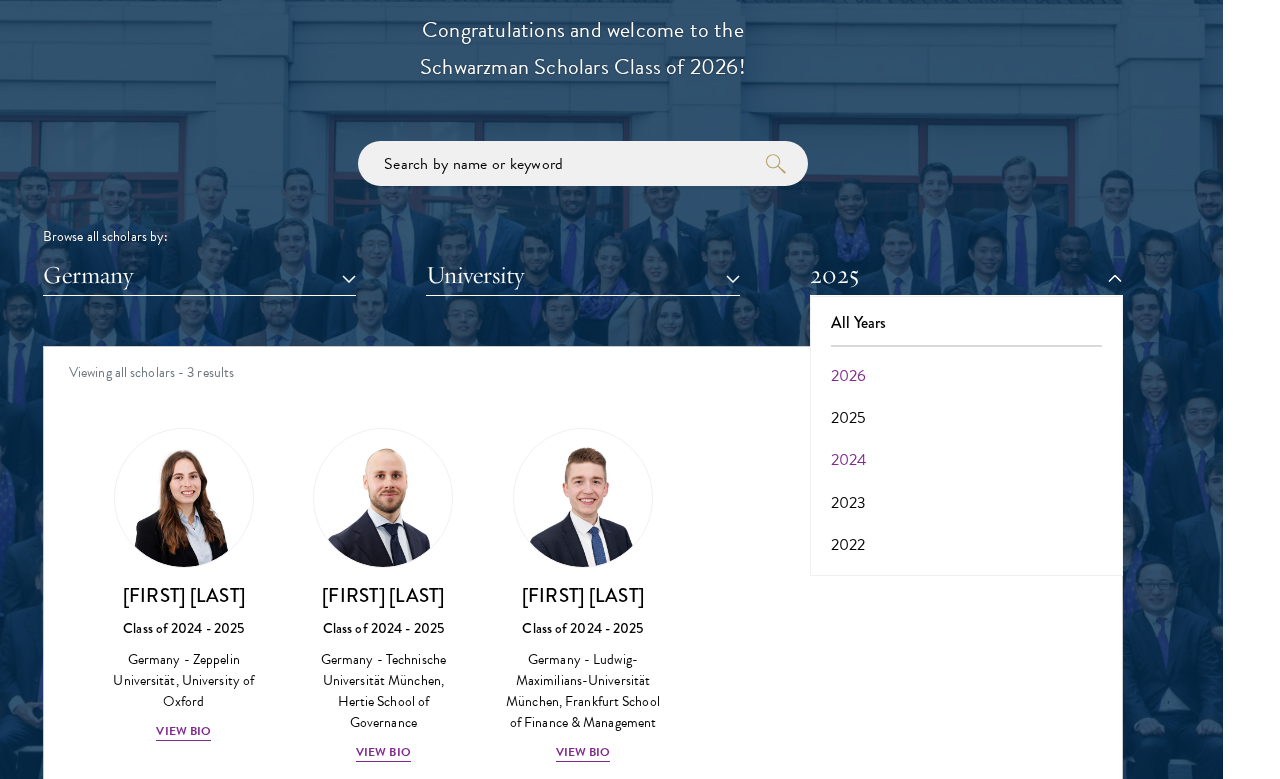 click on "2024" at bounding box center [966, 460] 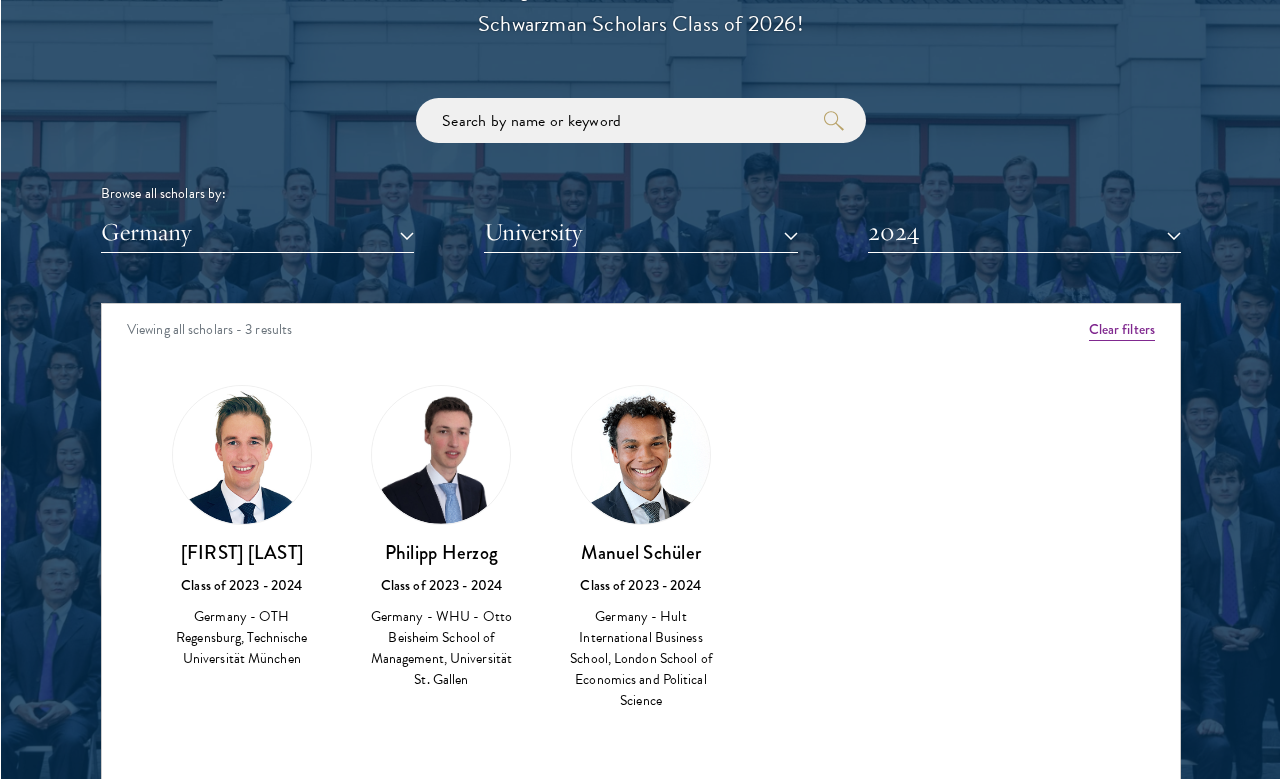 scroll, scrollTop: 2281, scrollLeft: 0, axis: vertical 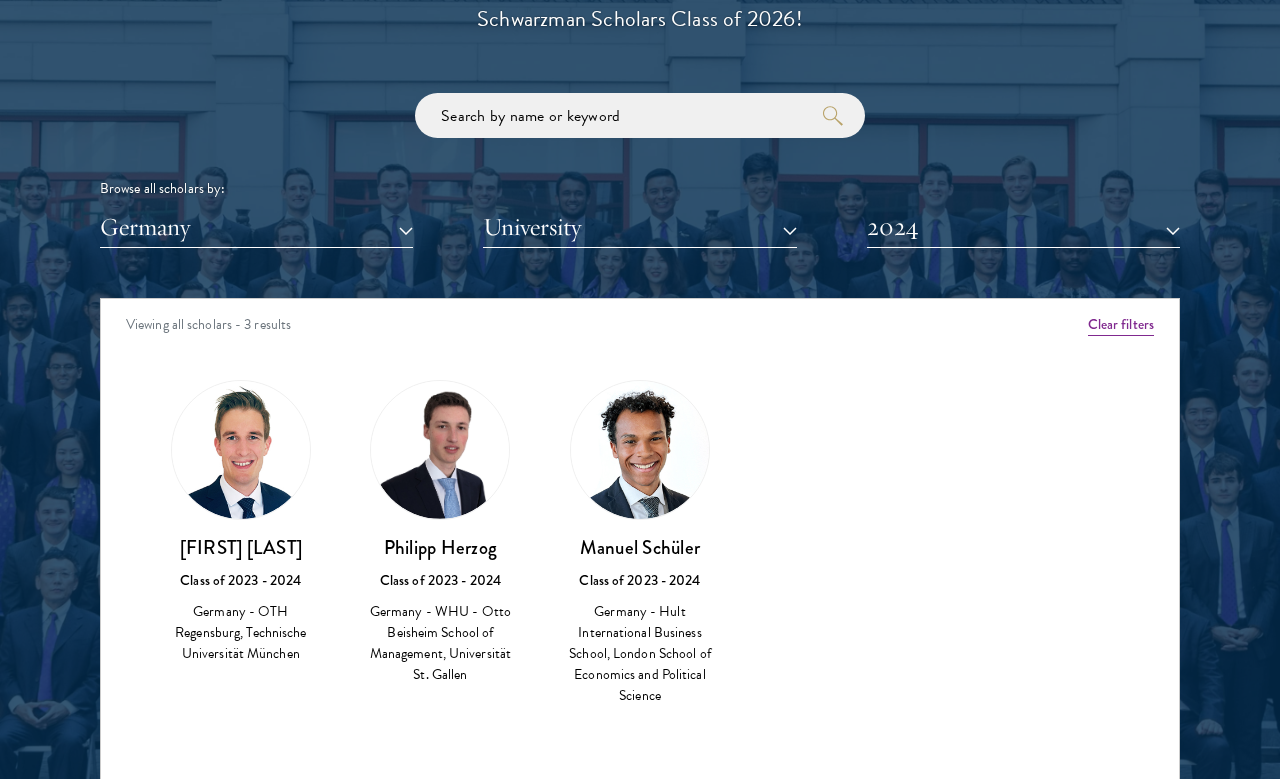 click at bounding box center (640, 450) 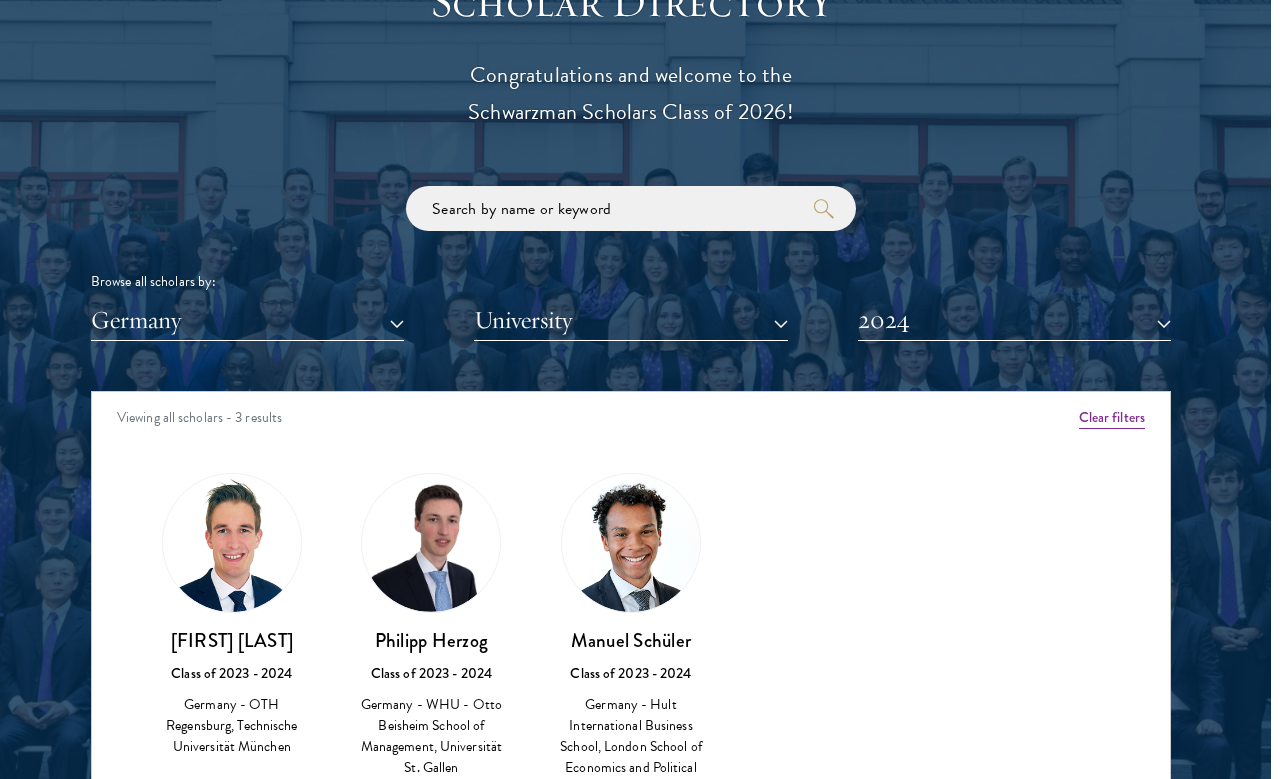 scroll, scrollTop: 2194, scrollLeft: 9, axis: both 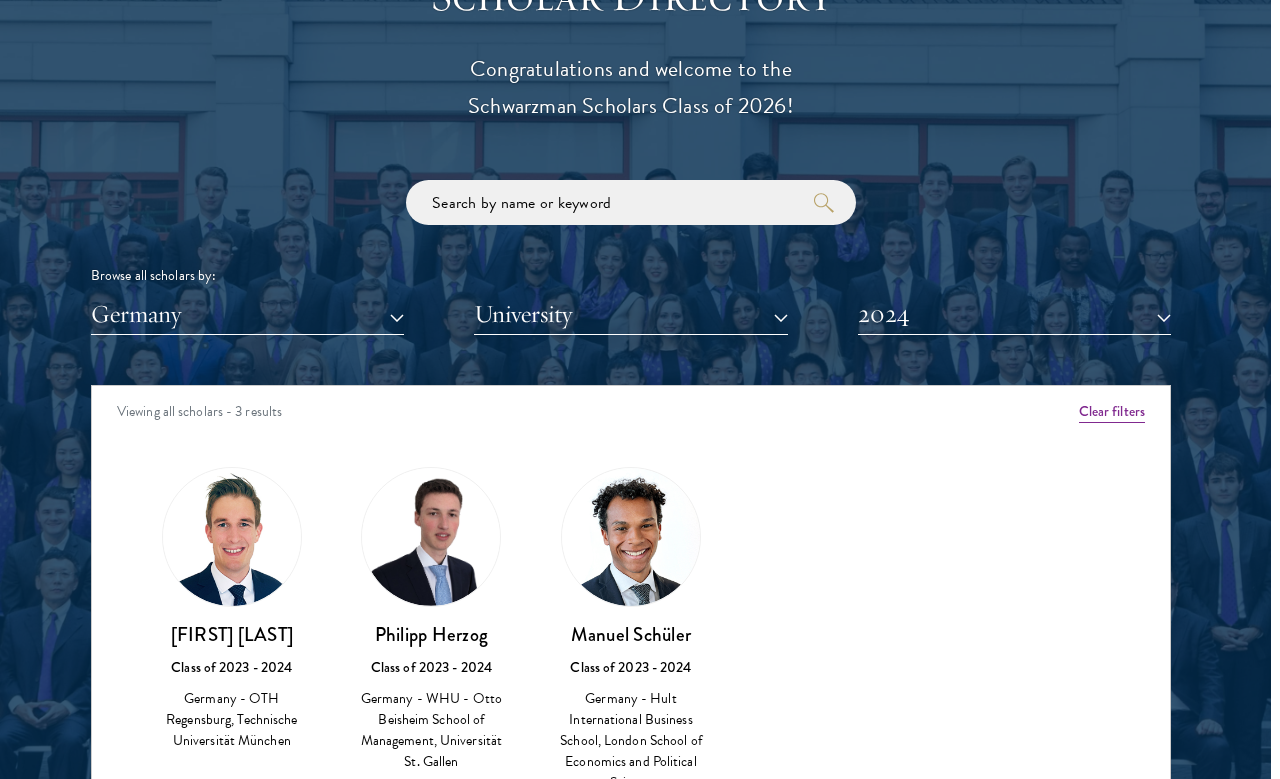 click on "[FIRST] [LAST]" at bounding box center (232, 634) 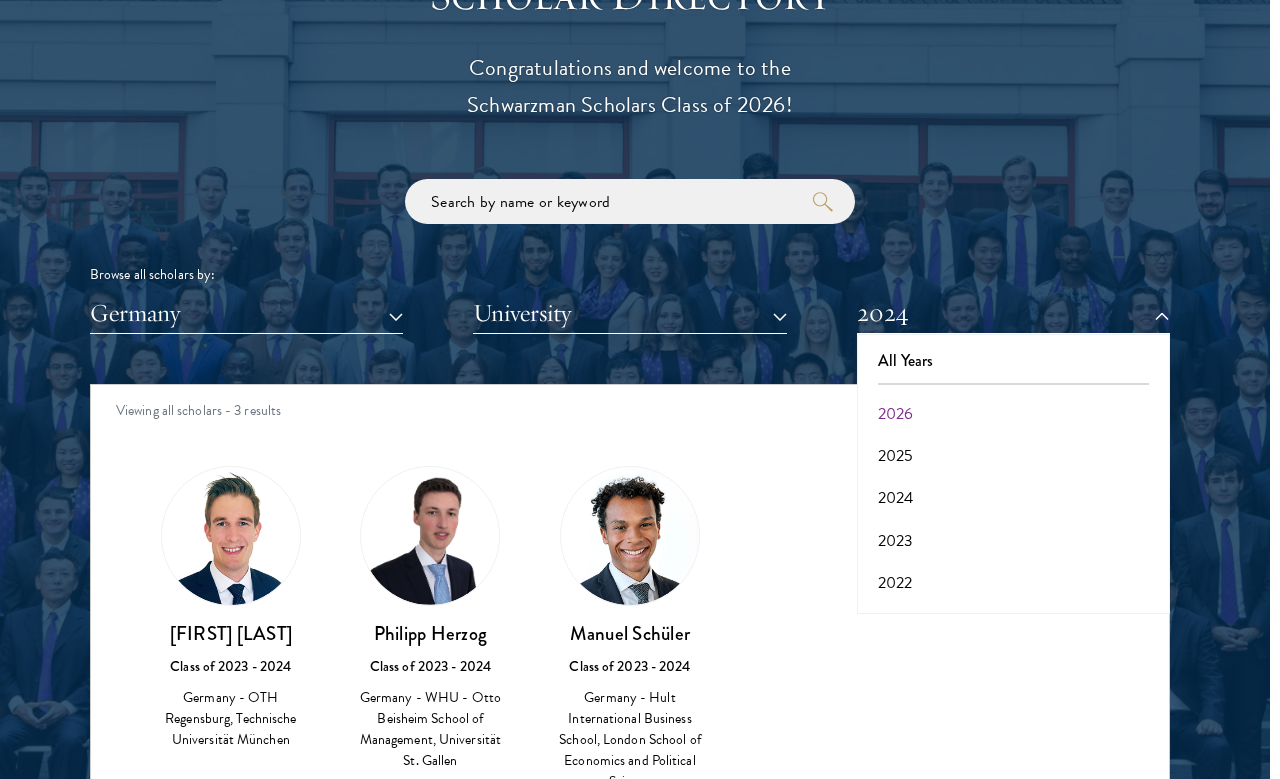 scroll, scrollTop: 31, scrollLeft: 0, axis: vertical 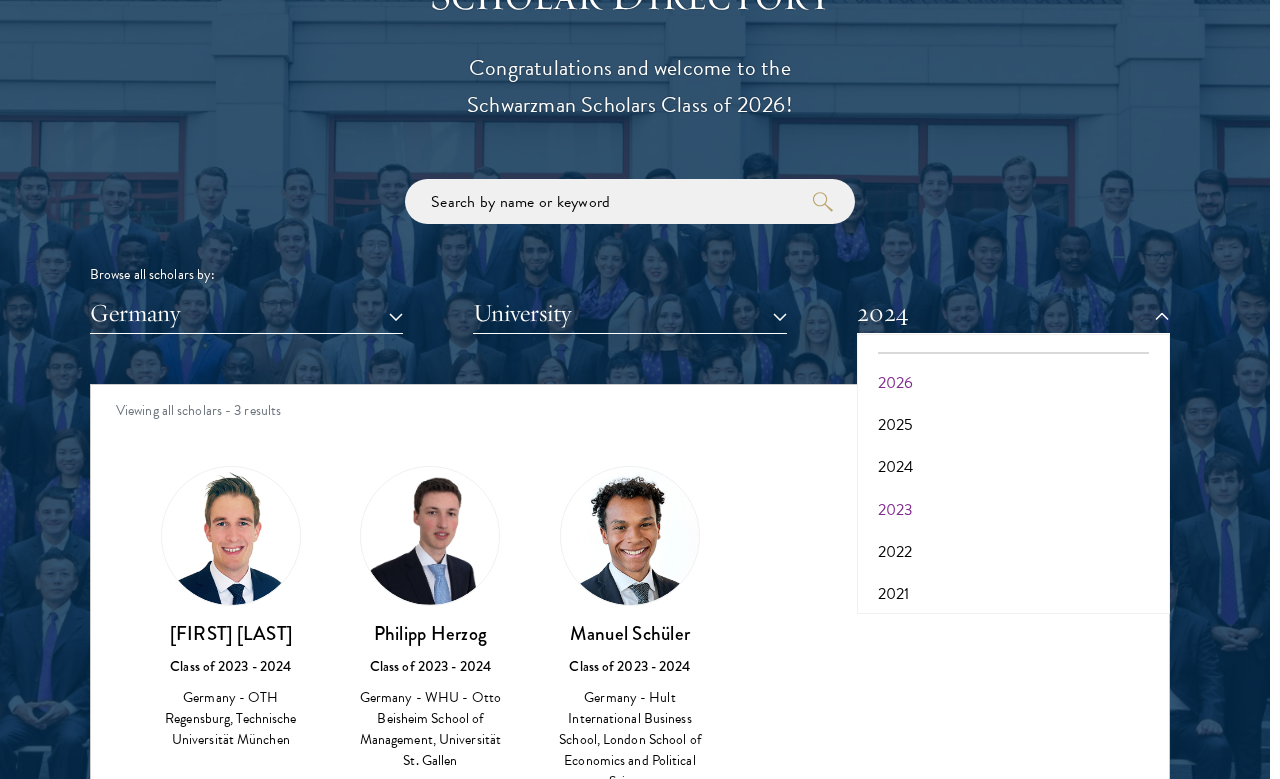 click on "2023" at bounding box center [1013, 510] 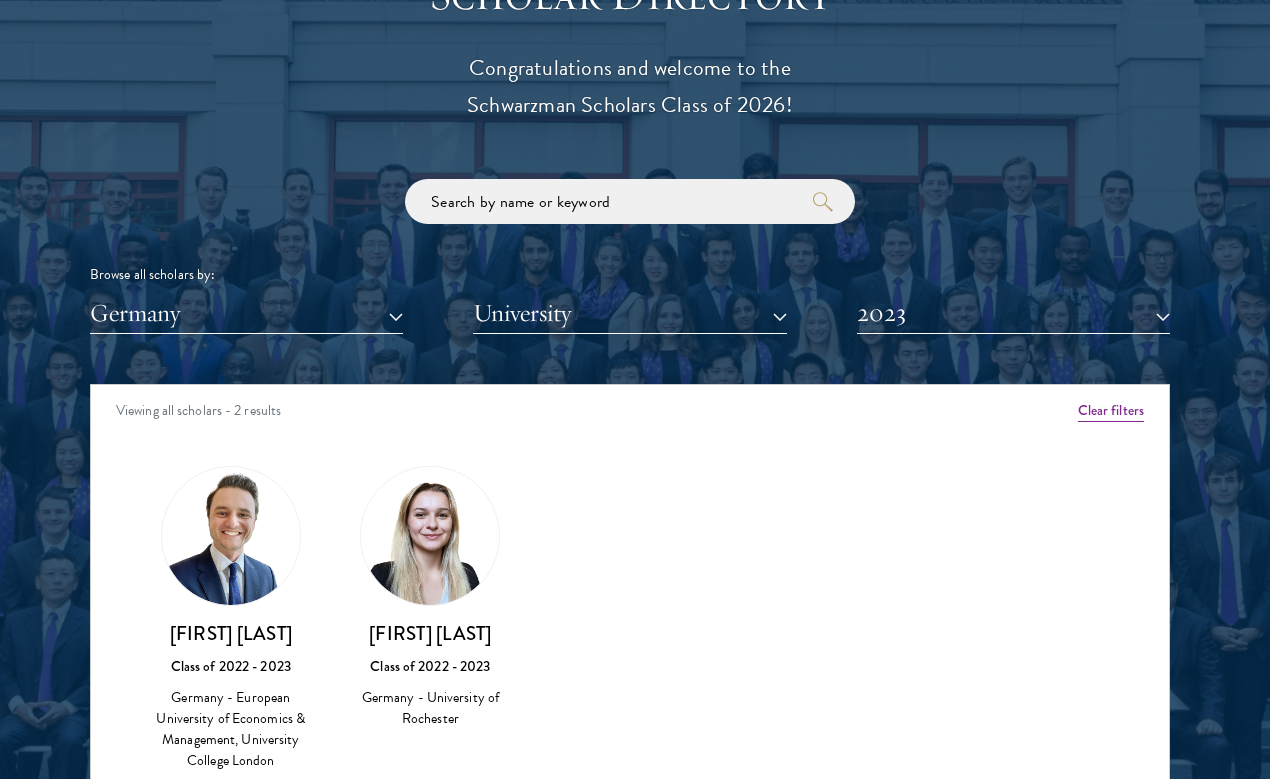 click on "2023" at bounding box center [1013, 313] 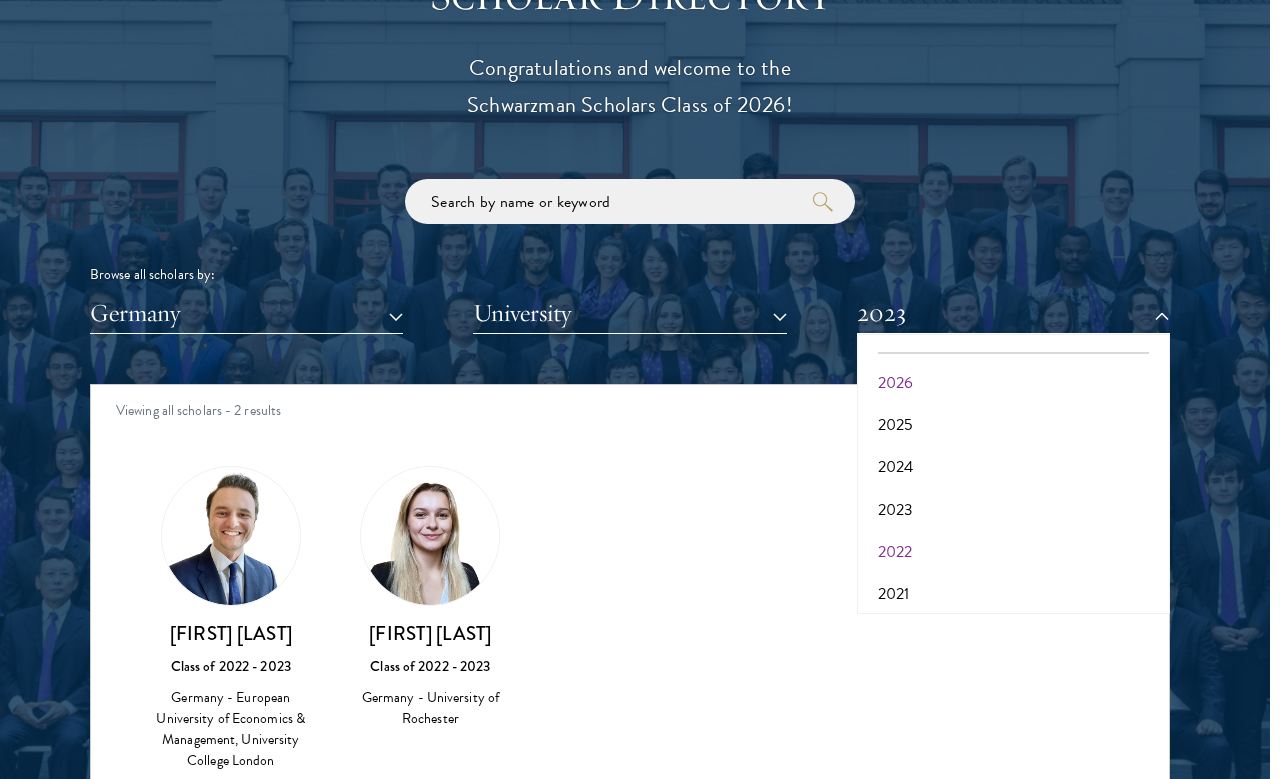 click on "2022" at bounding box center [1013, 552] 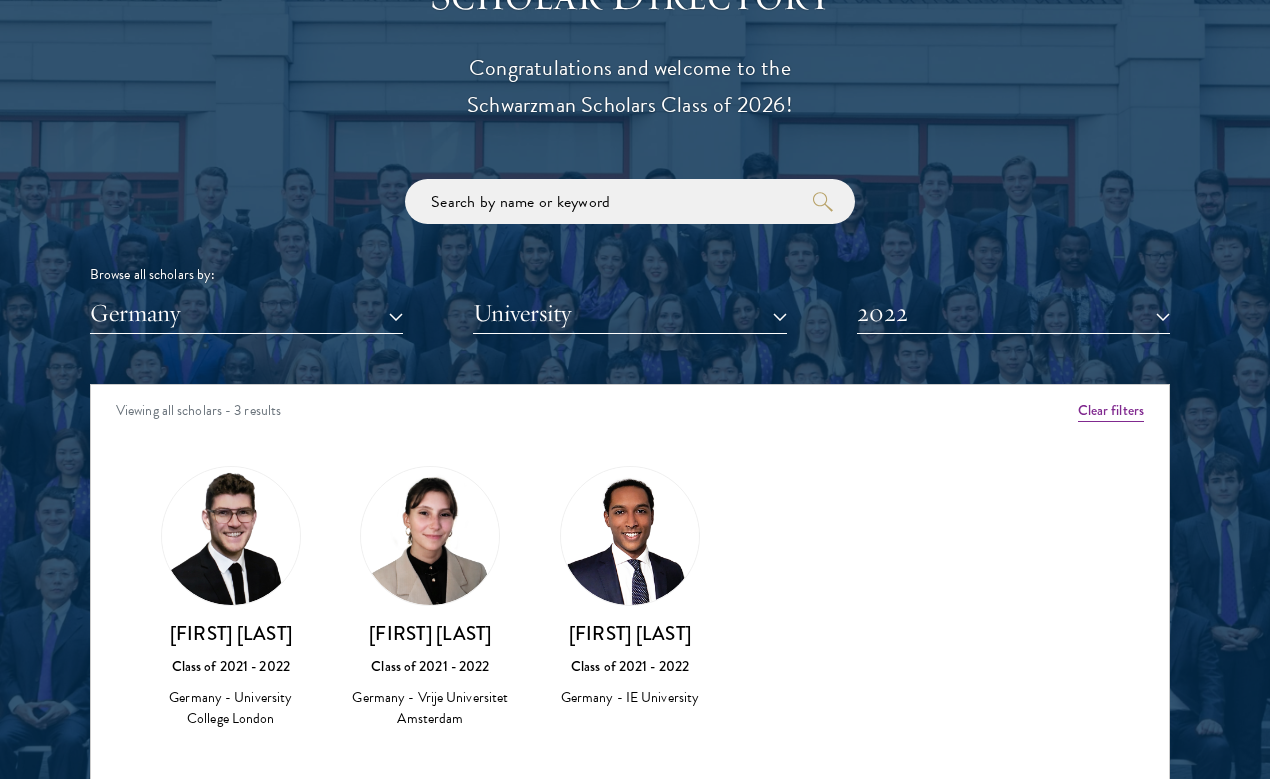 click on "2022" at bounding box center [1013, 313] 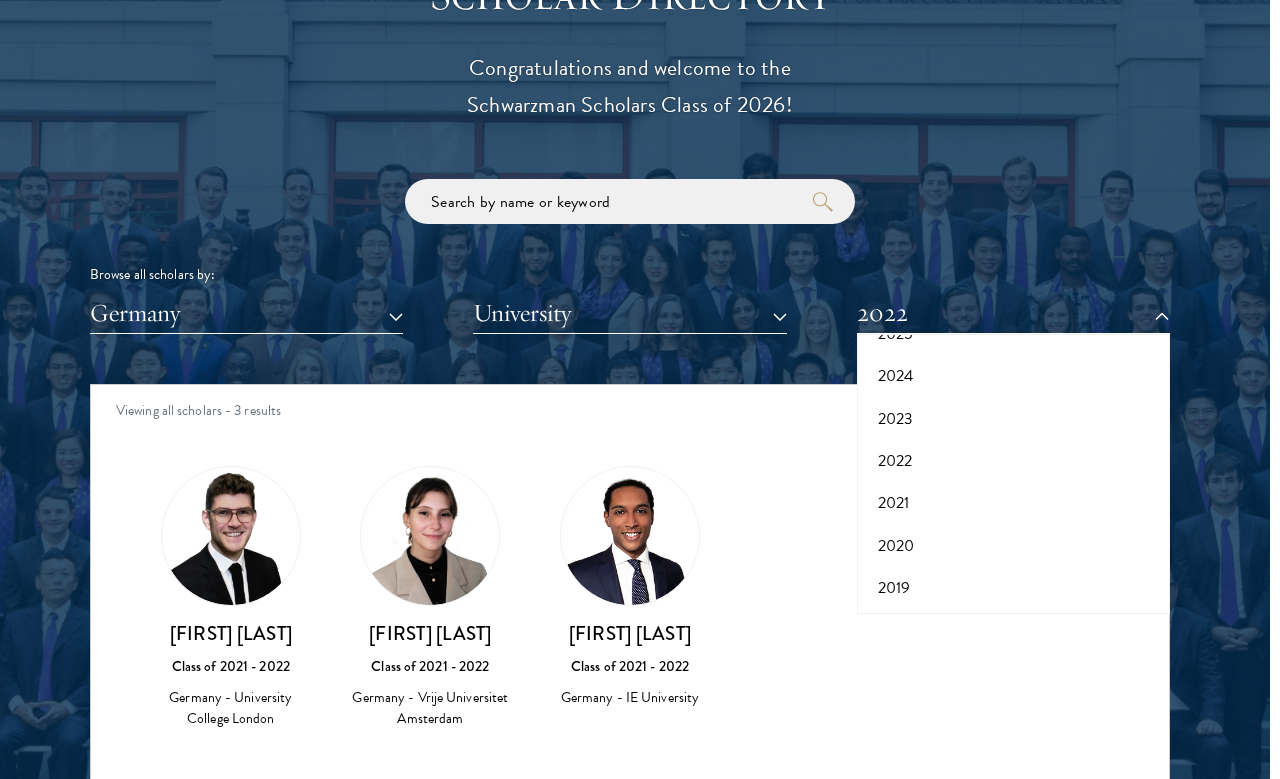 scroll, scrollTop: 123, scrollLeft: 0, axis: vertical 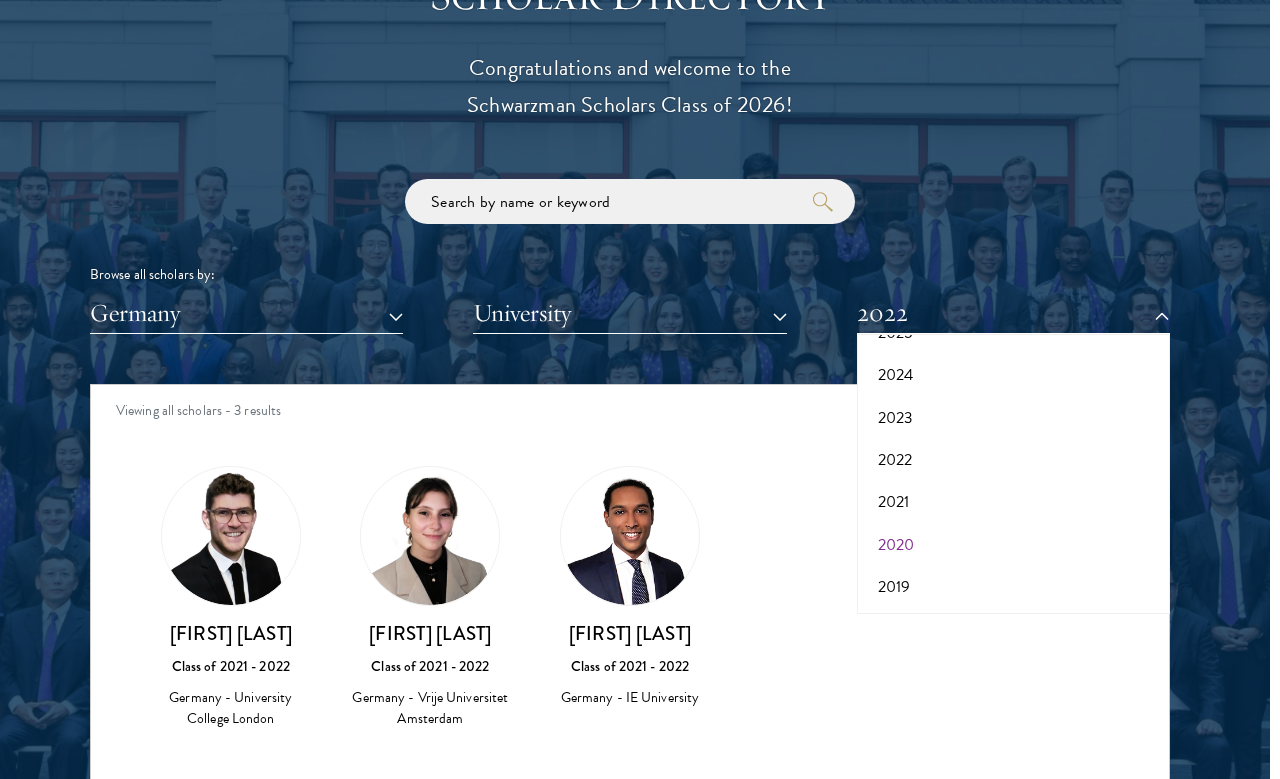 click on "2020" at bounding box center [1013, 545] 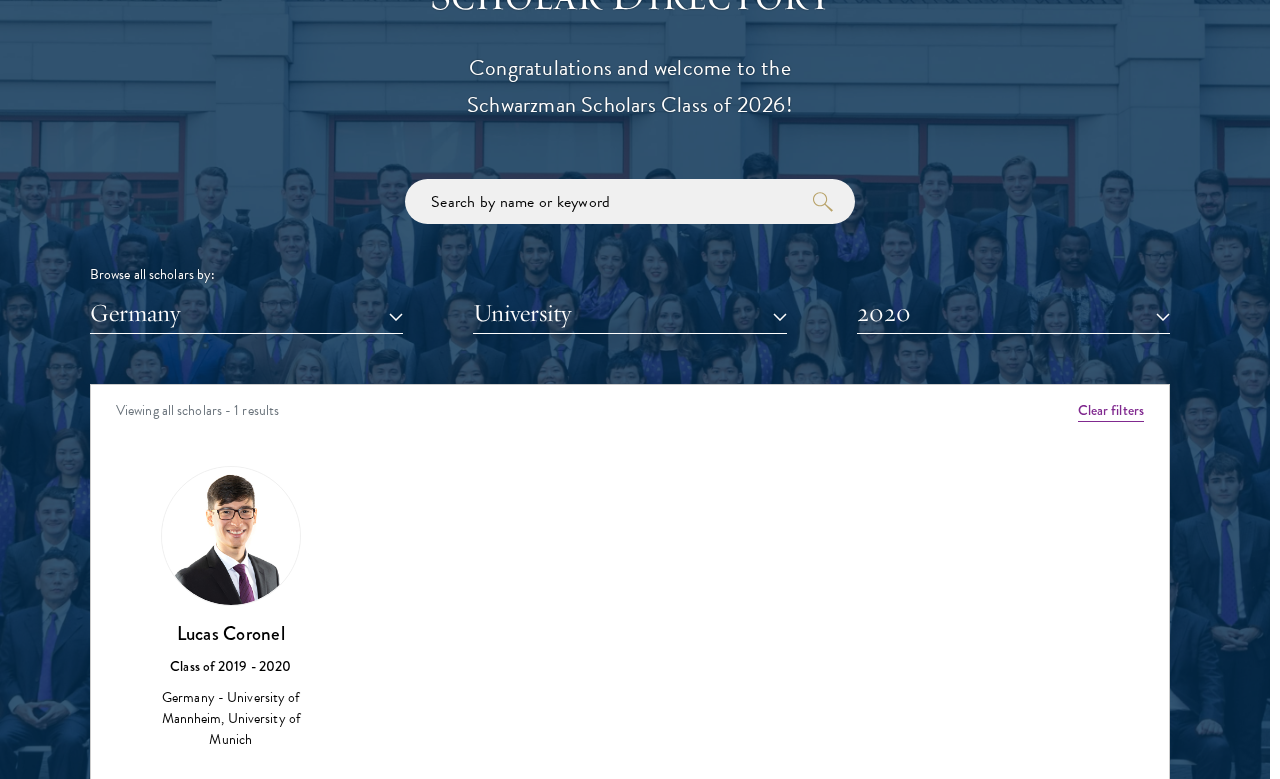 click on "2020" at bounding box center [1013, 313] 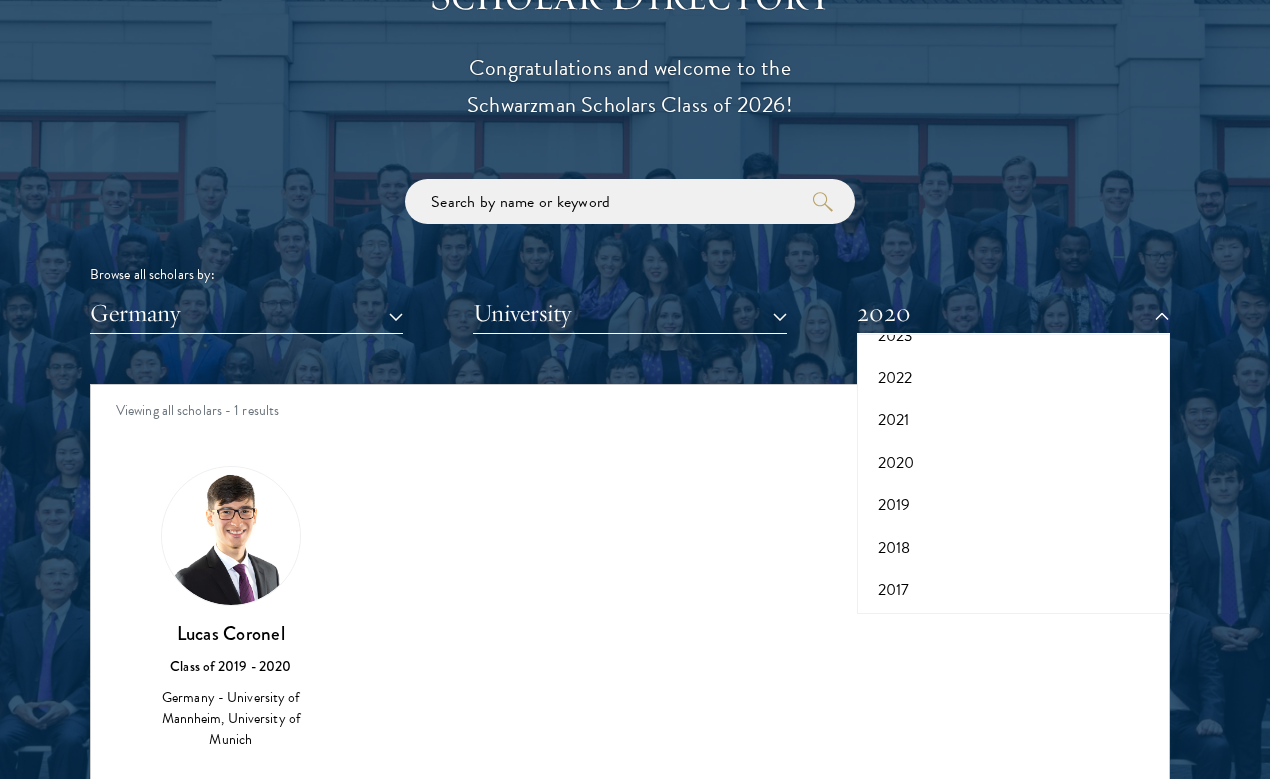 scroll, scrollTop: 204, scrollLeft: 0, axis: vertical 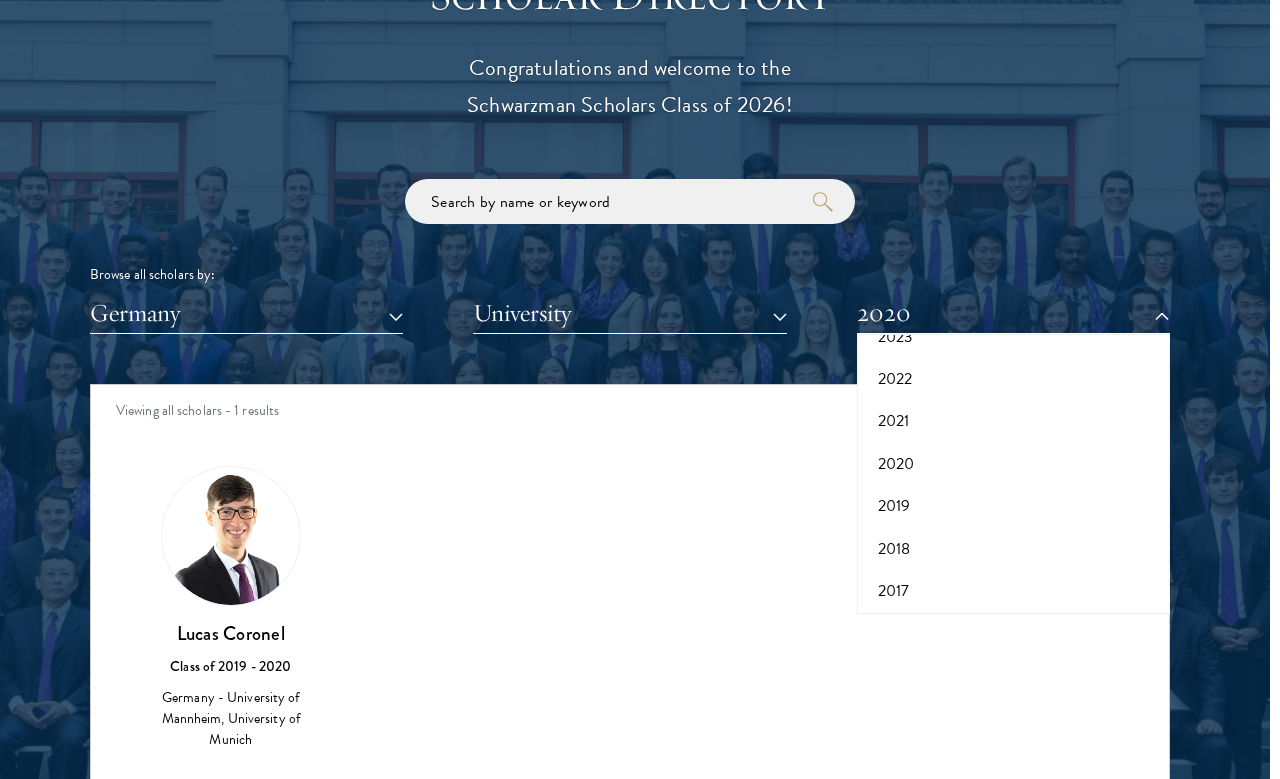 click on "2020" at bounding box center [1013, 313] 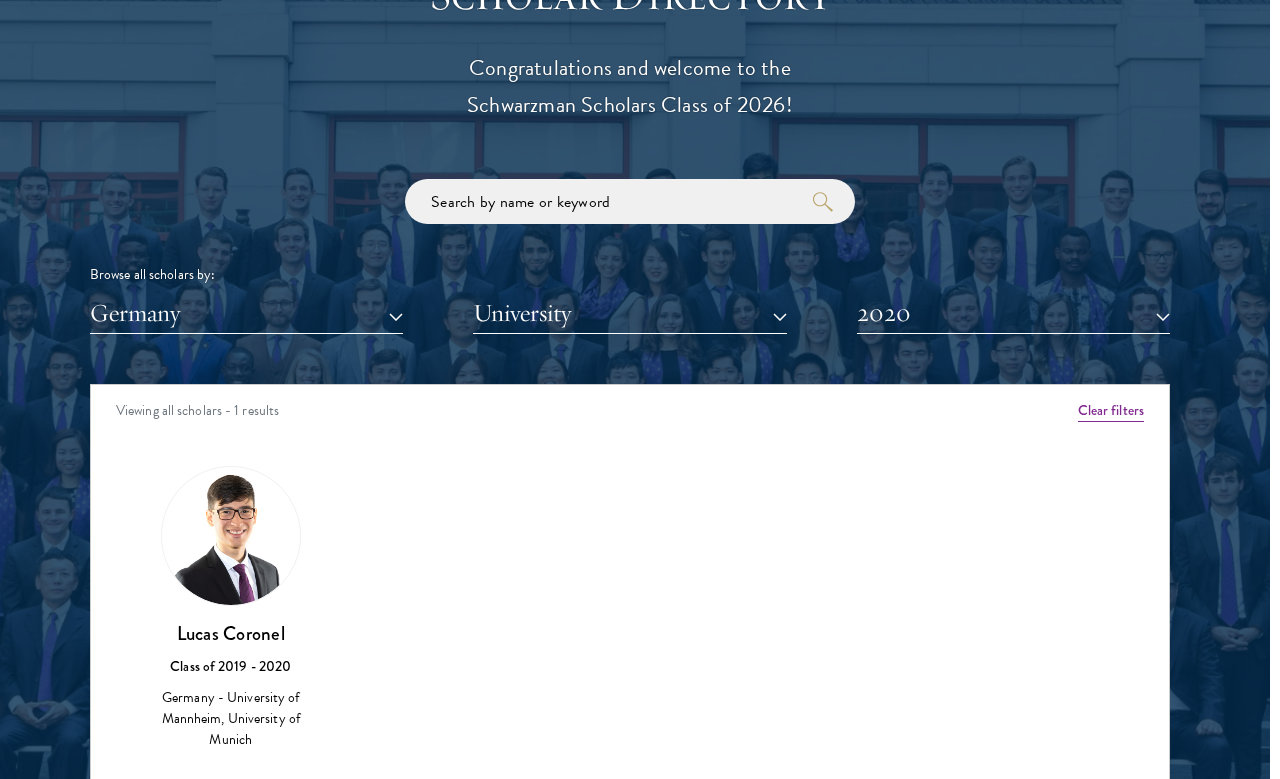 click on "2020" at bounding box center (1013, 313) 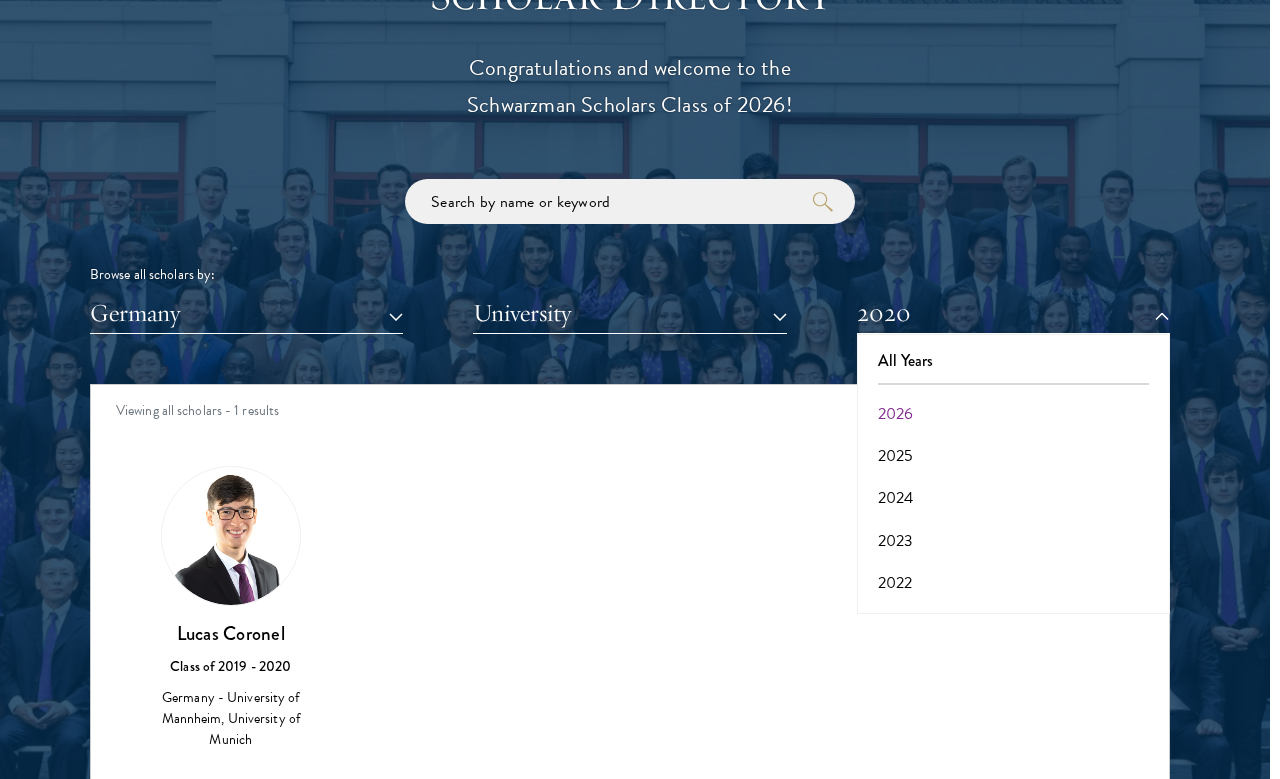 scroll, scrollTop: 0, scrollLeft: 0, axis: both 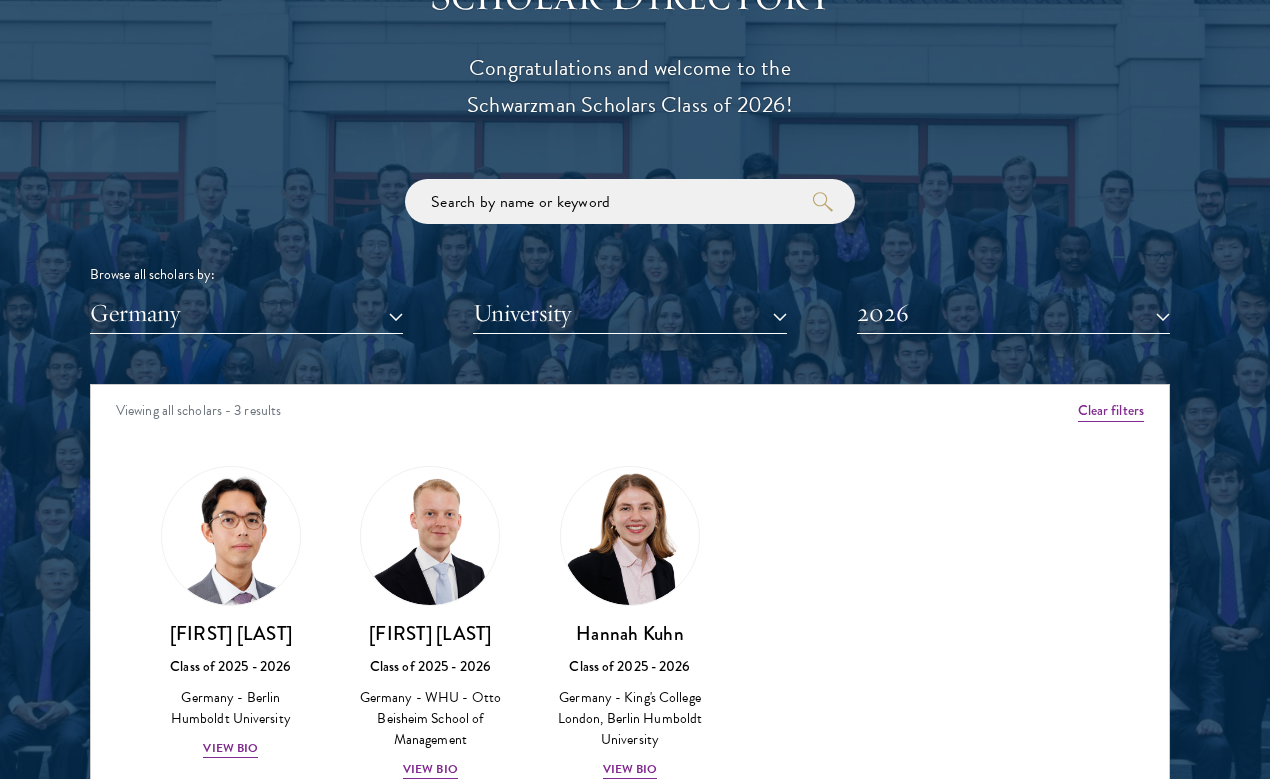 click on "Germany" at bounding box center [246, 313] 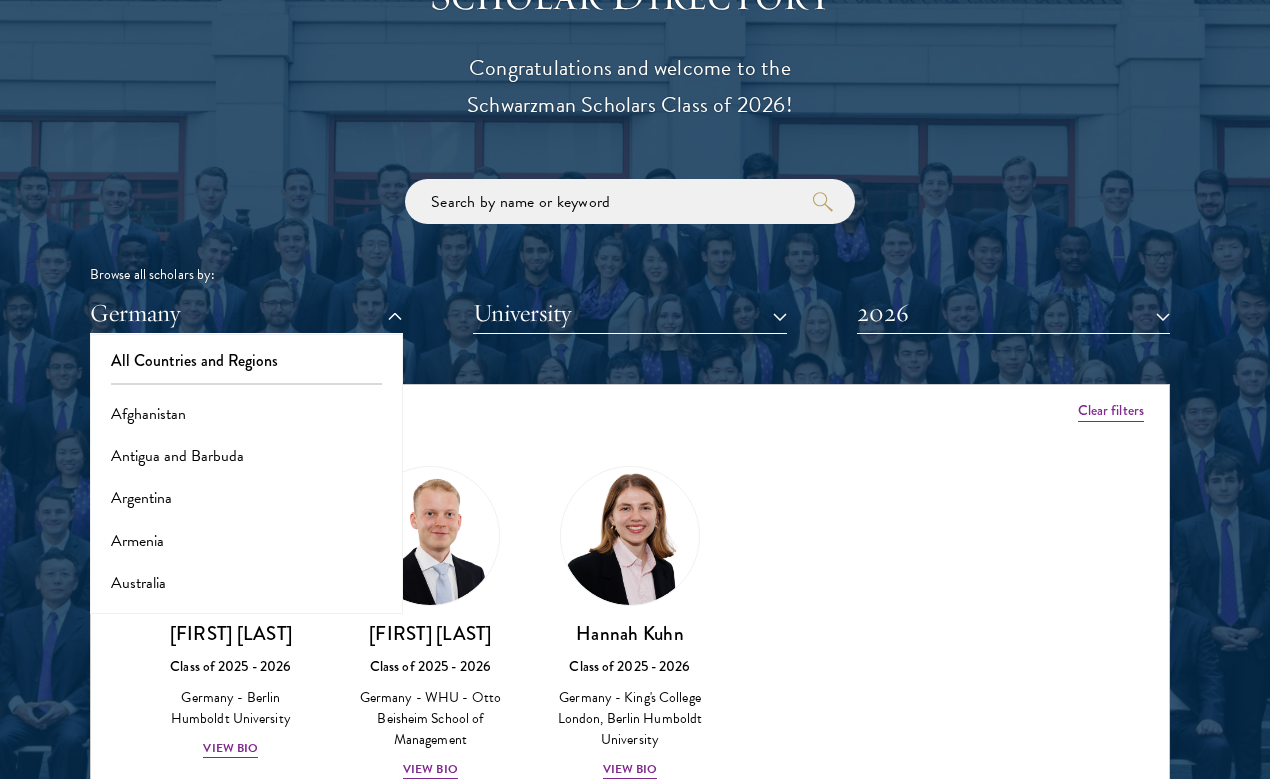 scroll, scrollTop: 0, scrollLeft: 0, axis: both 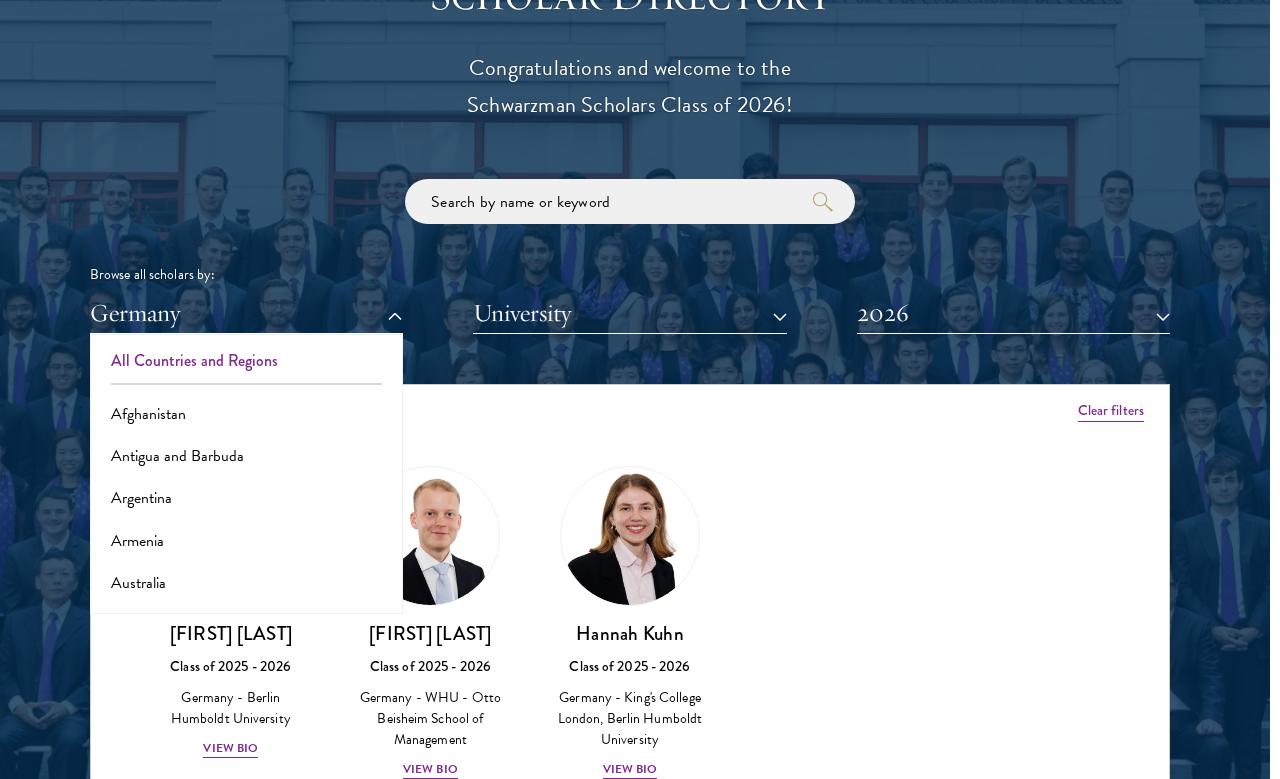 click on "All Countries and Regions" at bounding box center [246, 361] 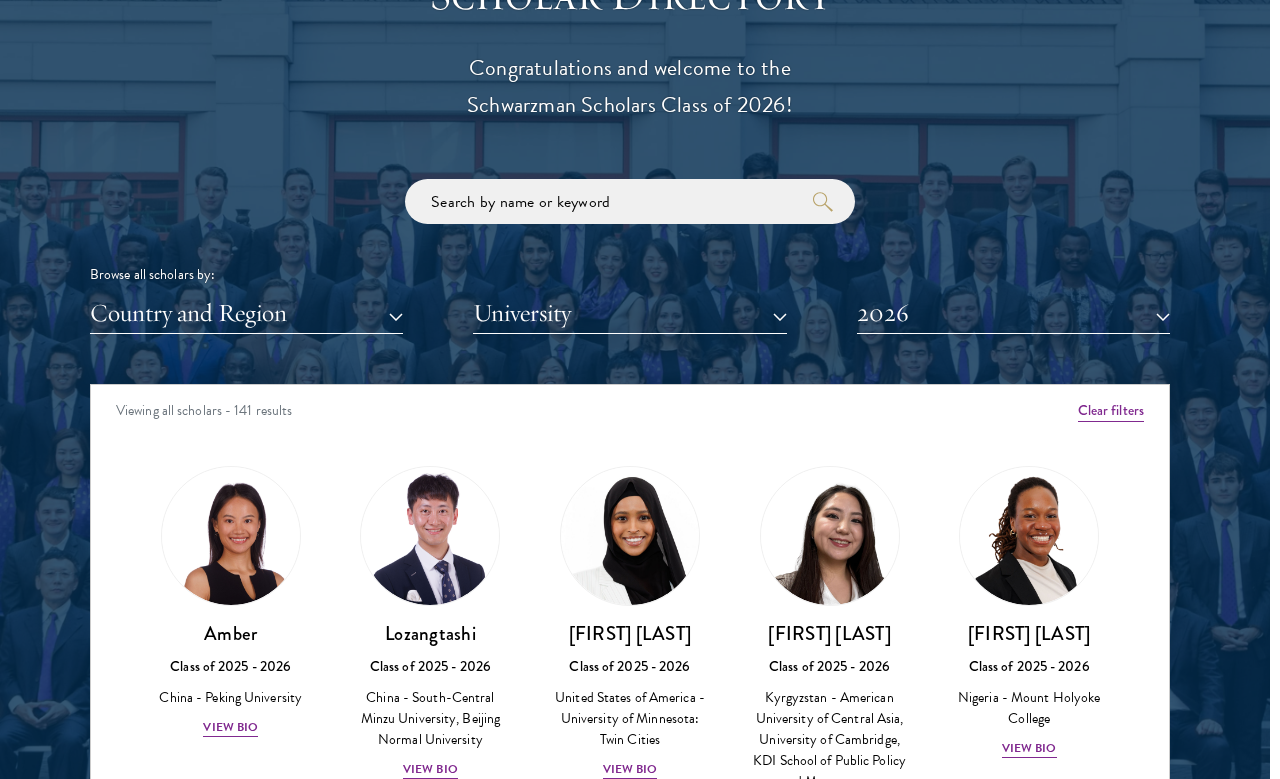 click on "University" at bounding box center [629, 313] 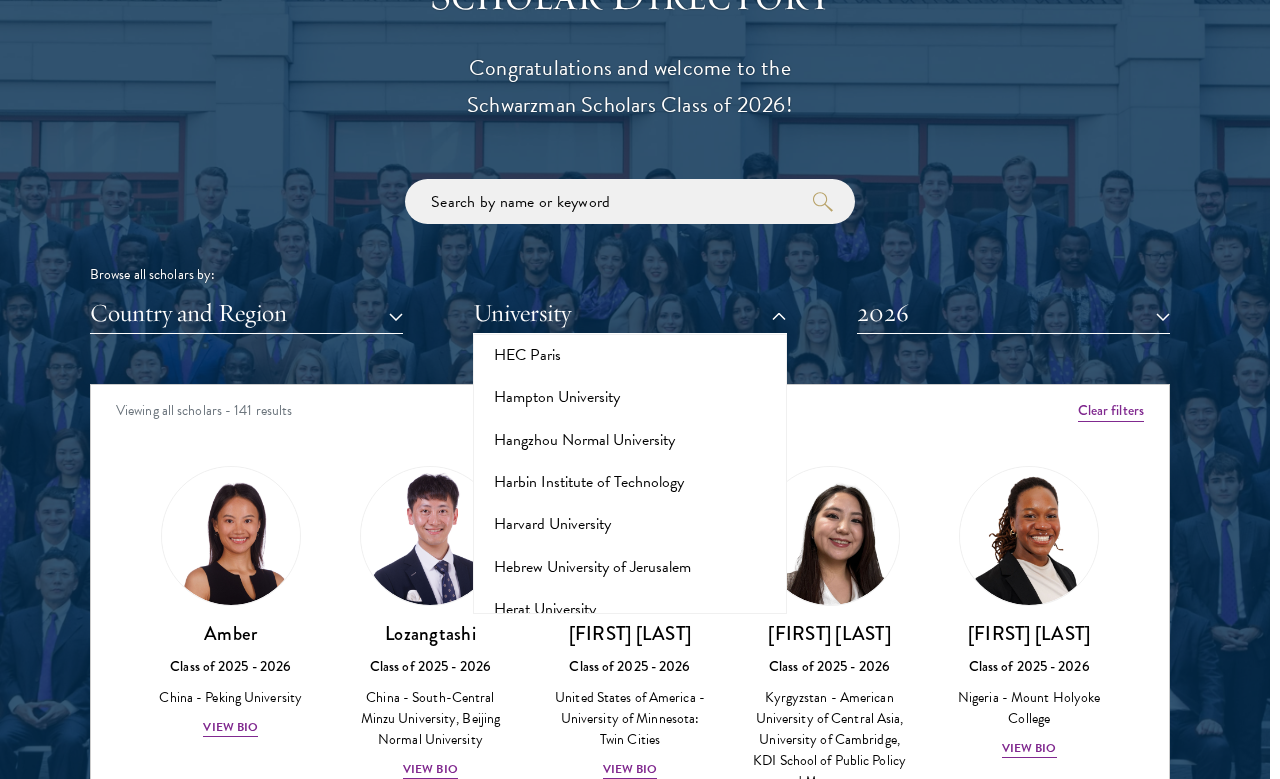 scroll, scrollTop: 4901, scrollLeft: 0, axis: vertical 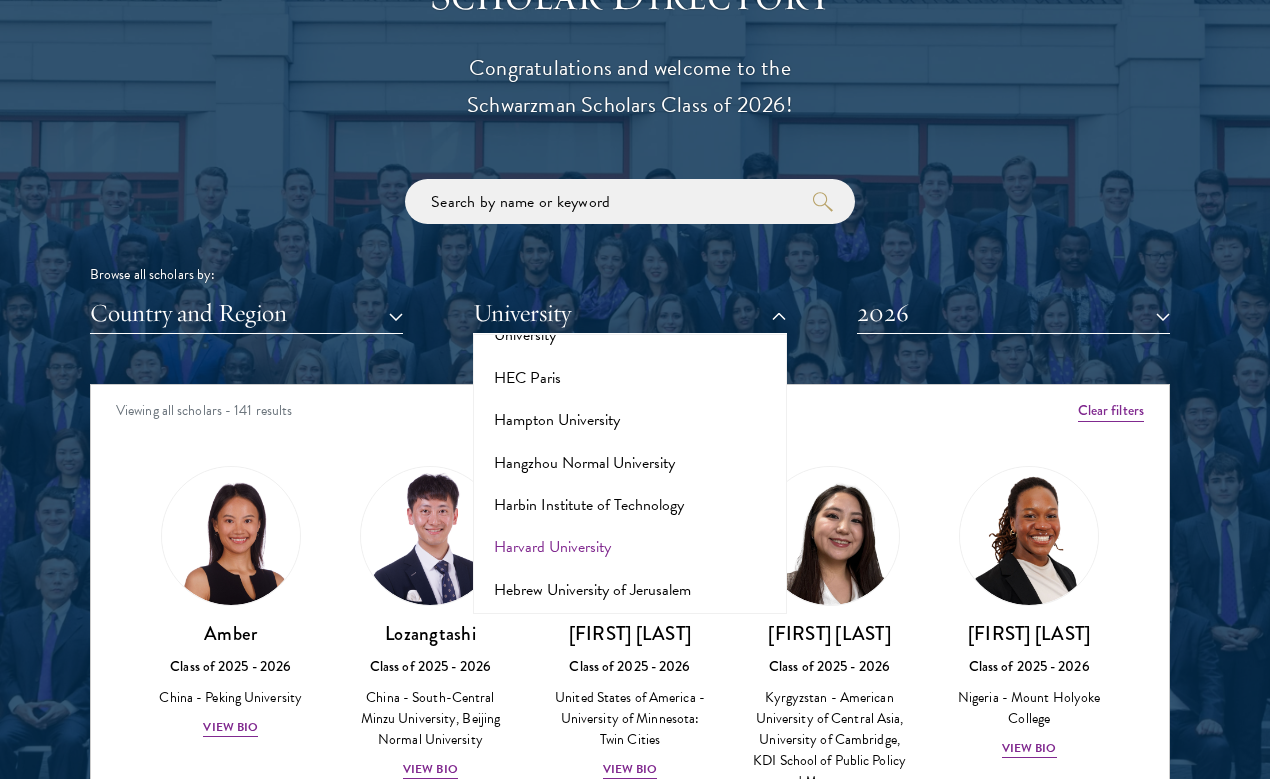 click on "Harvard University" at bounding box center [629, 547] 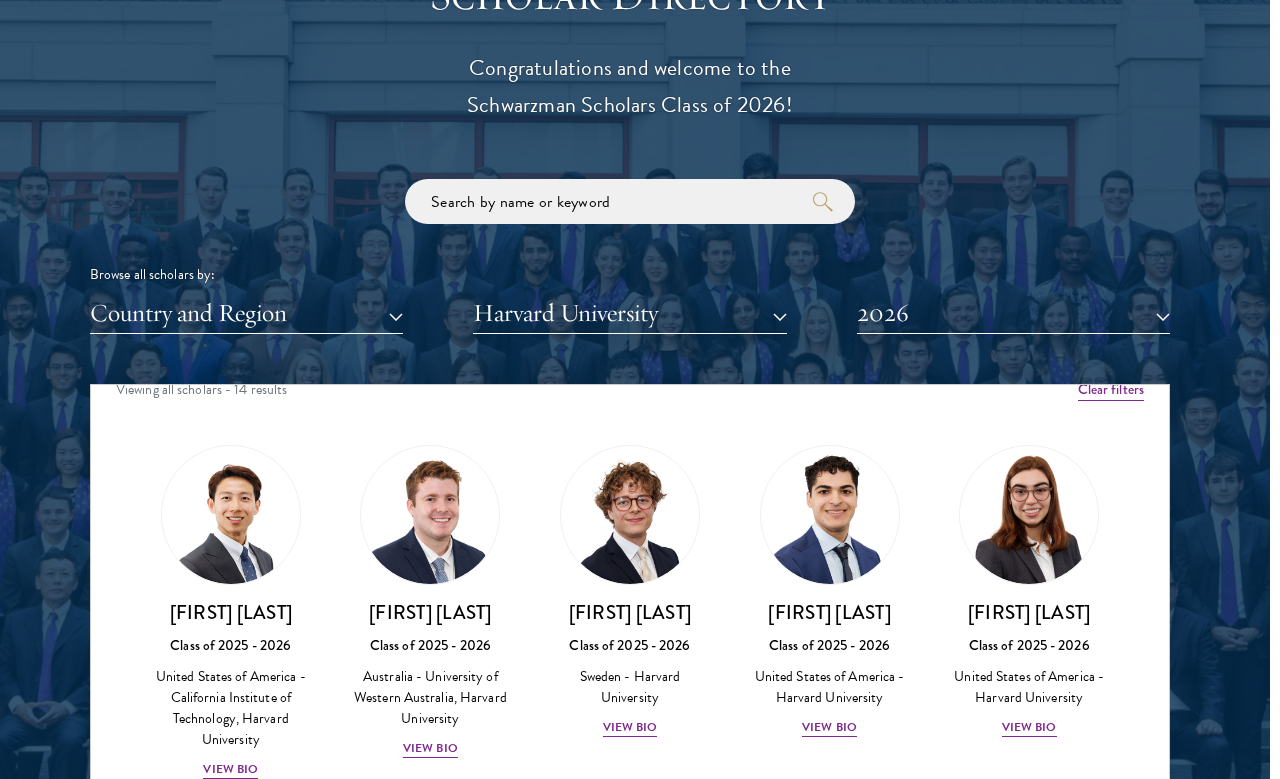 scroll, scrollTop: 22, scrollLeft: 0, axis: vertical 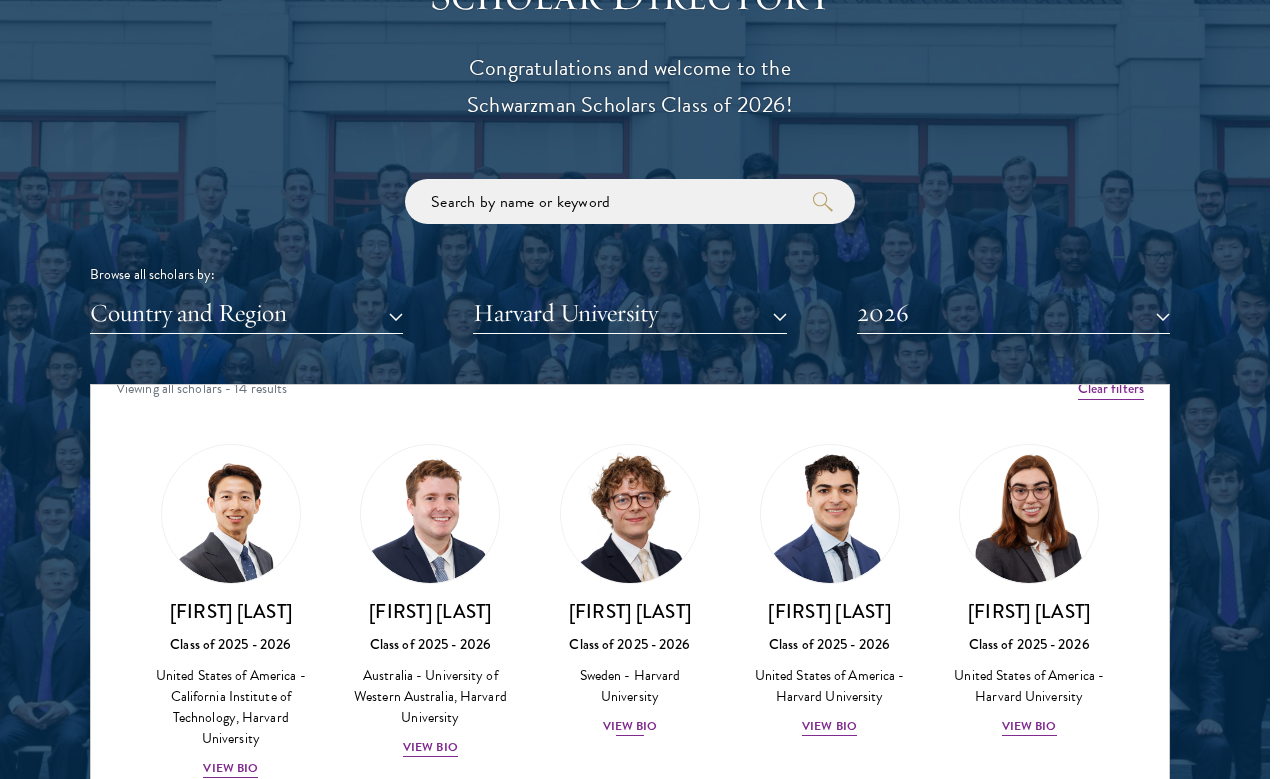 click on "[FIRST] [LAST]" at bounding box center (630, 611) 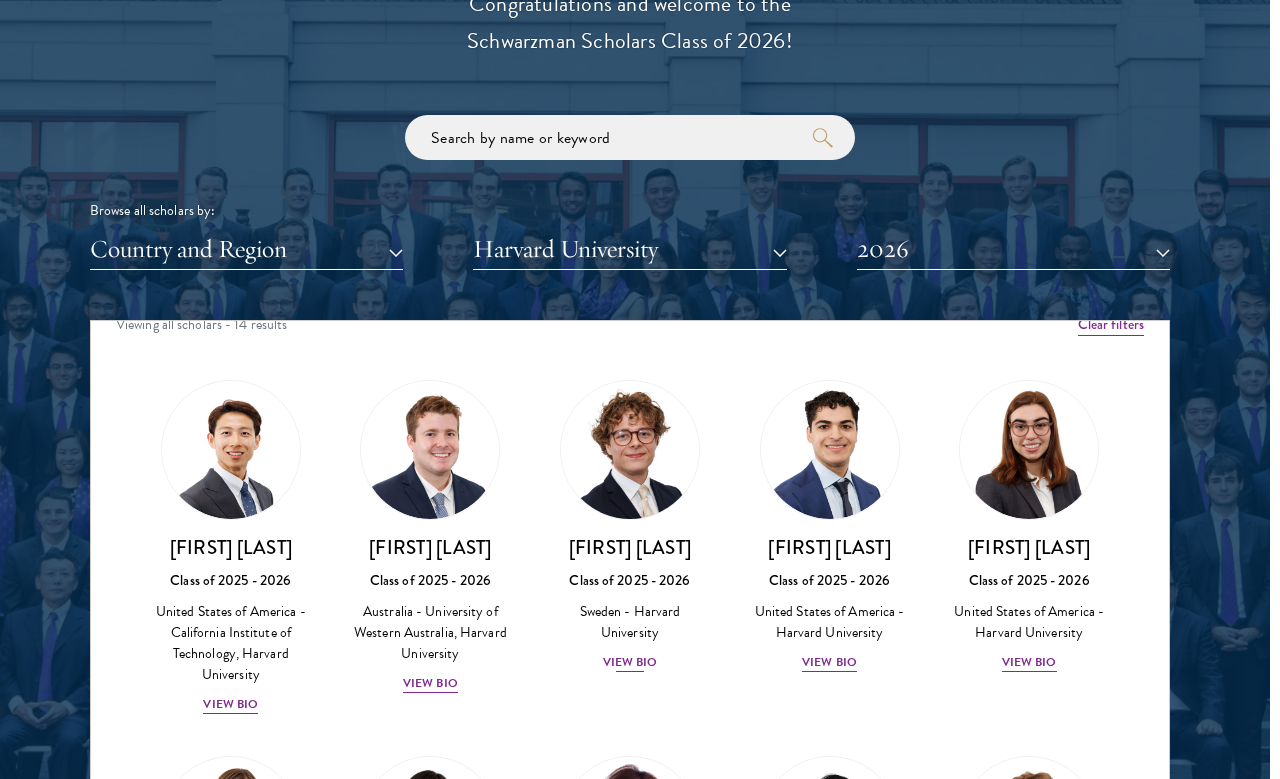 scroll, scrollTop: 2263, scrollLeft: 10, axis: both 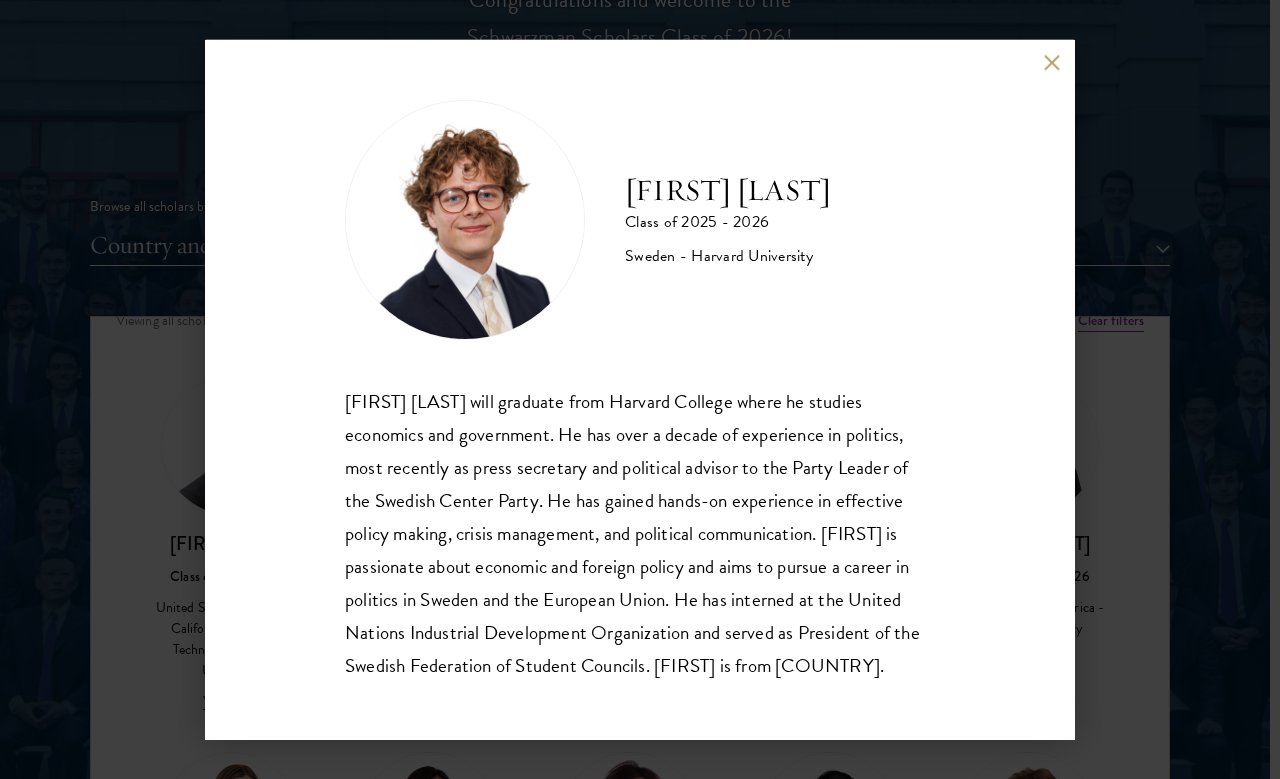 click at bounding box center [1051, 63] 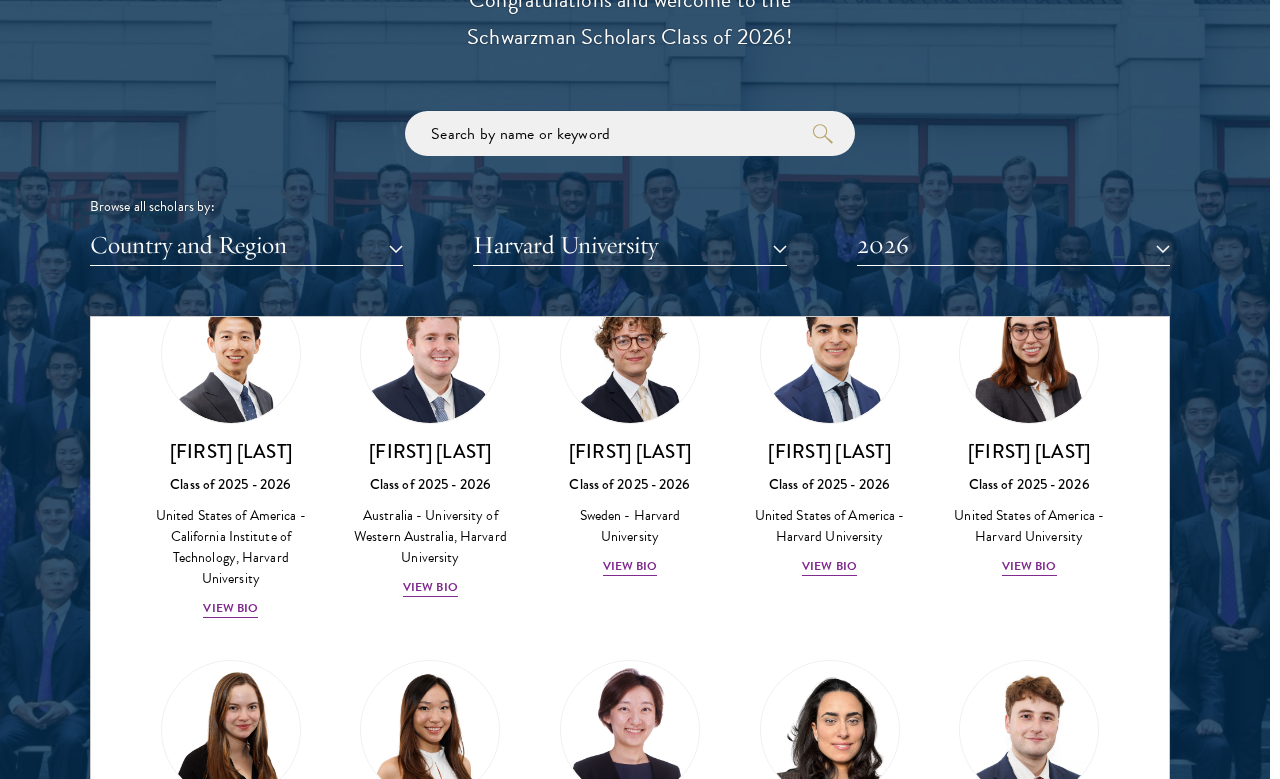 scroll, scrollTop: 117, scrollLeft: 0, axis: vertical 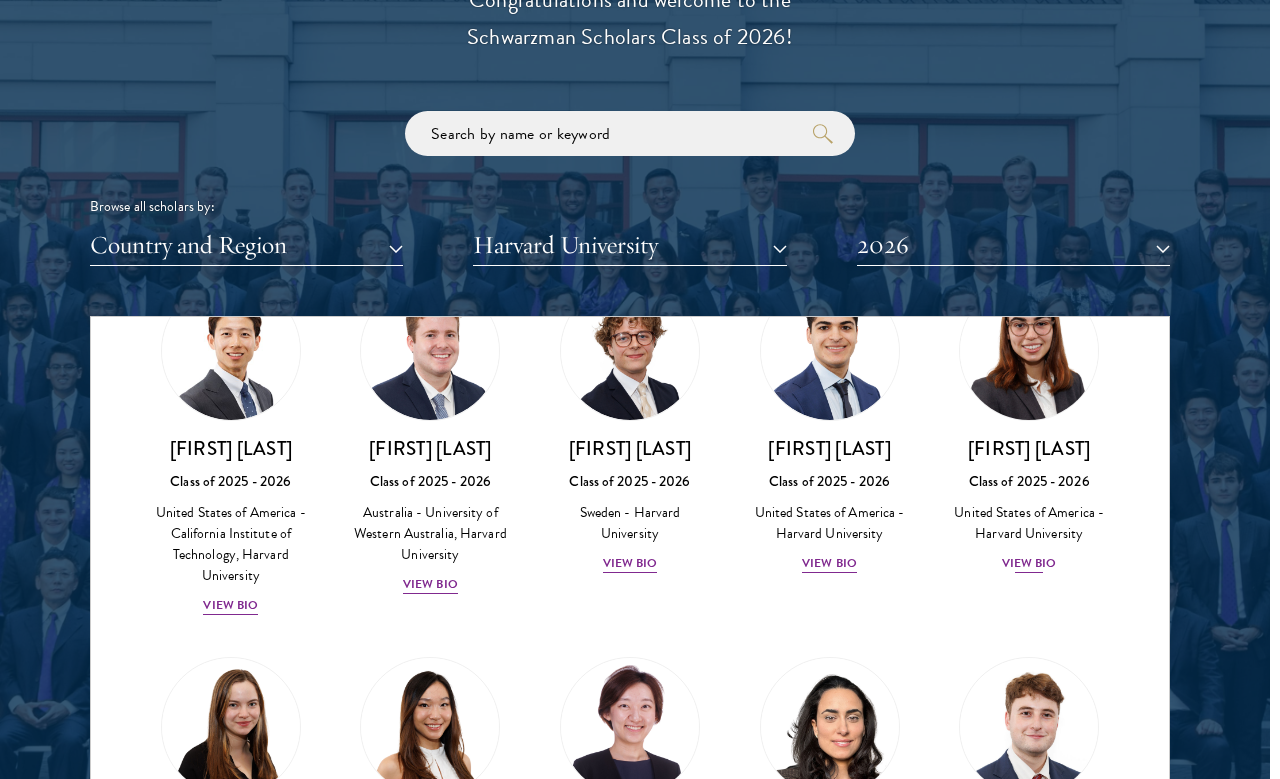 click on "[FIRST] [LAST]
Class of 2025 - 2026
[COUNTRY] - [UNIVERSITY]
View Bio" at bounding box center (1029, 428) 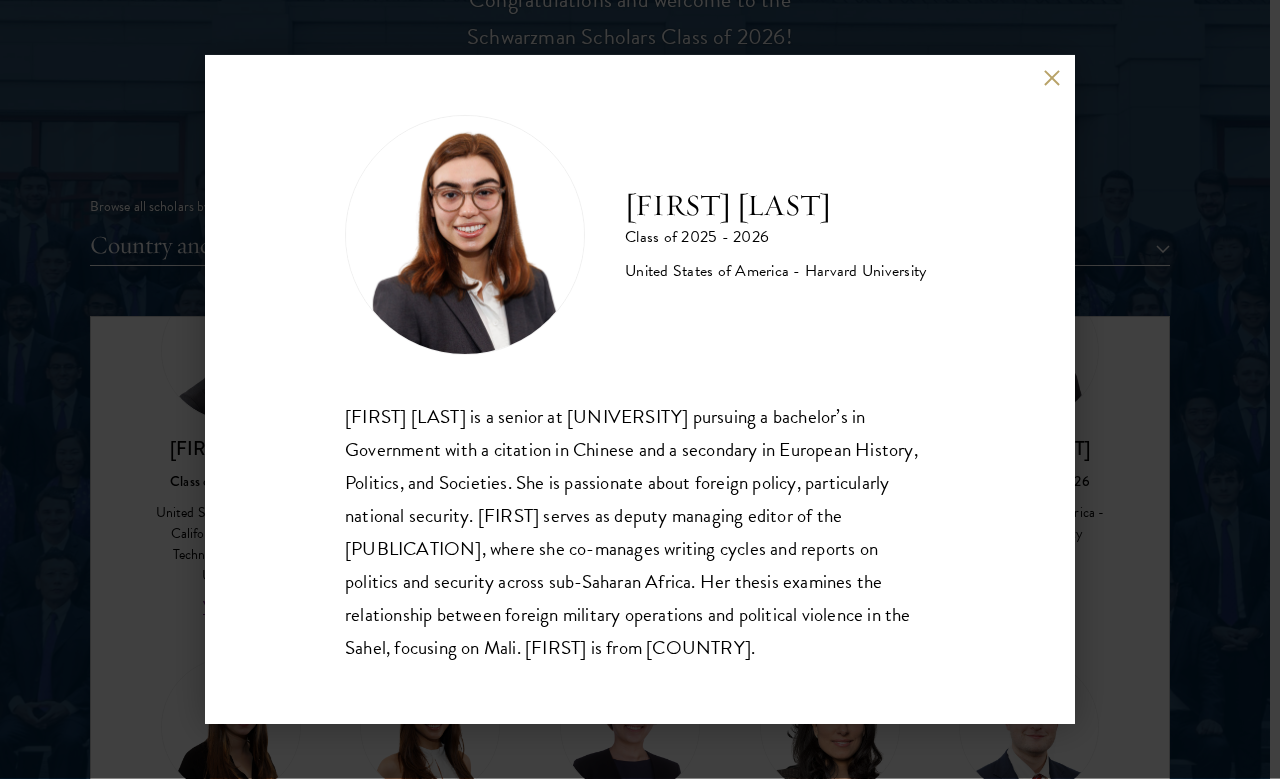 click at bounding box center [1051, 78] 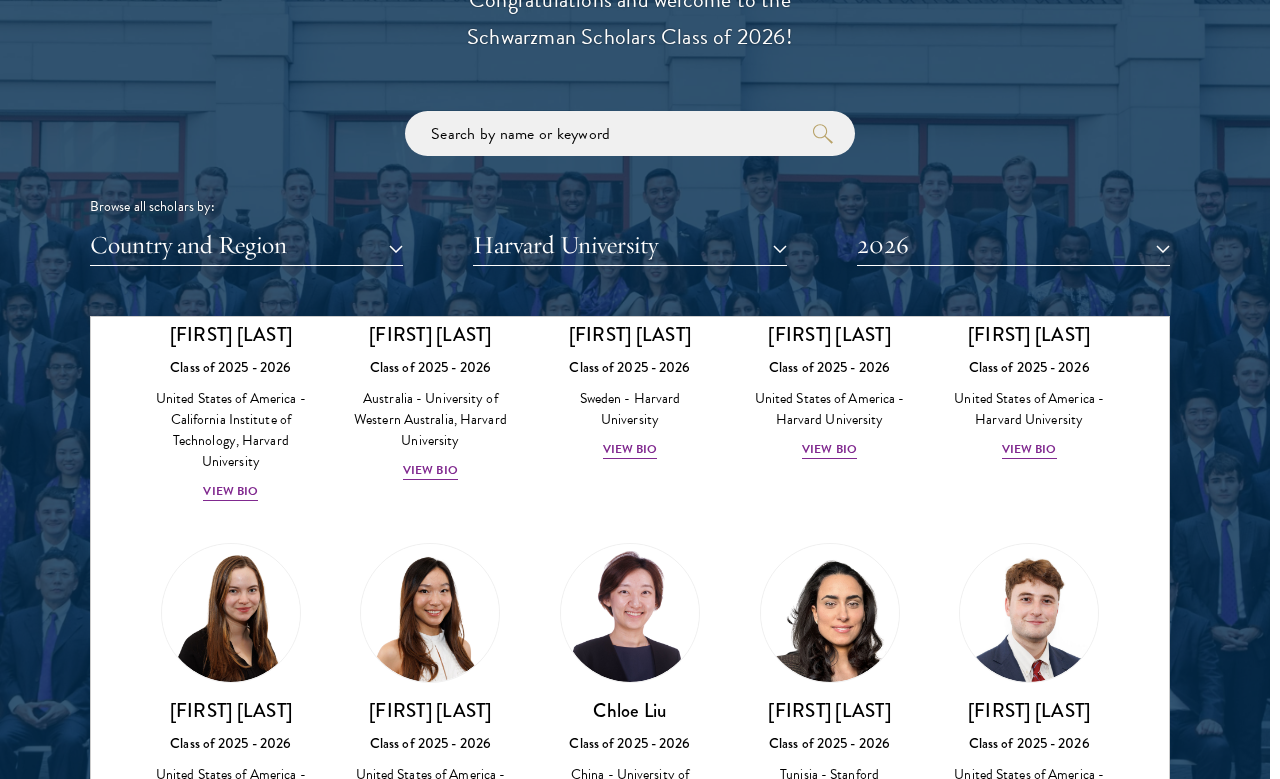 scroll, scrollTop: 303, scrollLeft: 0, axis: vertical 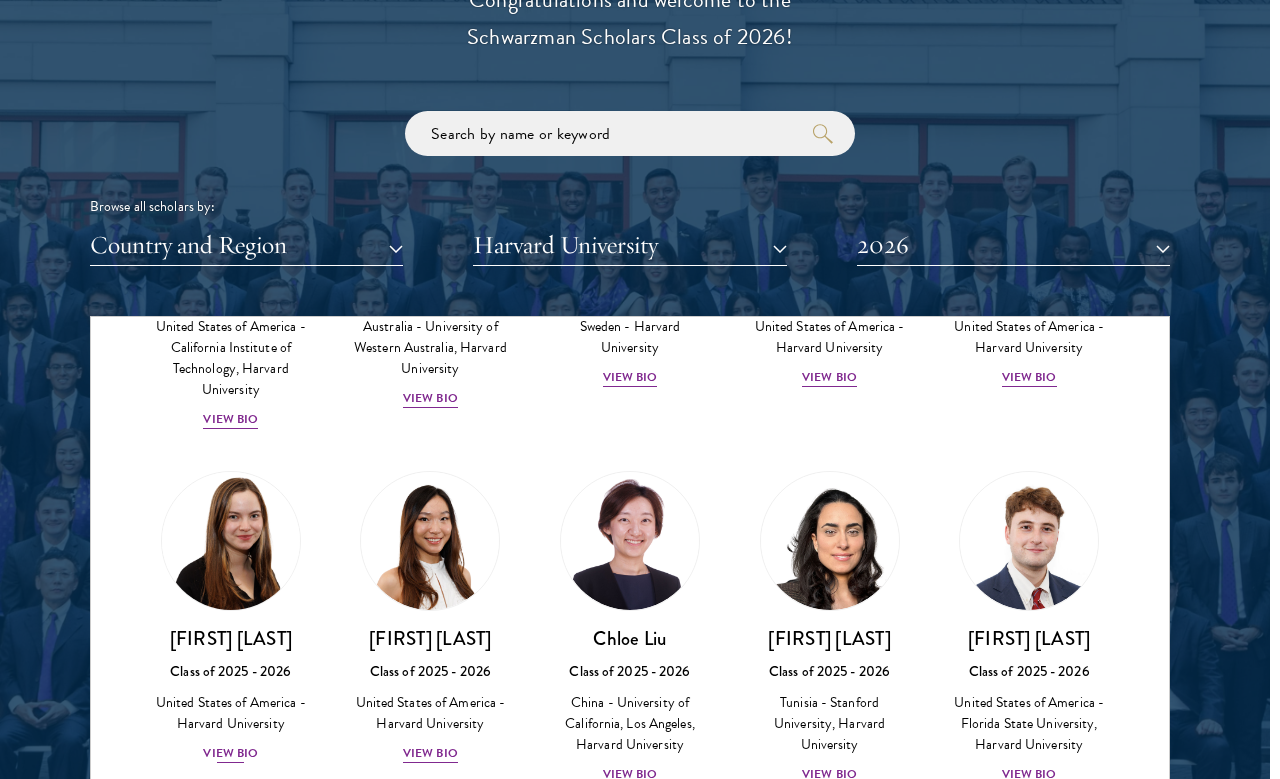 click on "[FIRST] [LAST]" at bounding box center (231, 638) 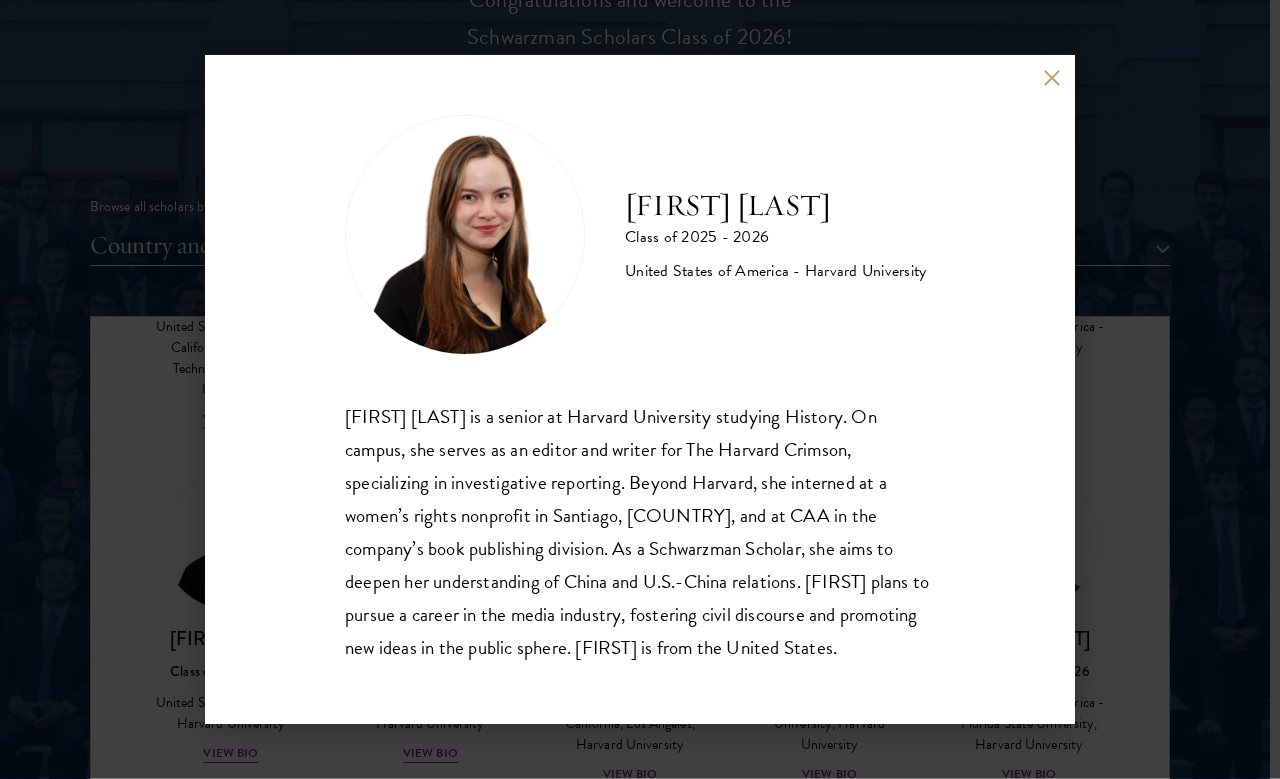 click at bounding box center [1051, 78] 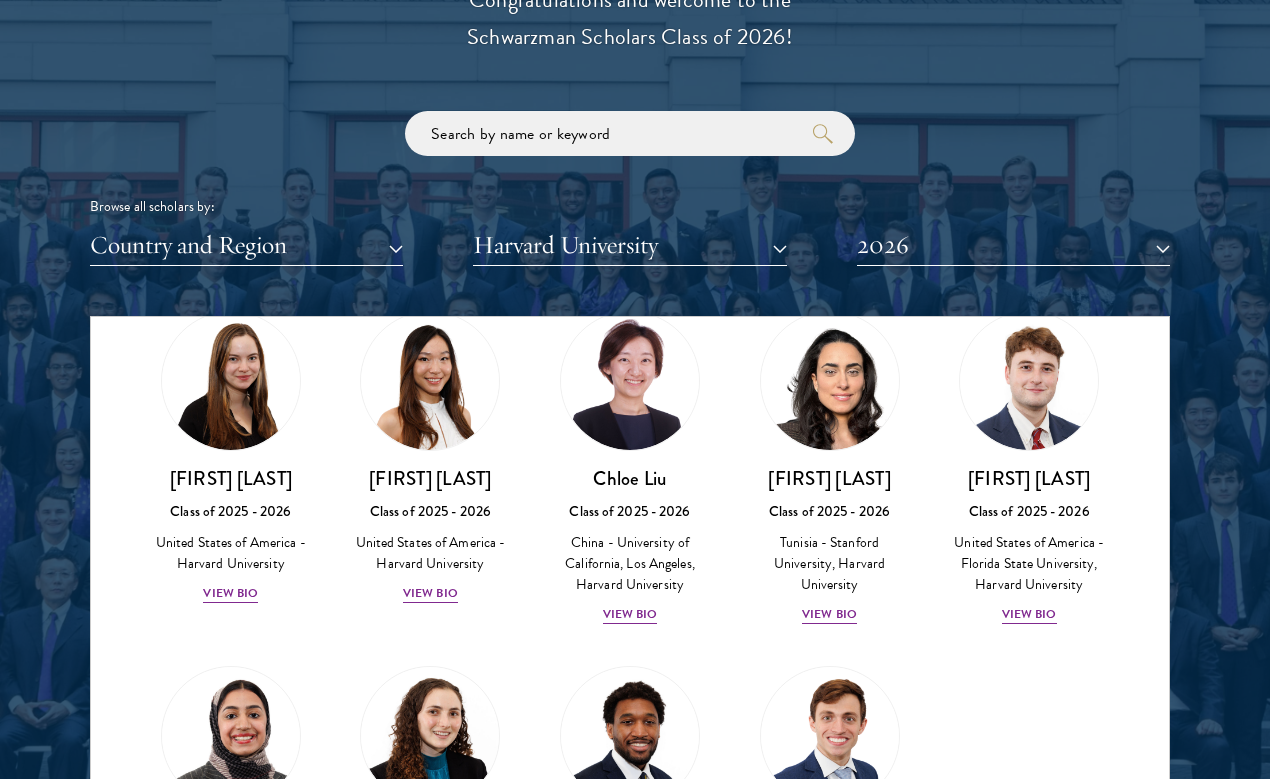 scroll, scrollTop: 448, scrollLeft: 0, axis: vertical 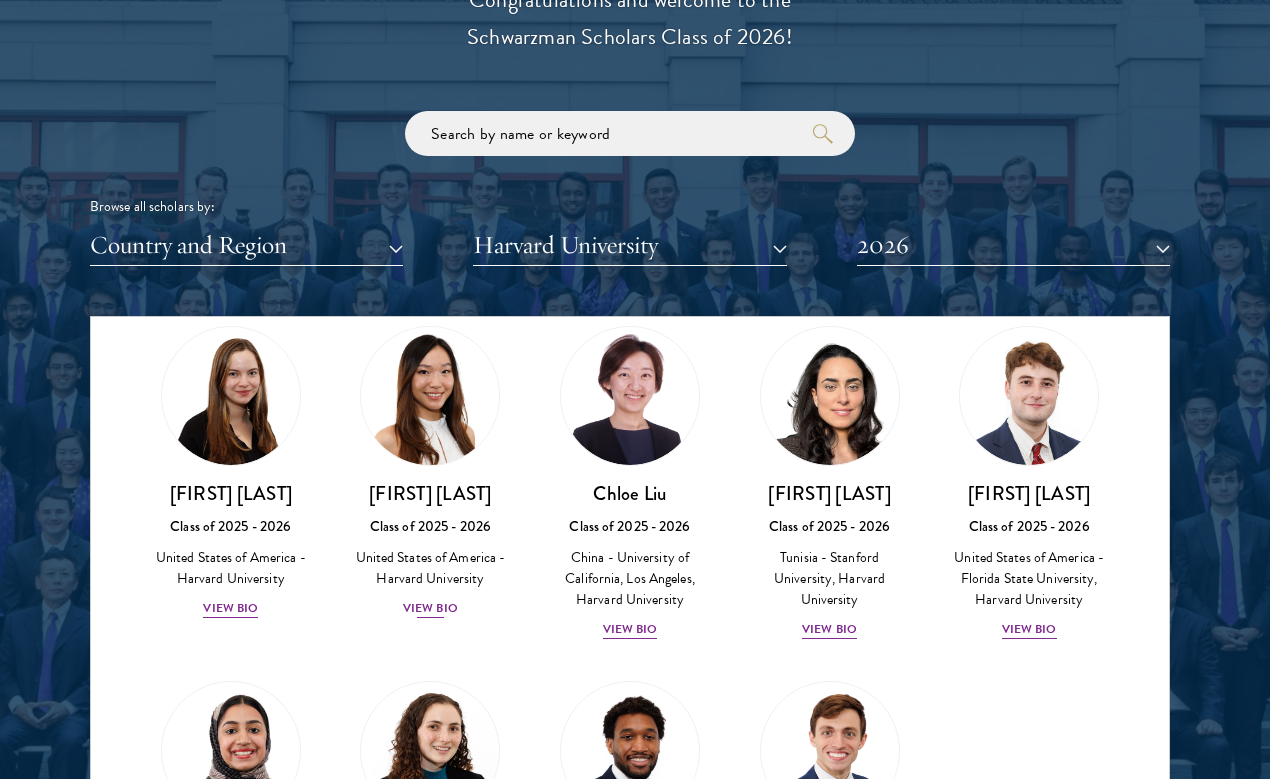 click on "[FIRST] [LAST]" at bounding box center (431, 493) 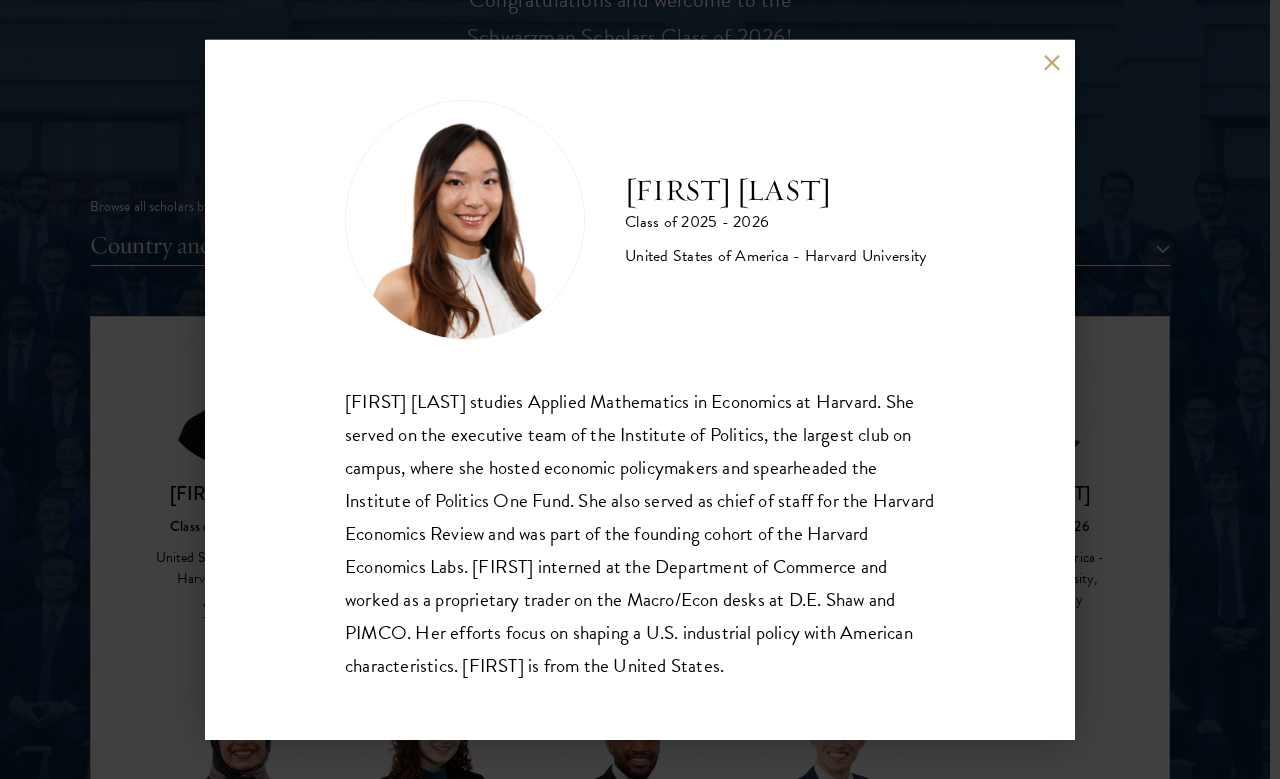 click at bounding box center (1051, 63) 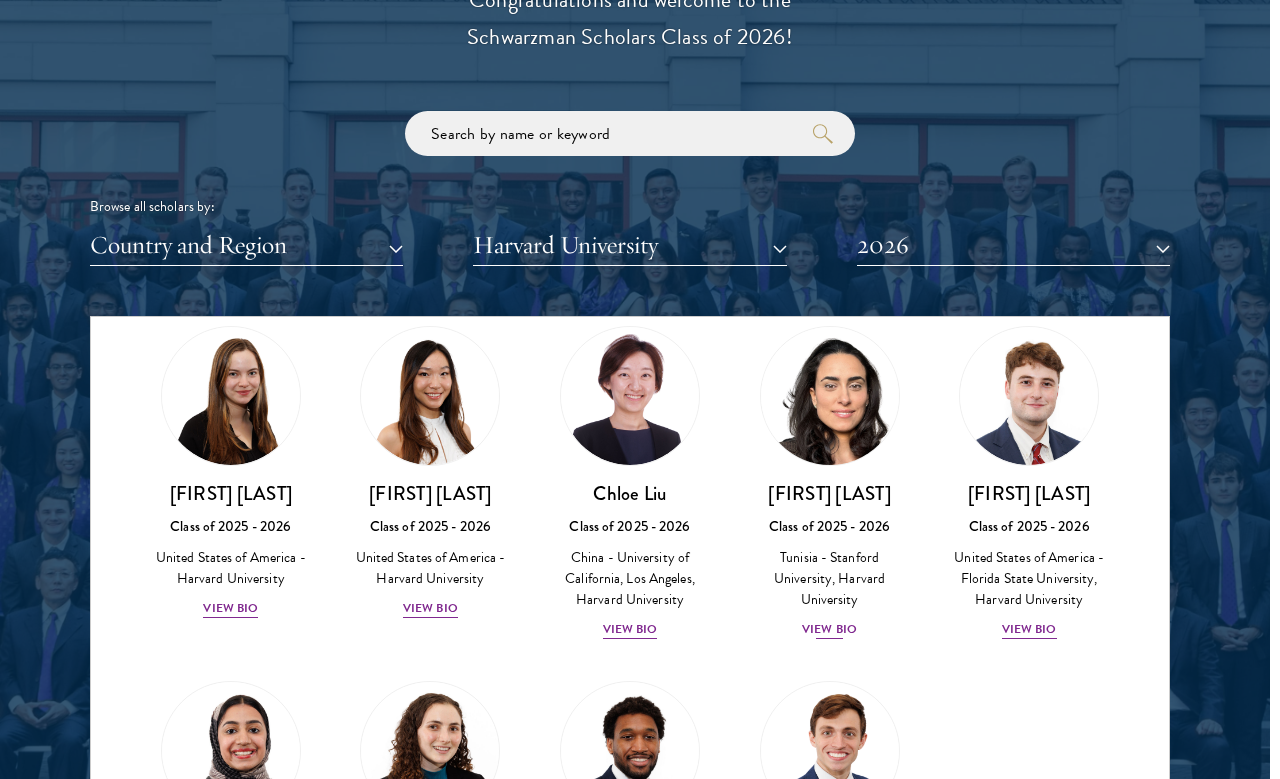 click at bounding box center (830, 396) 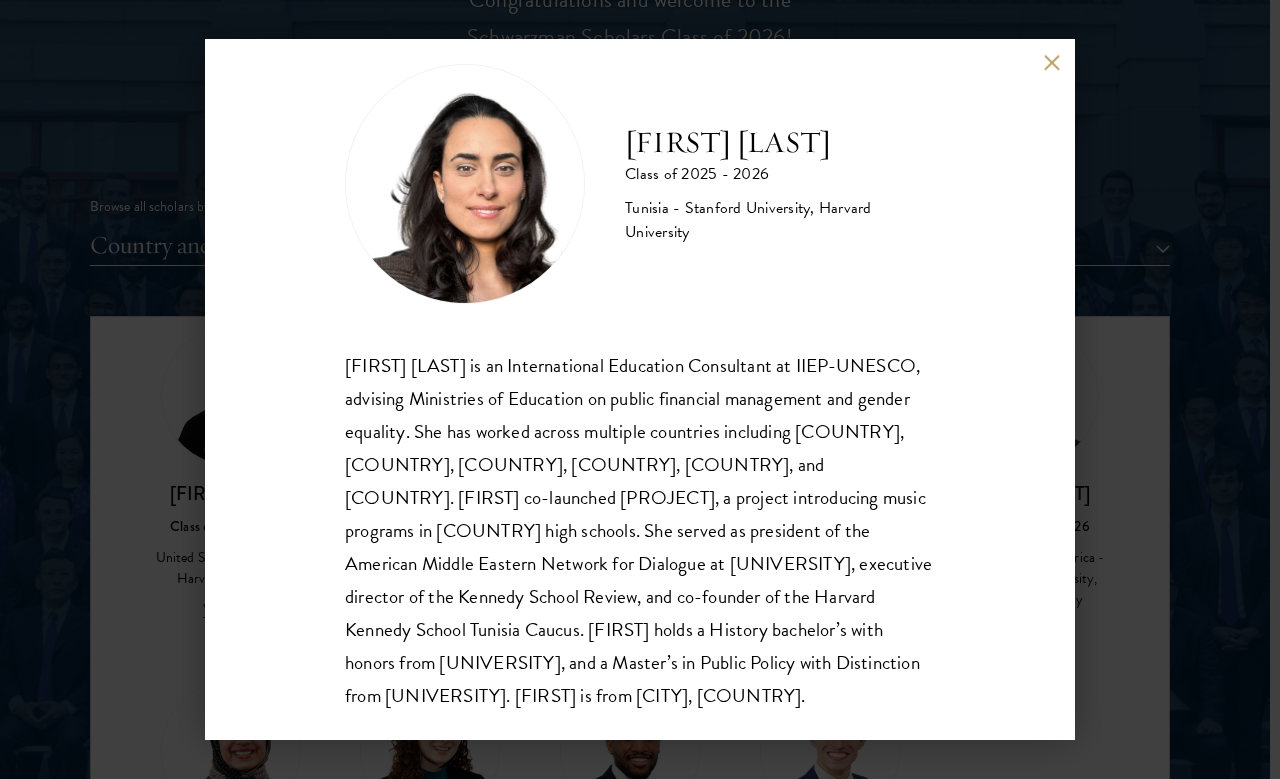 scroll, scrollTop: 35, scrollLeft: 0, axis: vertical 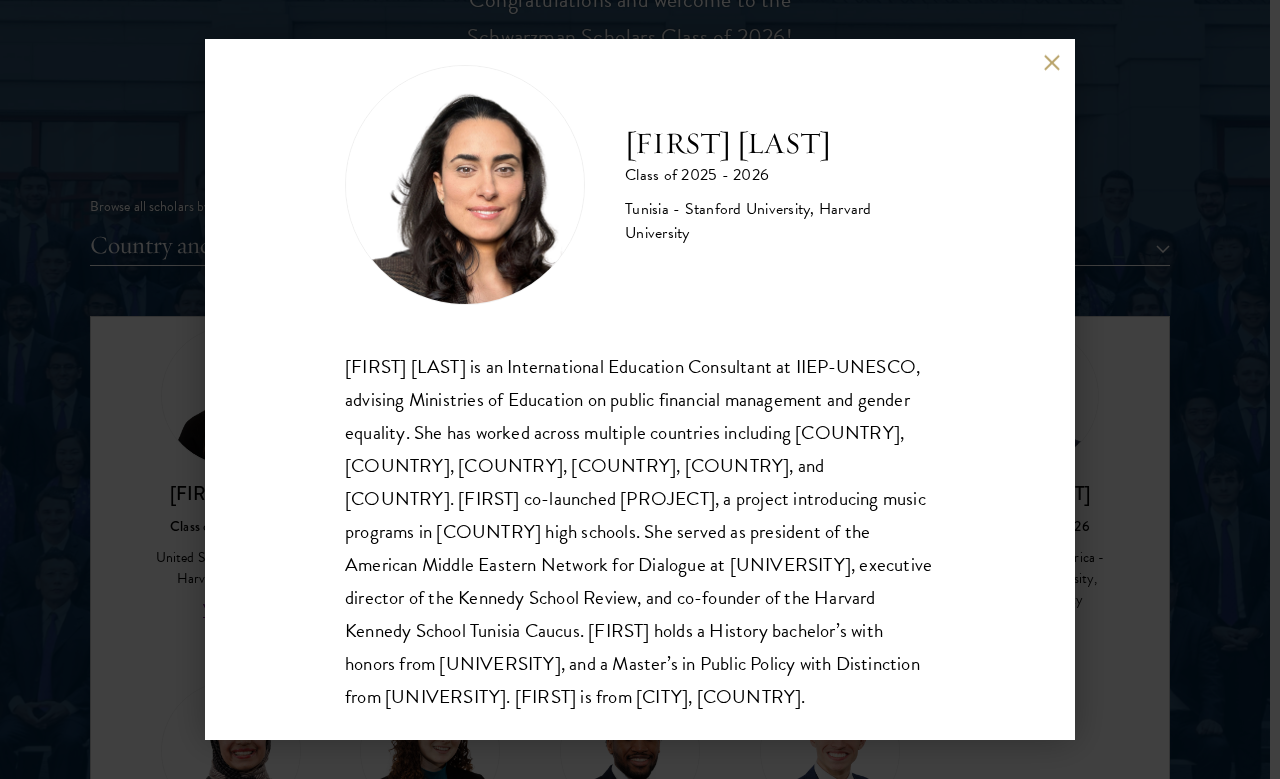 click on "[FIRST] [LAST]
Class of 2025 - 2026
[COUNTRY] - [UNIVERSITY], [UNIVERSITY]
[FIRST] [LAST] is an International Education Consultant at IIEP-UNESCO, advising Ministries of Education on public financial management and gender equality. She has worked across multiple countries including South Africa, Colombia, Jordan, Chad, Mauritania, and Madagascar. [FIRST] co-launched Tunisia88, a project introducing music programs in Tunisian high schools. She served as president of the American Middle Eastern Network for Dialogue at Stanford, executive director of the Kennedy School Review, and co-founder of the Harvard Kennedy School Tunisia Caucus. [FIRST] holds a History bachelor’s with honors from Stanford, and a Master’s in Public Policy with Distinction from Harvard. [FIRST] is from [CITY], [COUNTRY]." at bounding box center (640, 390) 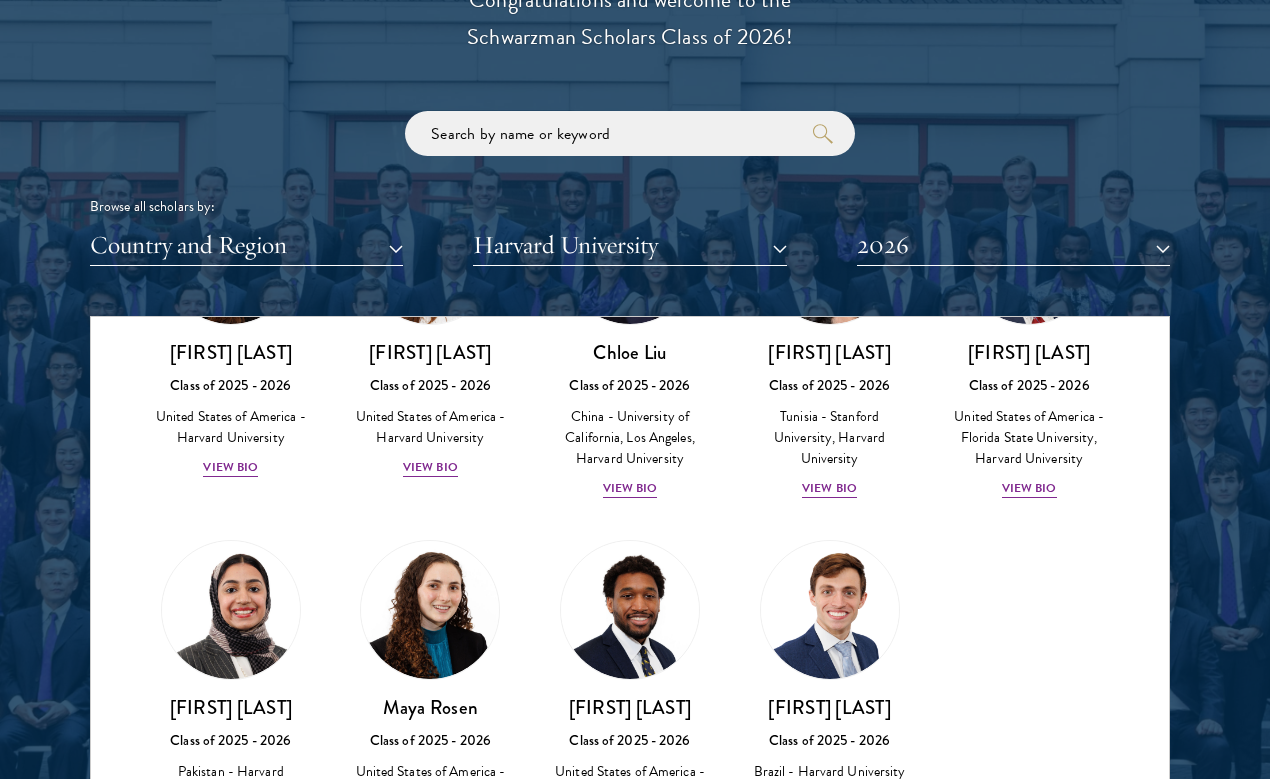 scroll, scrollTop: 599, scrollLeft: 0, axis: vertical 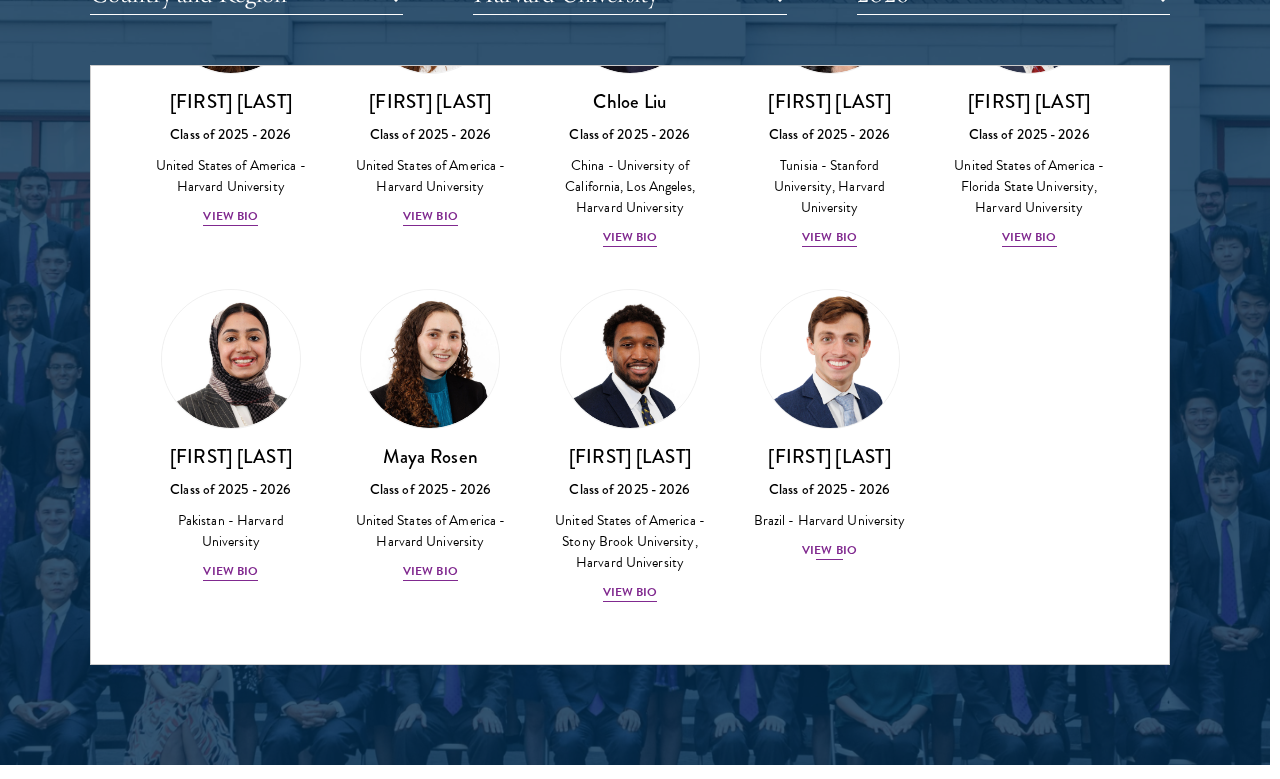 click on "View Bio" at bounding box center (829, 550) 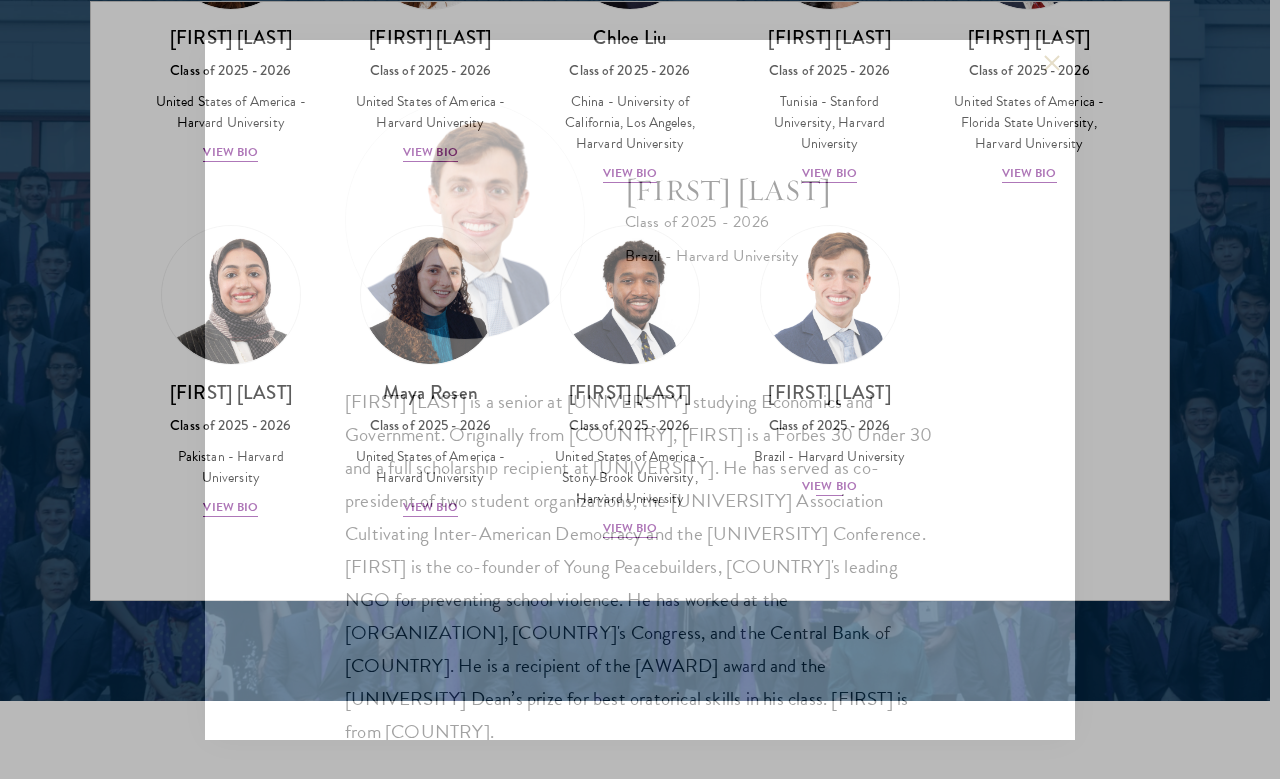 scroll, scrollTop: 2583, scrollLeft: 10, axis: both 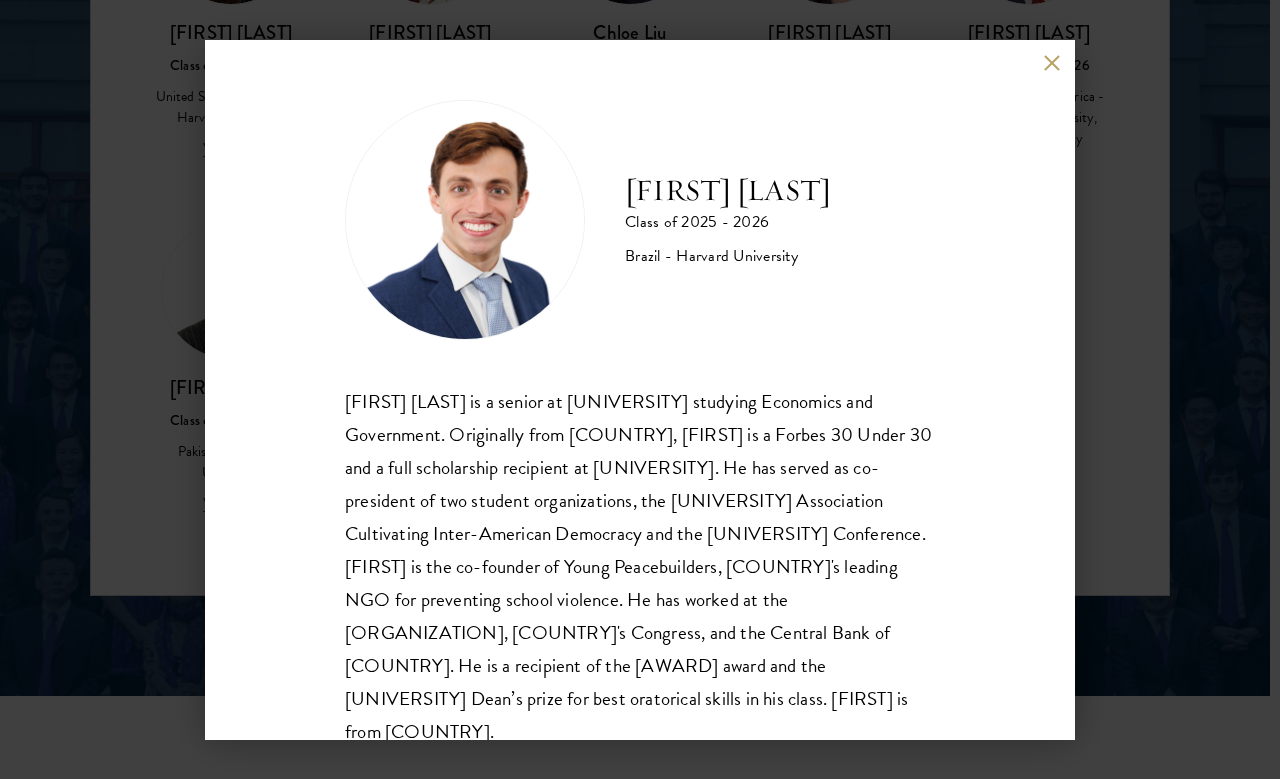 click at bounding box center (1051, 63) 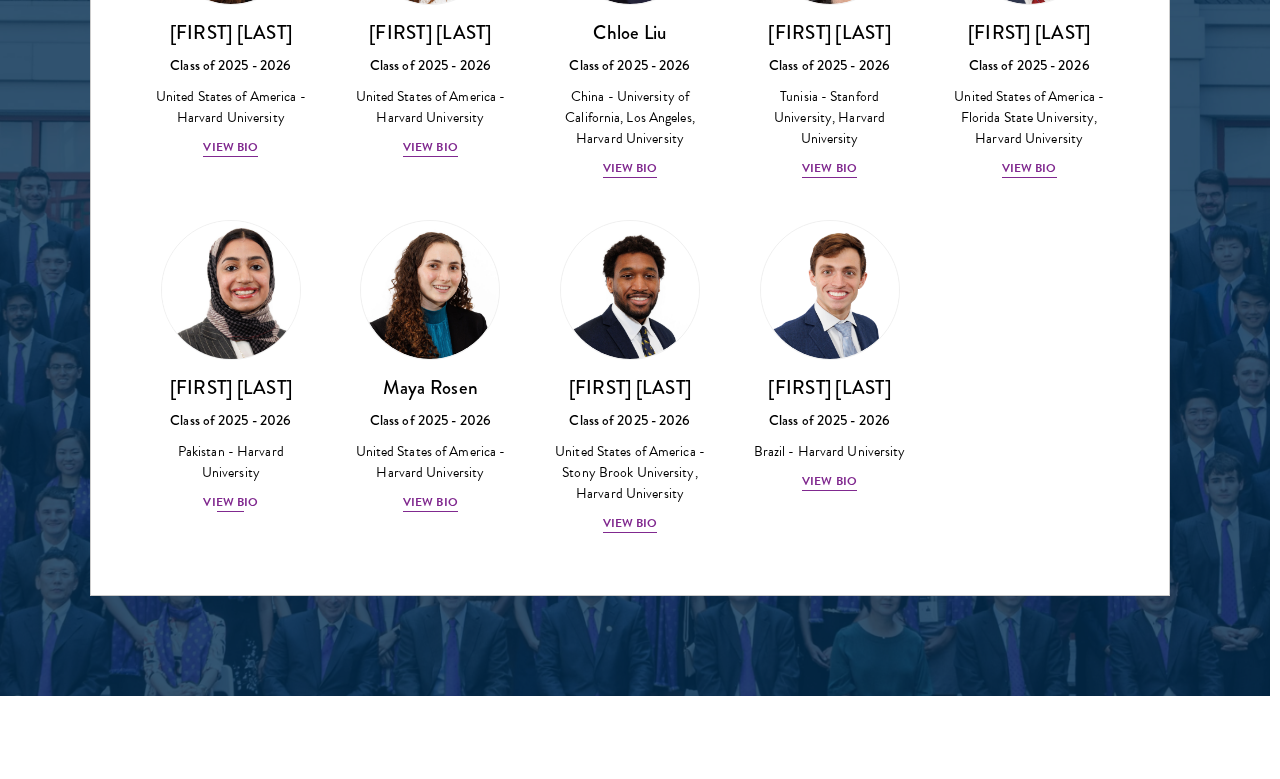 click on "View Bio" at bounding box center [230, 502] 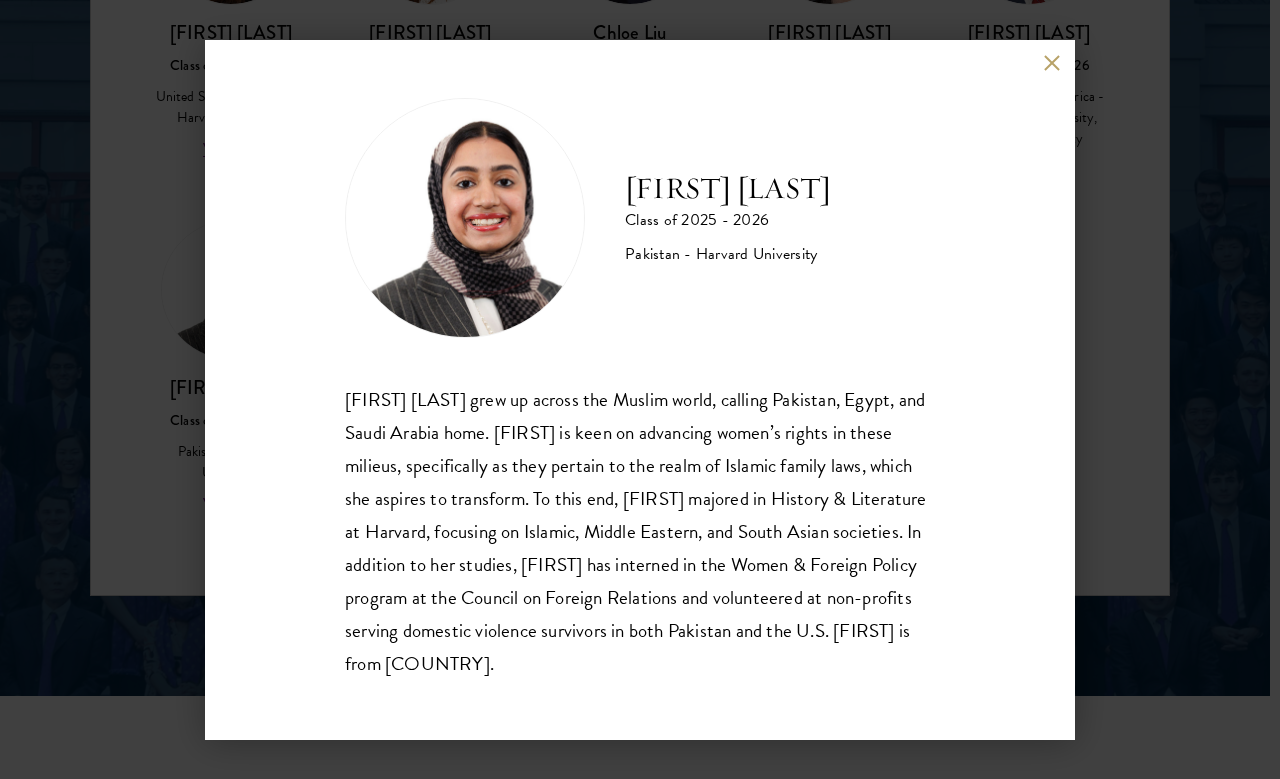 scroll, scrollTop: 2, scrollLeft: 0, axis: vertical 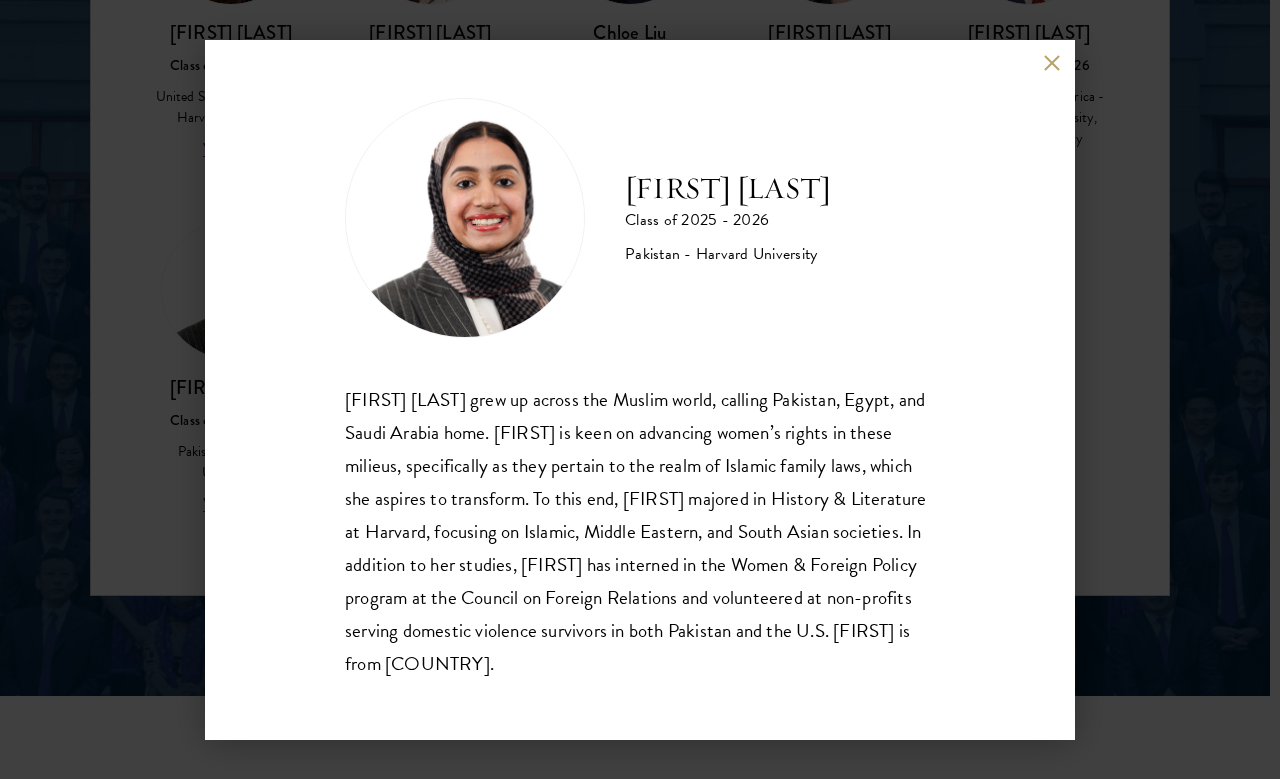 click on "[FIRST] [LAST] grew up across the Muslim world, calling [COUNTRY], Egypt, and Saudi Arabia home. [FIRST] is keen on advancing women’s rights in these milieus, specifically as they pertain to the realm of Islamic family laws, which she aspires to transform. To this end, [FIRST] majored in History & Literature at Harvard, focusing on Islamic, Middle Eastern, and South Asian societies. In addition to her studies, [FIRST] has interned in the Women & Foreign Policy program at the Council on Foreign Relations and volunteered at non-profits serving domestic violence survivors in both [COUNTRY] and the U.S. [FIRST] is from [COUNTRY]." at bounding box center (640, 390) 